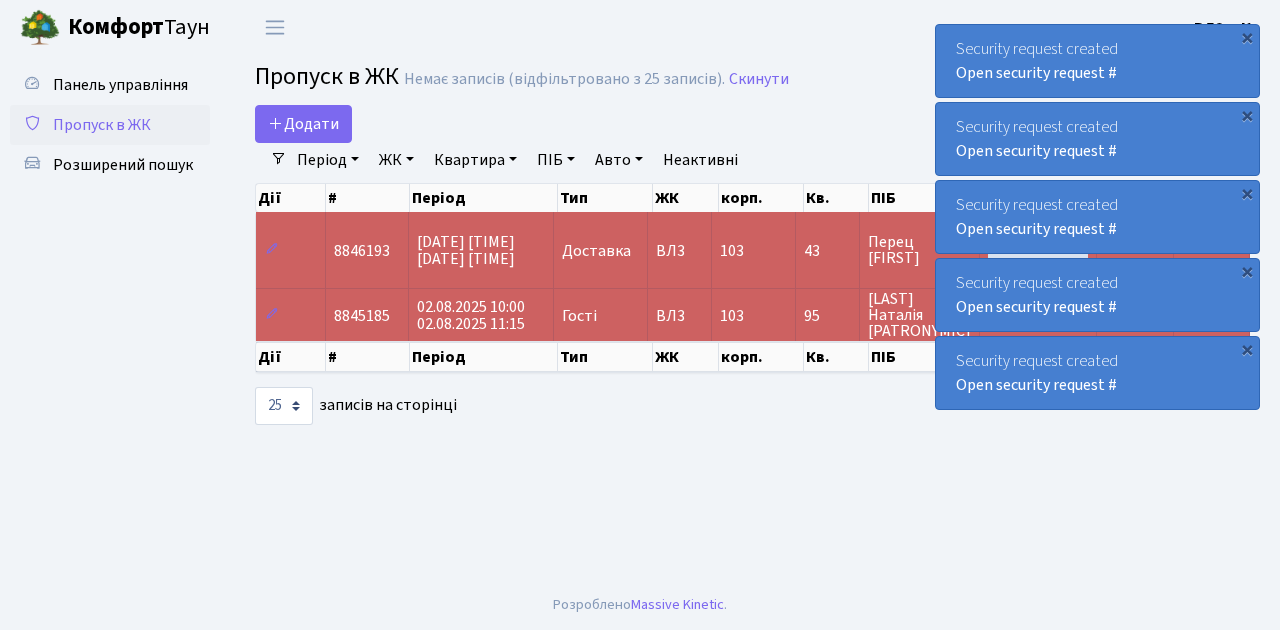 select on "25" 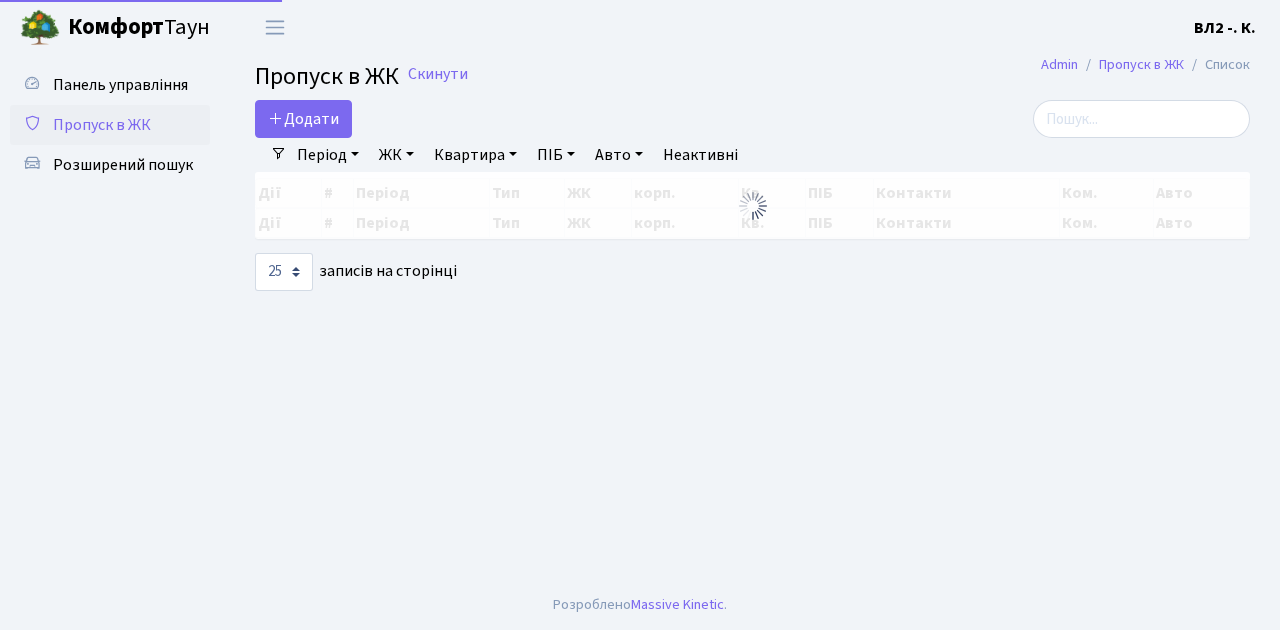 select on "25" 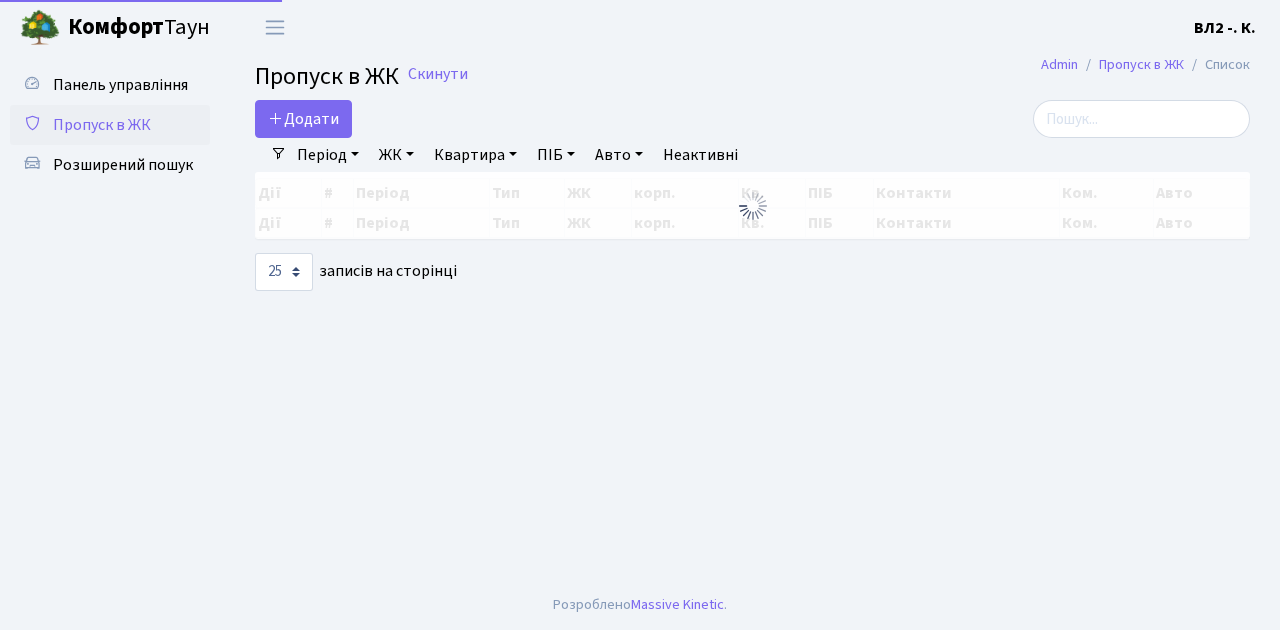 scroll, scrollTop: 0, scrollLeft: 0, axis: both 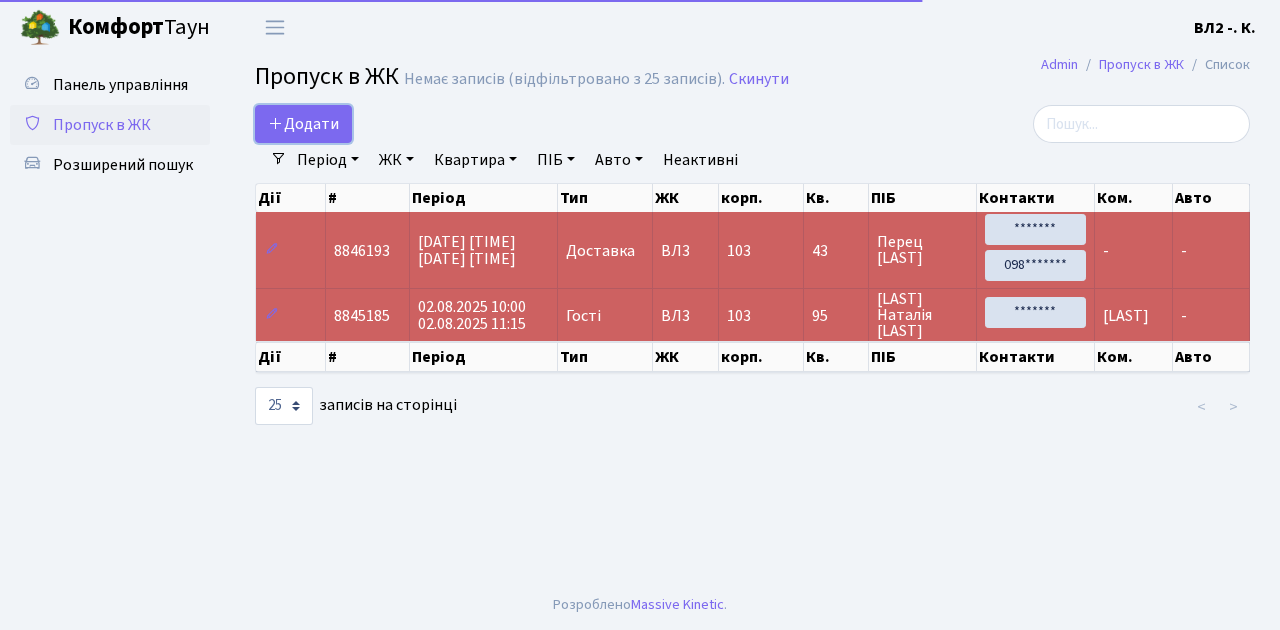 click on "Додати" at bounding box center [303, 124] 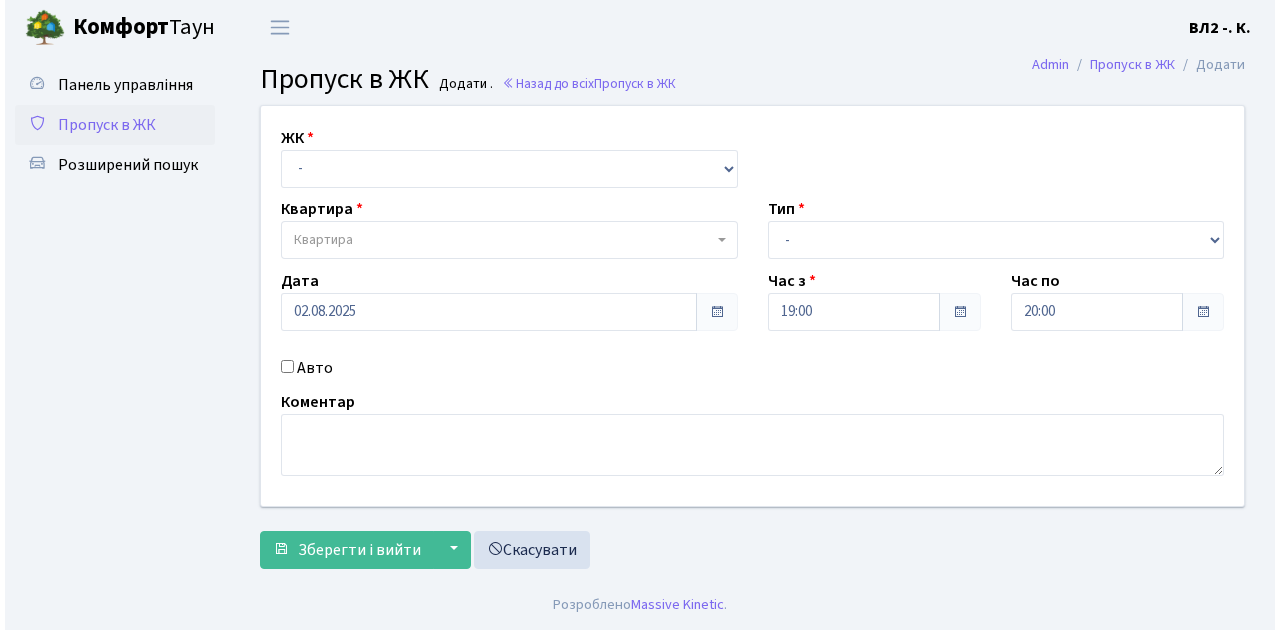 scroll, scrollTop: 0, scrollLeft: 0, axis: both 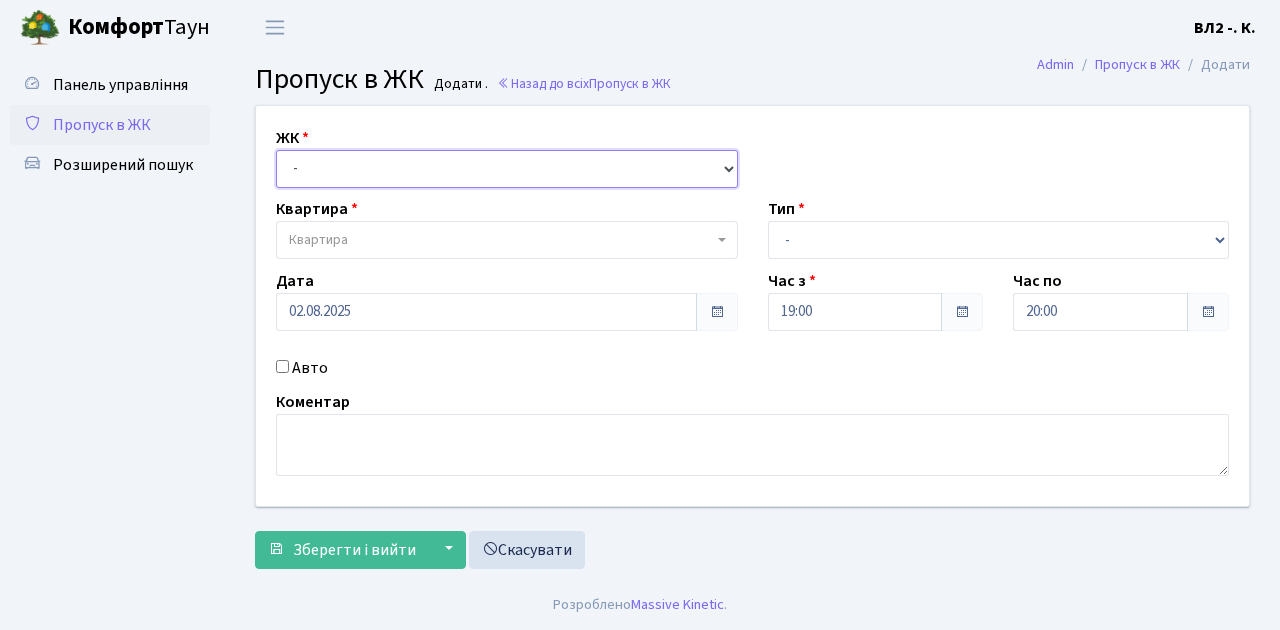 click on "-
ВЛ1, [CITY] [STREET], 4/1
ВЛ2, [STREET], 76
ВЛ3, [STREET], 78/2" at bounding box center [507, 169] 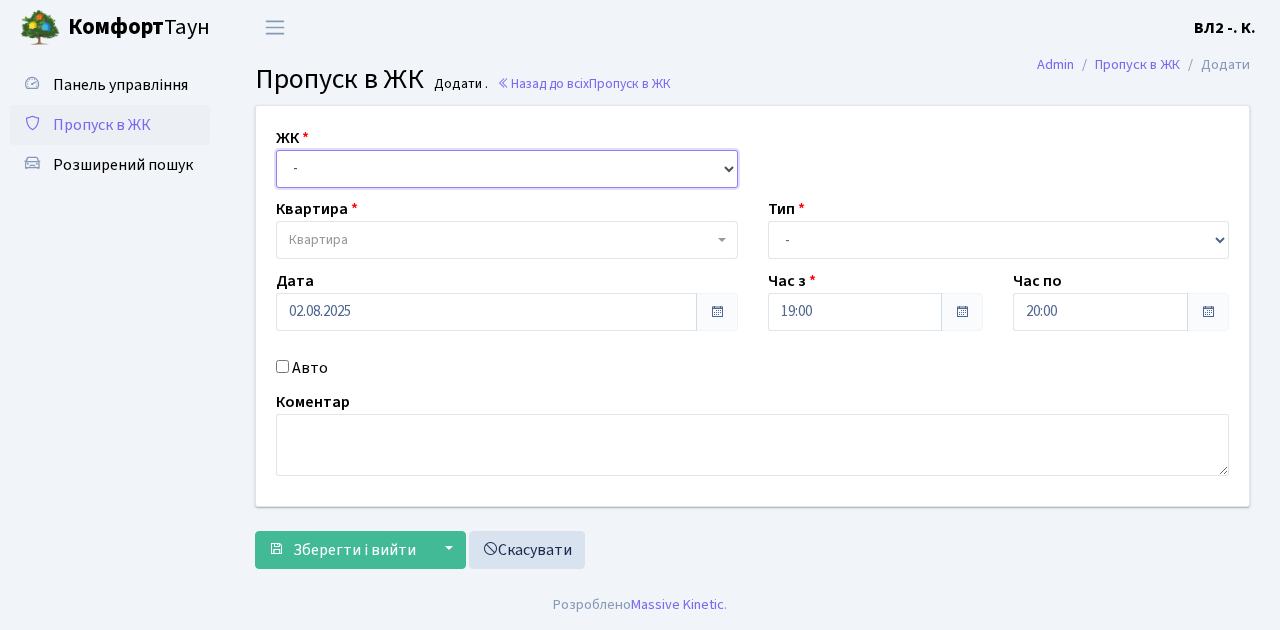 select on "317" 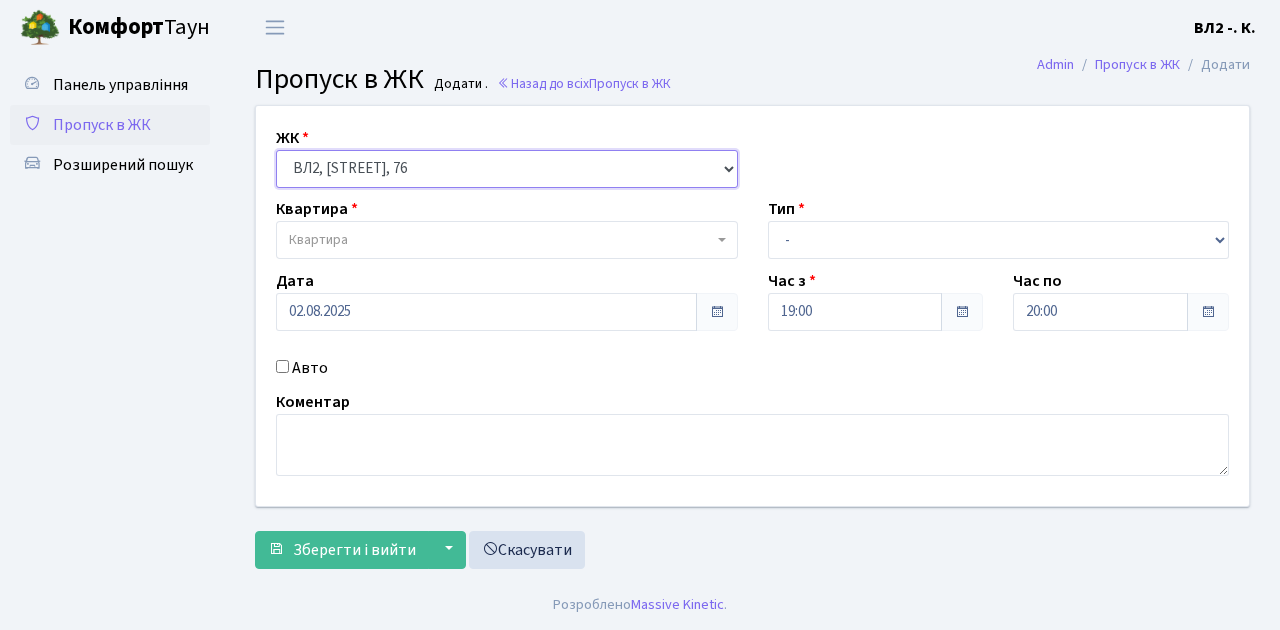 click on "-
ВЛ1, [CITY] [STREET], 4/1
ВЛ2, [STREET], 76
ВЛ3, [STREET], 78/2" at bounding box center (507, 169) 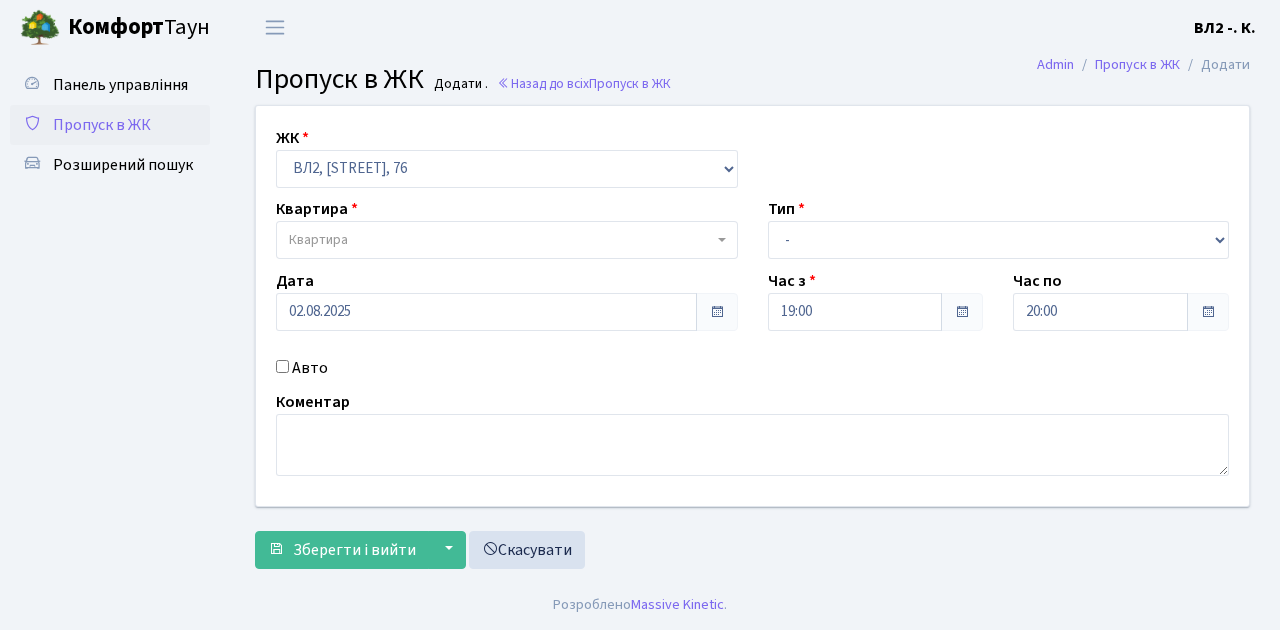 click at bounding box center (722, 240) 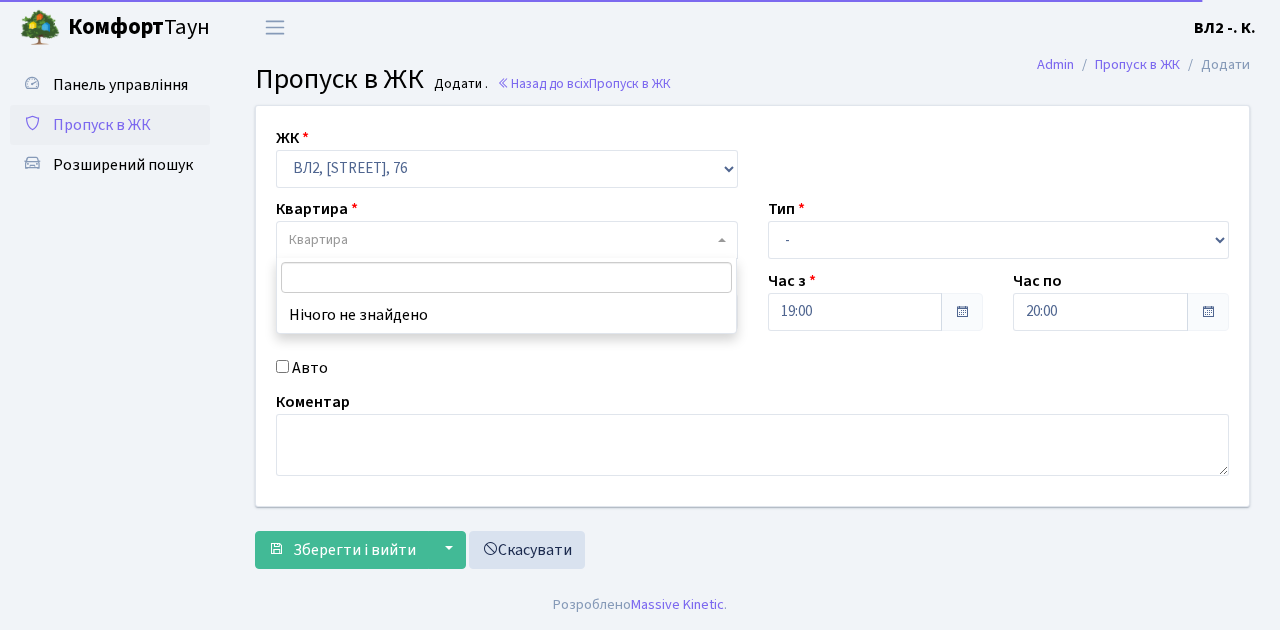 type on "5" 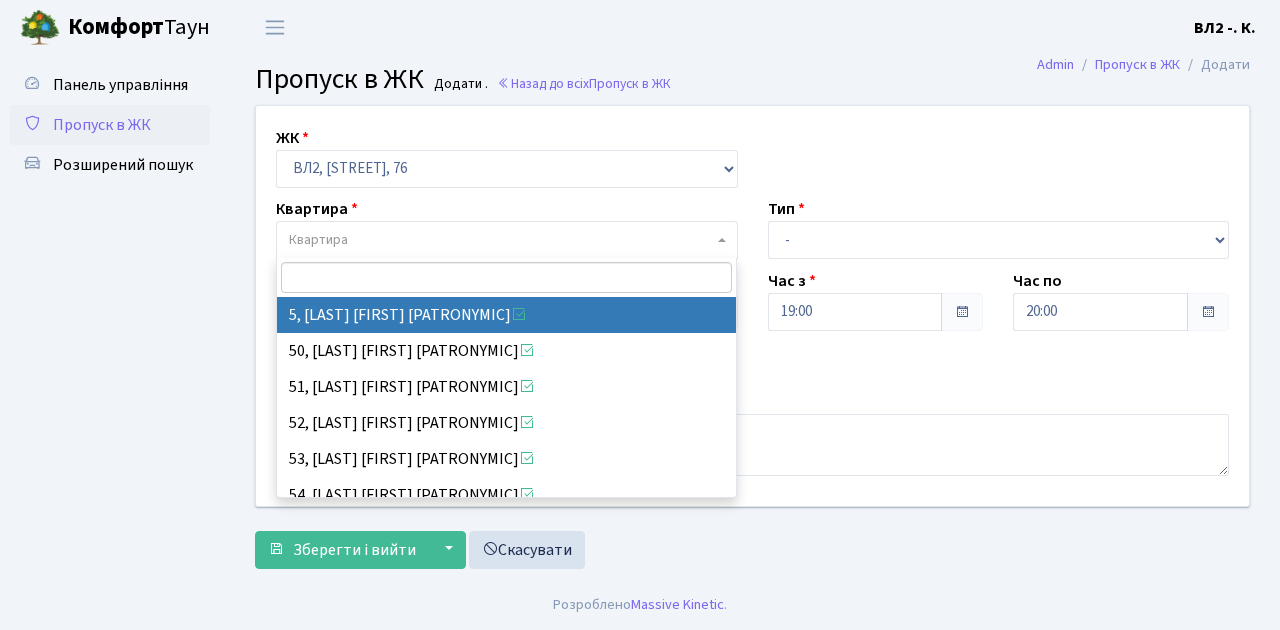 select on "37954" 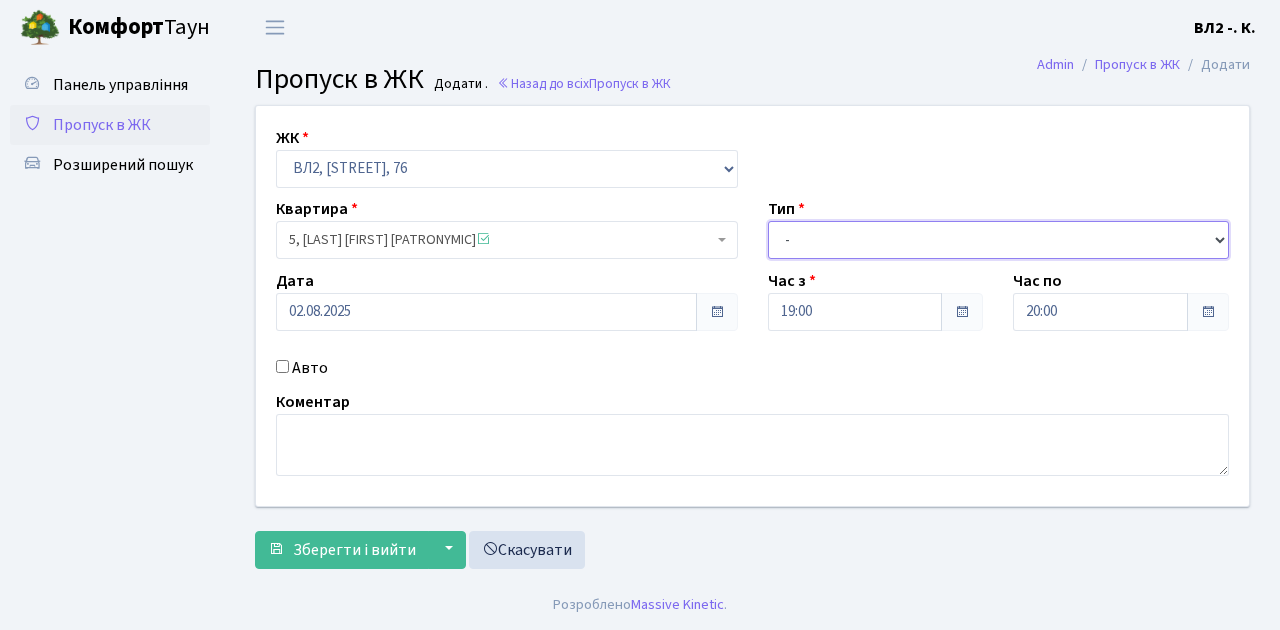 drag, startPoint x: 1218, startPoint y: 236, endPoint x: 1080, endPoint y: 234, distance: 138.0145 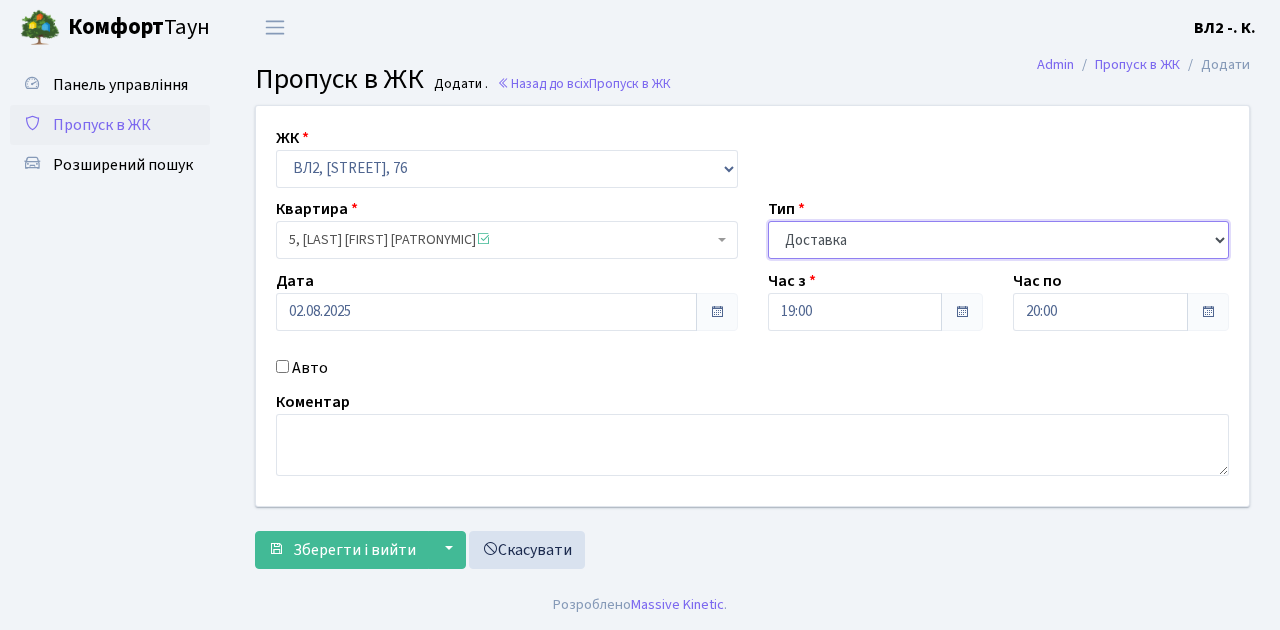 click on "-
Доставка
Таксі
Гості
Сервіс" at bounding box center [999, 240] 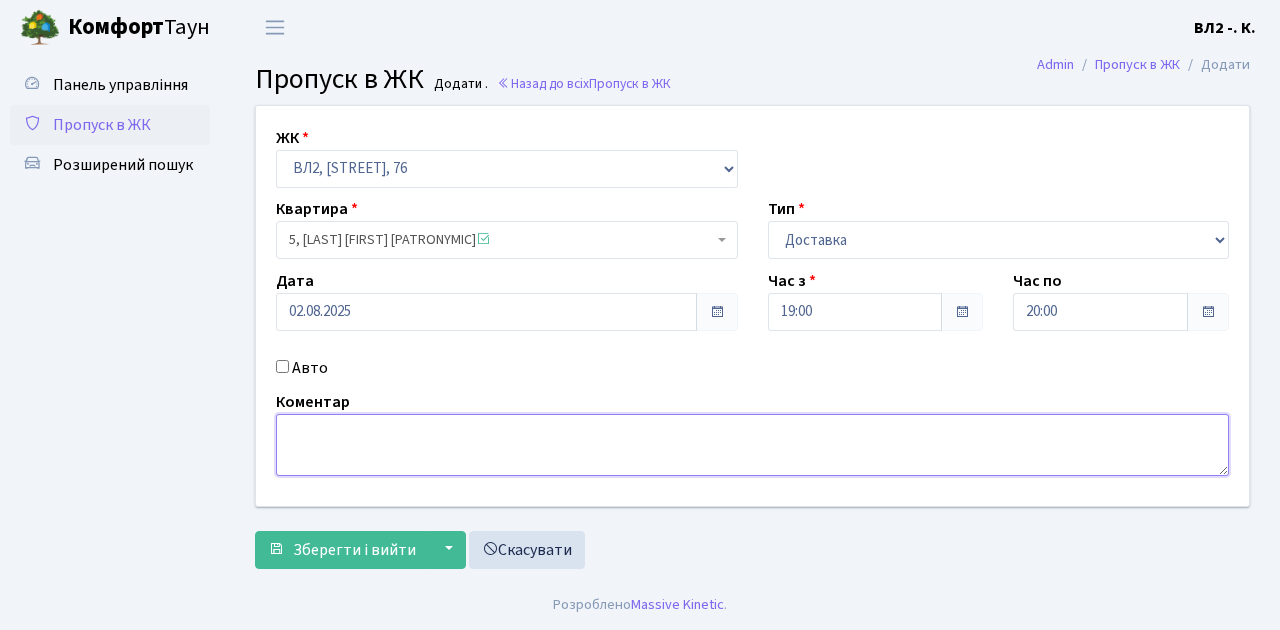 click at bounding box center (752, 445) 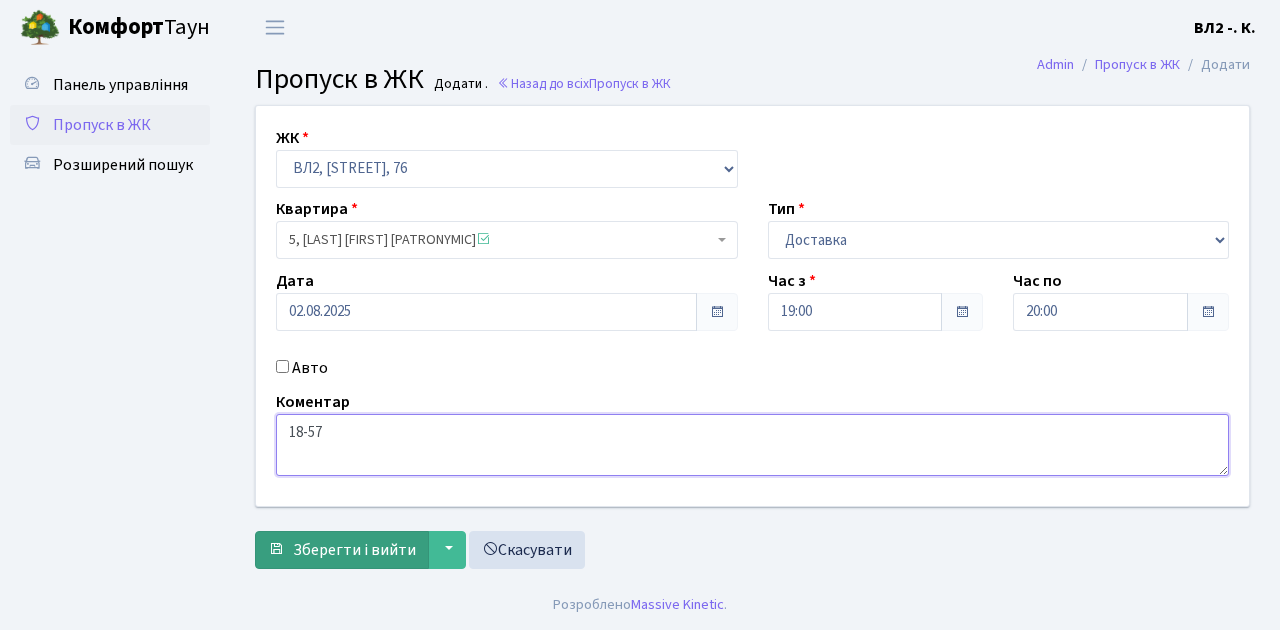 type on "18-57" 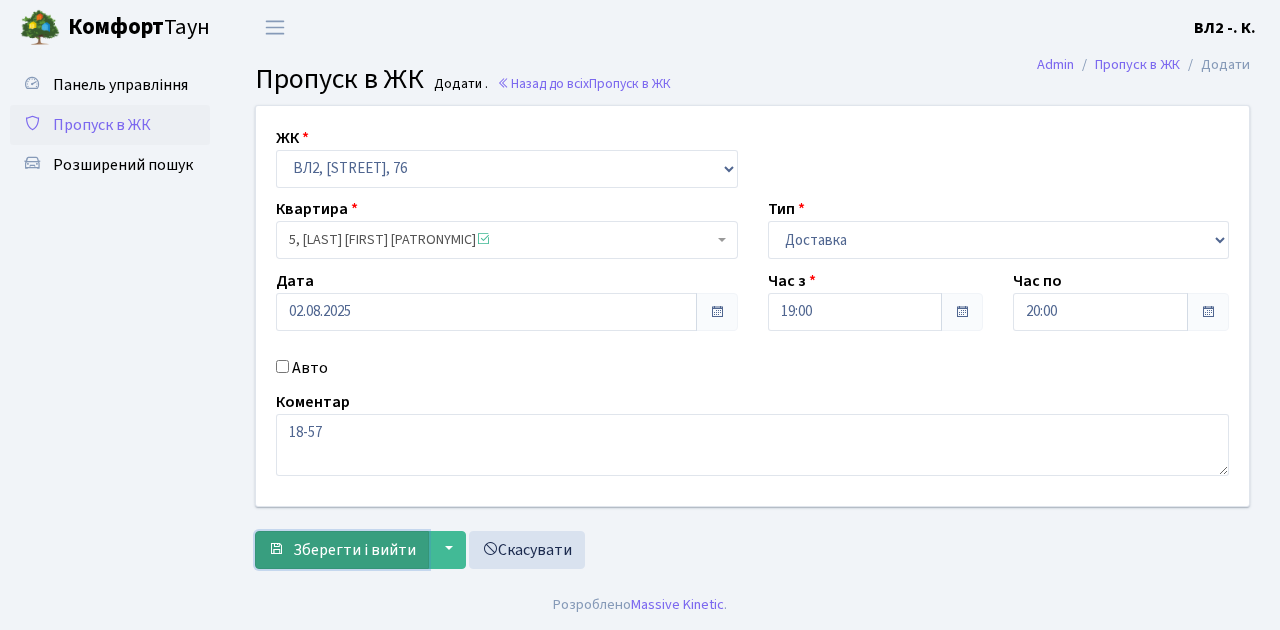 click on "Зберегти і вийти" at bounding box center (354, 550) 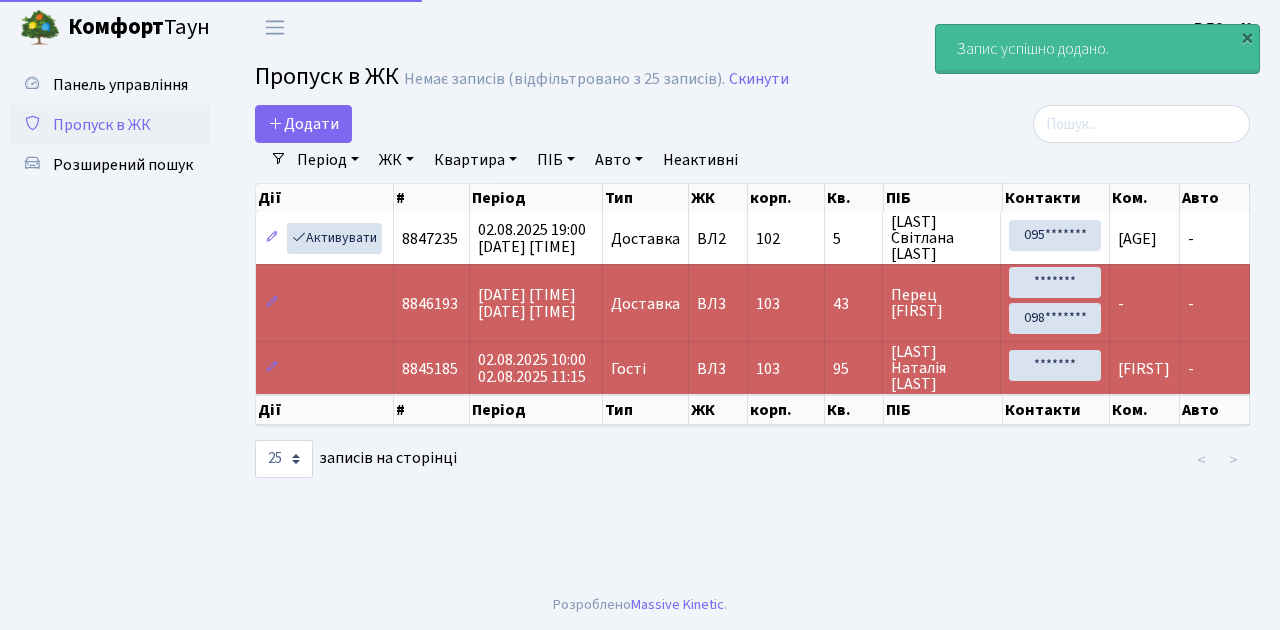 select on "25" 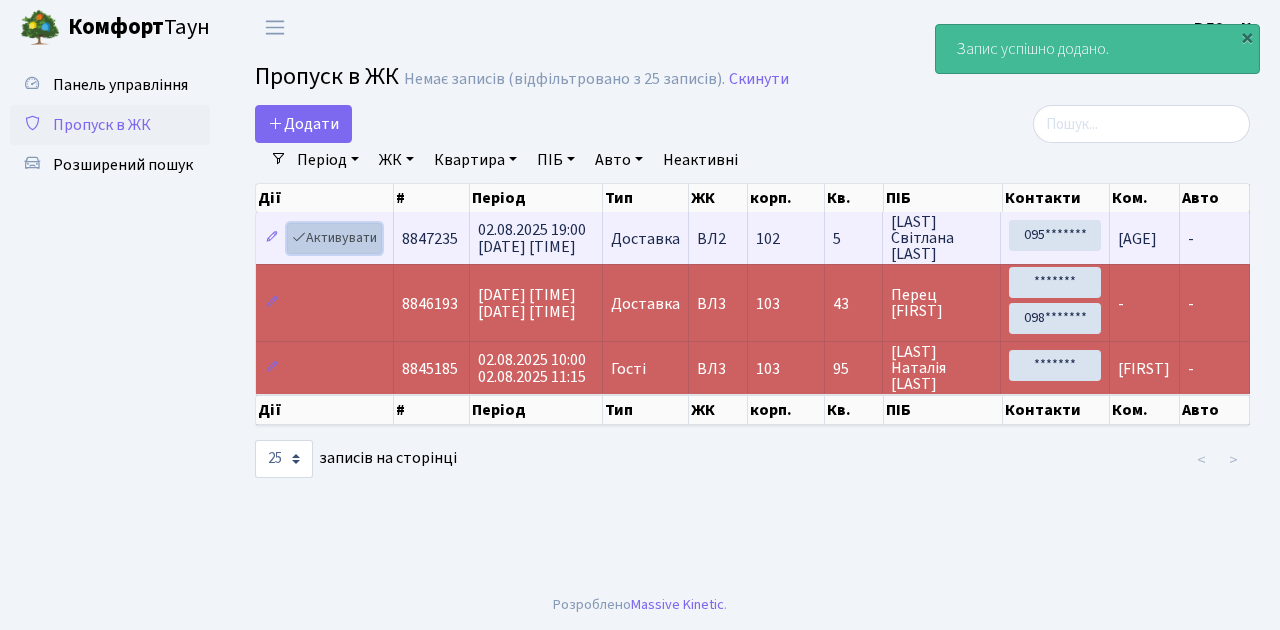 click on "Активувати" at bounding box center [334, 238] 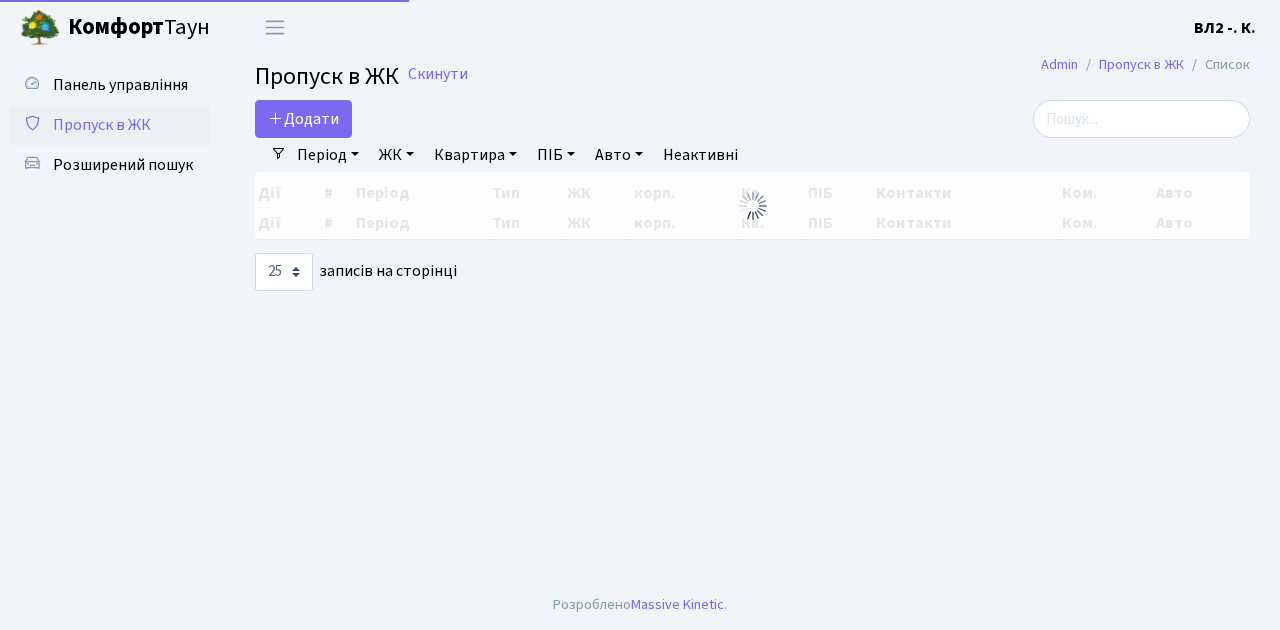 select on "25" 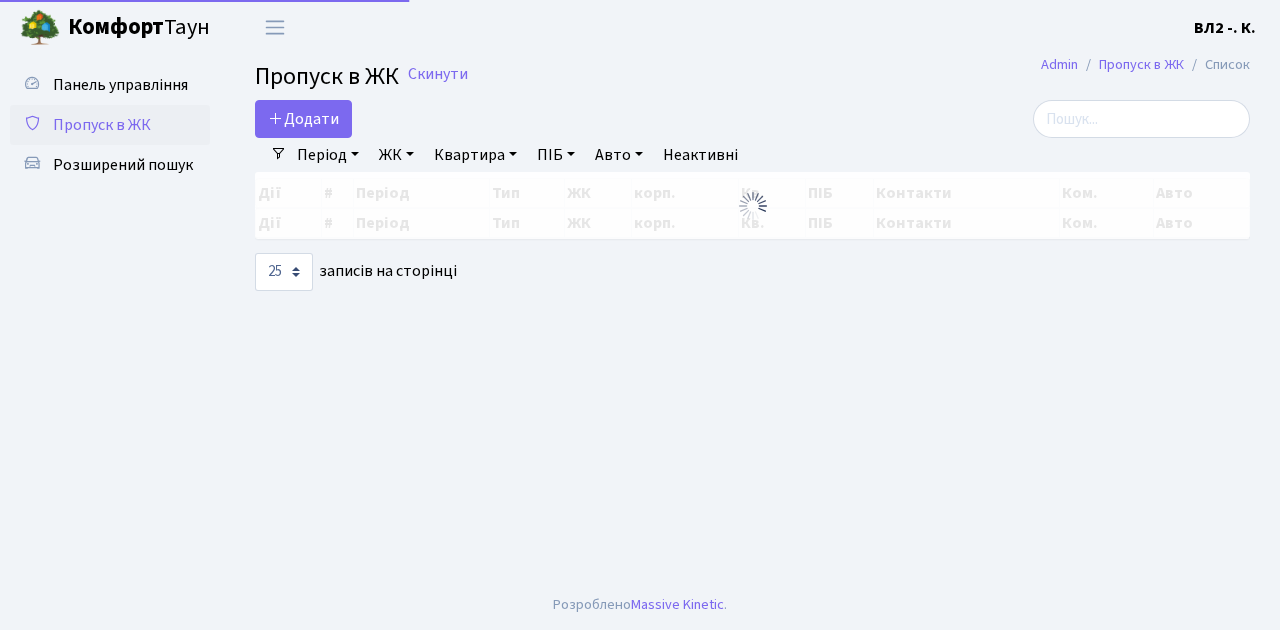 scroll, scrollTop: 0, scrollLeft: 0, axis: both 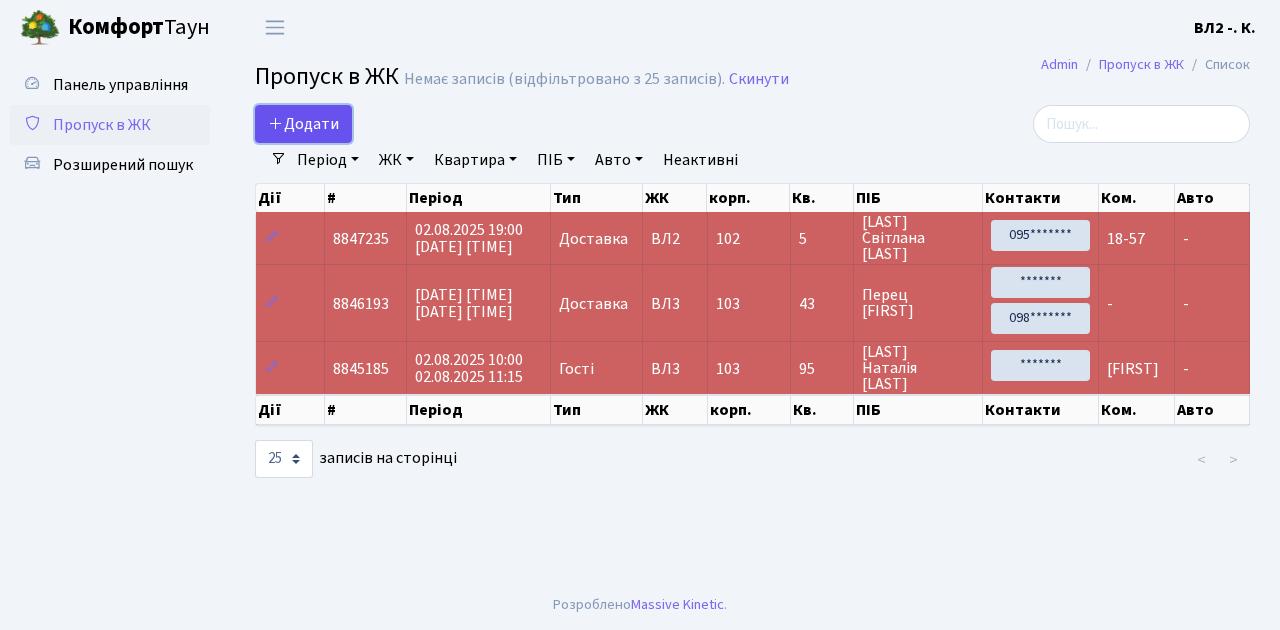 click on "Додати" at bounding box center [303, 124] 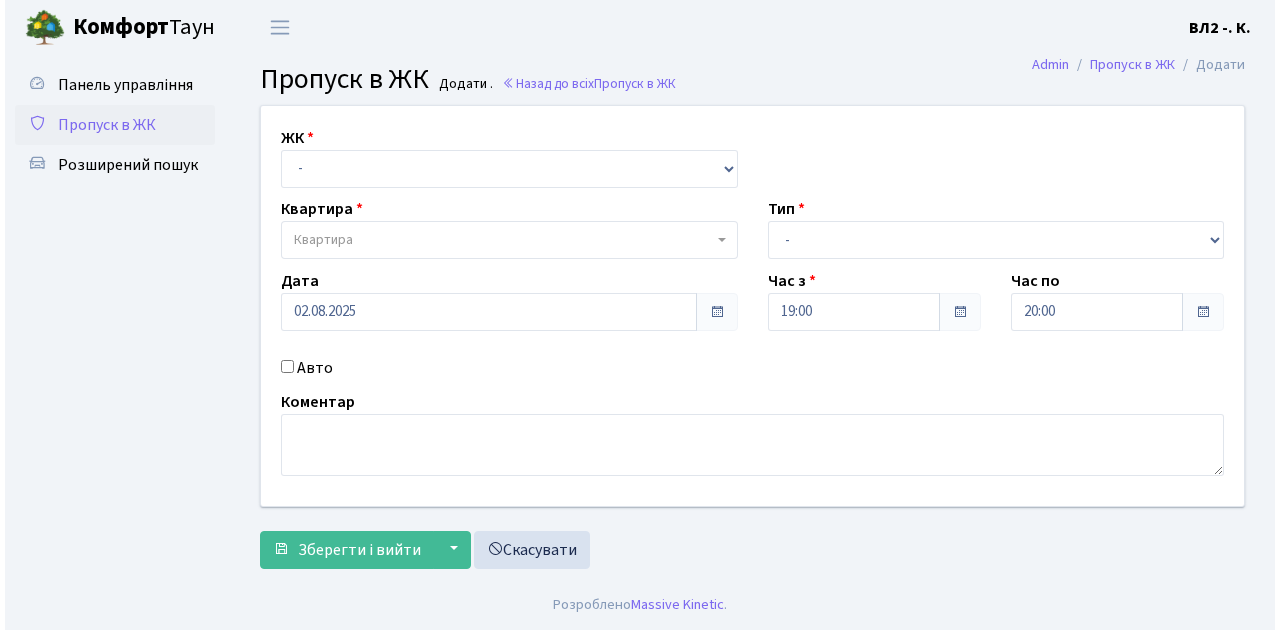 scroll, scrollTop: 0, scrollLeft: 0, axis: both 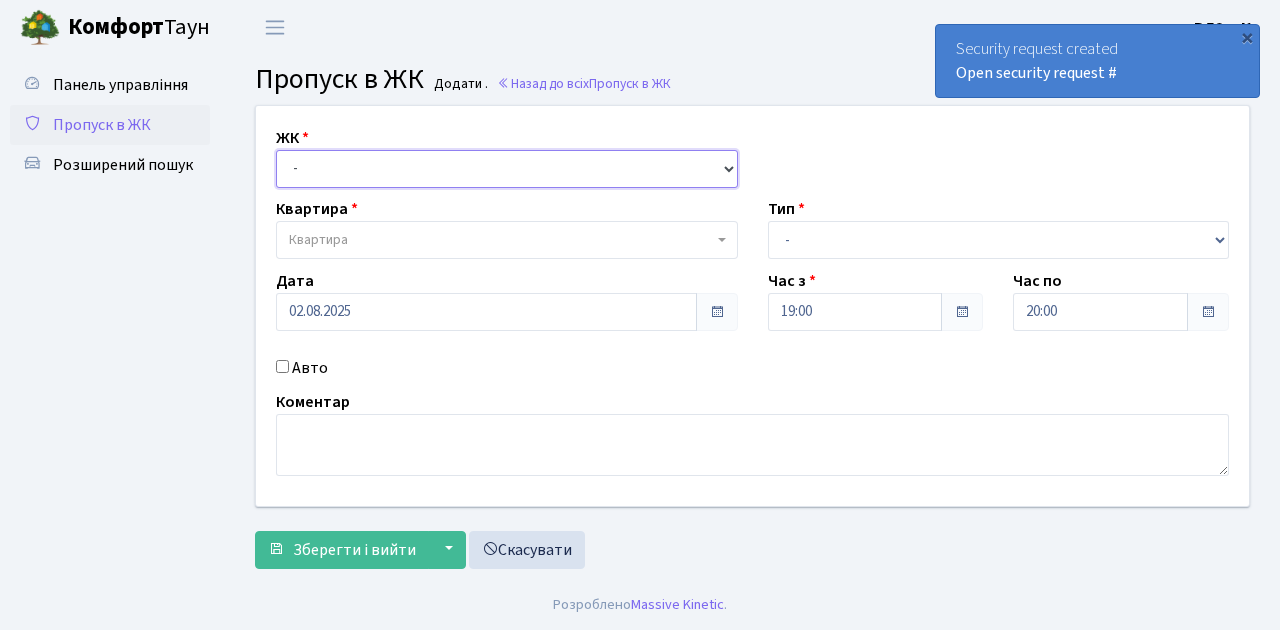 click on "-
ВЛ1, Ужгородський пров., 4/1
ВЛ2, Голосіївський просп., 76
ВЛ3, пр.Голосіївський, 78/2" at bounding box center [507, 169] 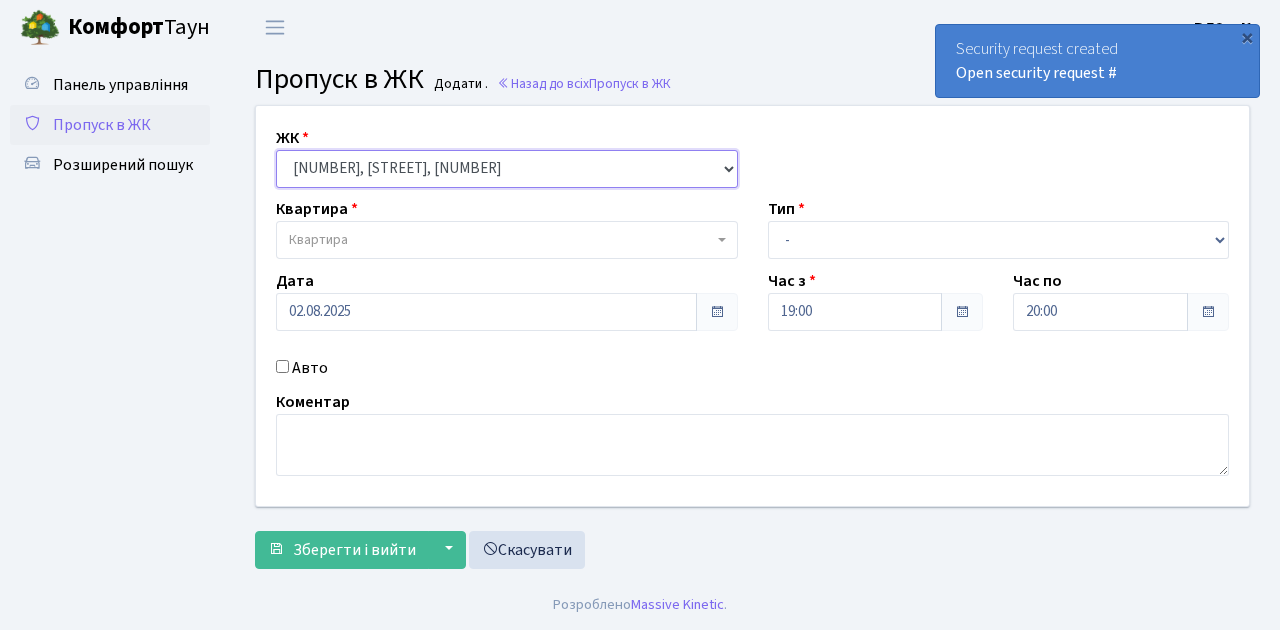 click on "-
ВЛ1, Ужгородський пров., 4/1
ВЛ2, Голосіївський просп., 76
ВЛ3, пр.Голосіївський, 78/2" at bounding box center [507, 169] 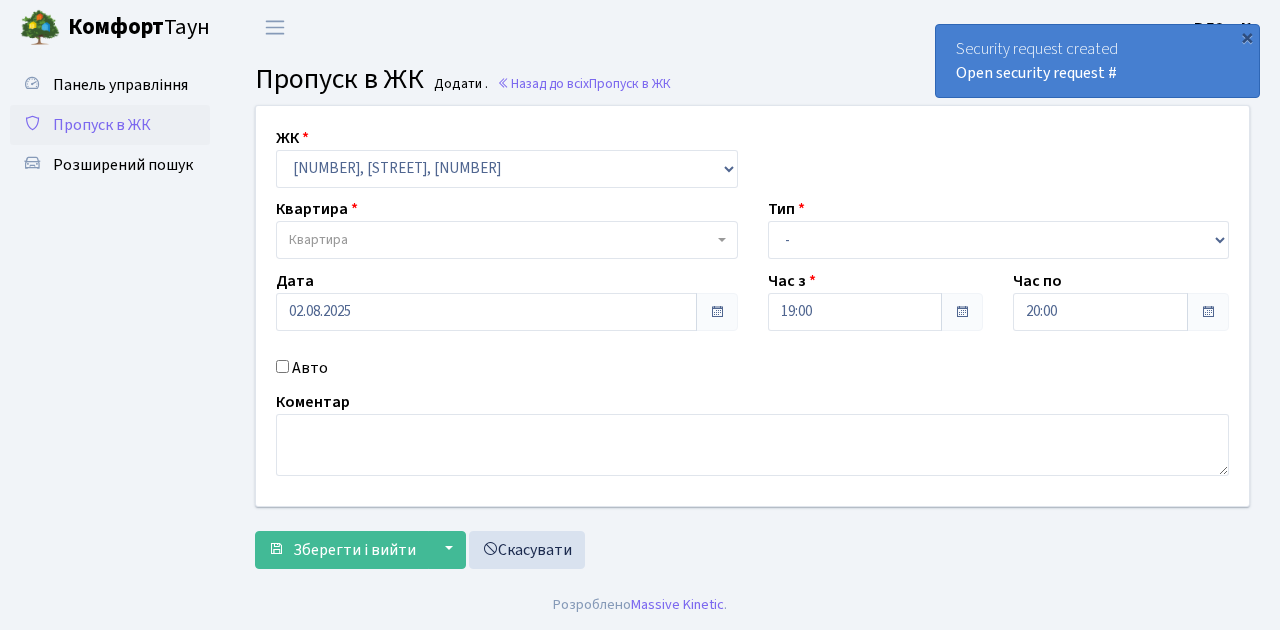 click at bounding box center (722, 240) 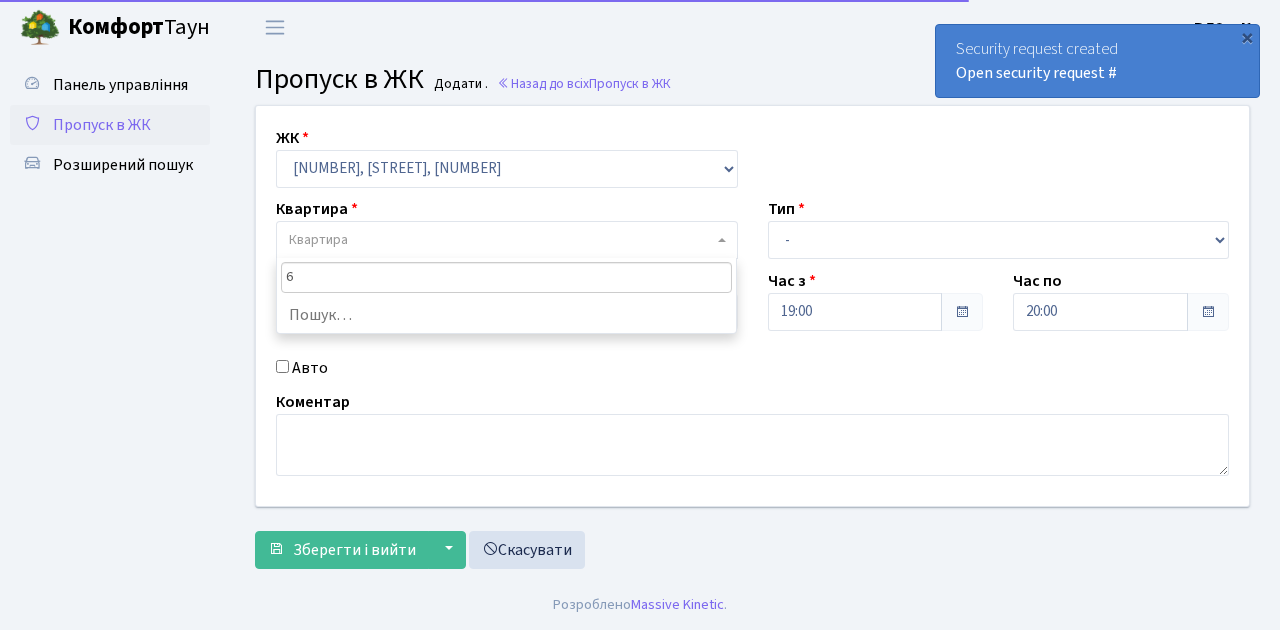 type on "61" 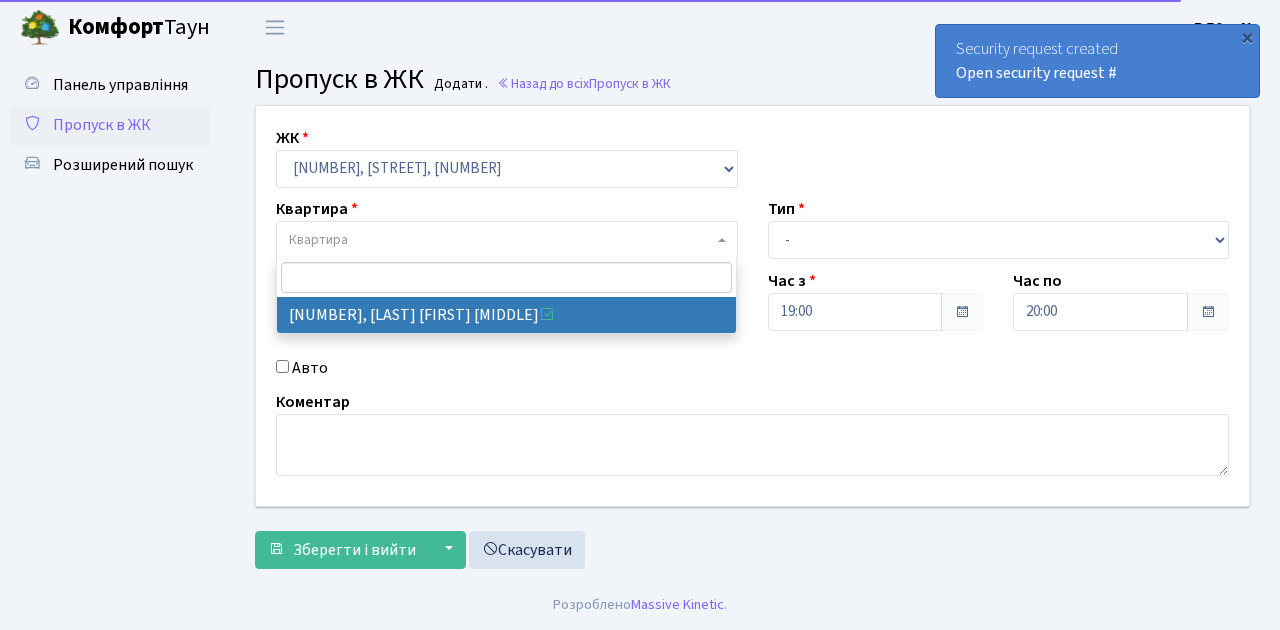 select on "38122" 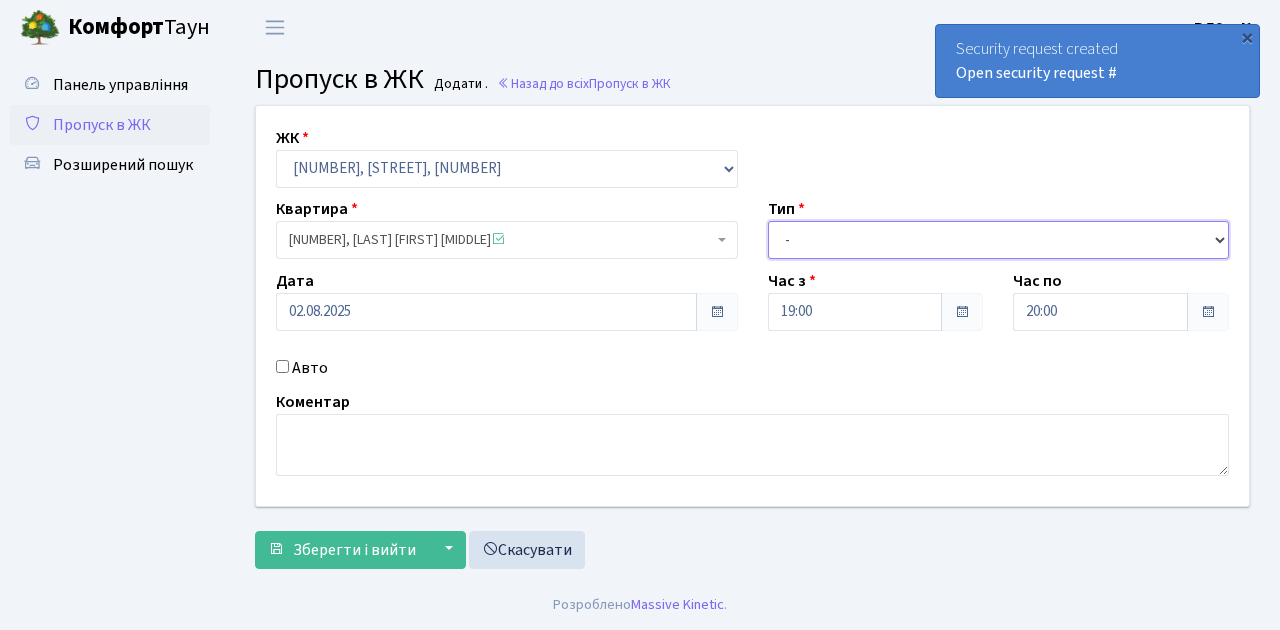 click on "-
Доставка
Таксі
Гості
Сервіс" at bounding box center [999, 240] 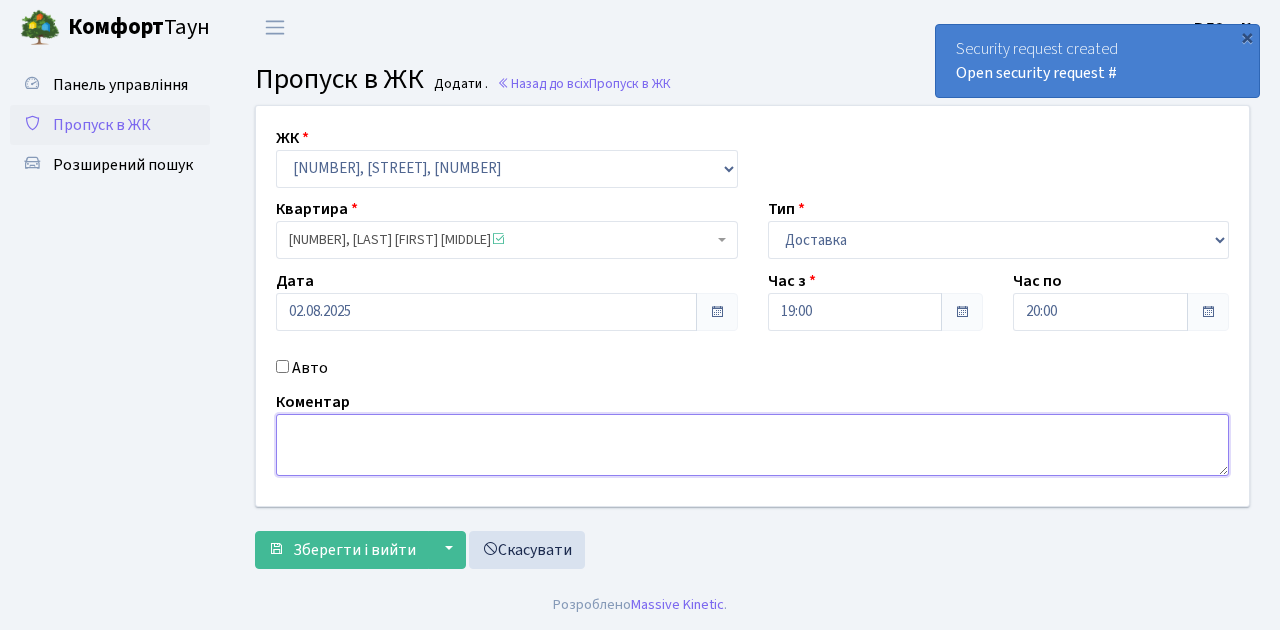 drag, startPoint x: 287, startPoint y: 422, endPoint x: 759, endPoint y: 427, distance: 472.0265 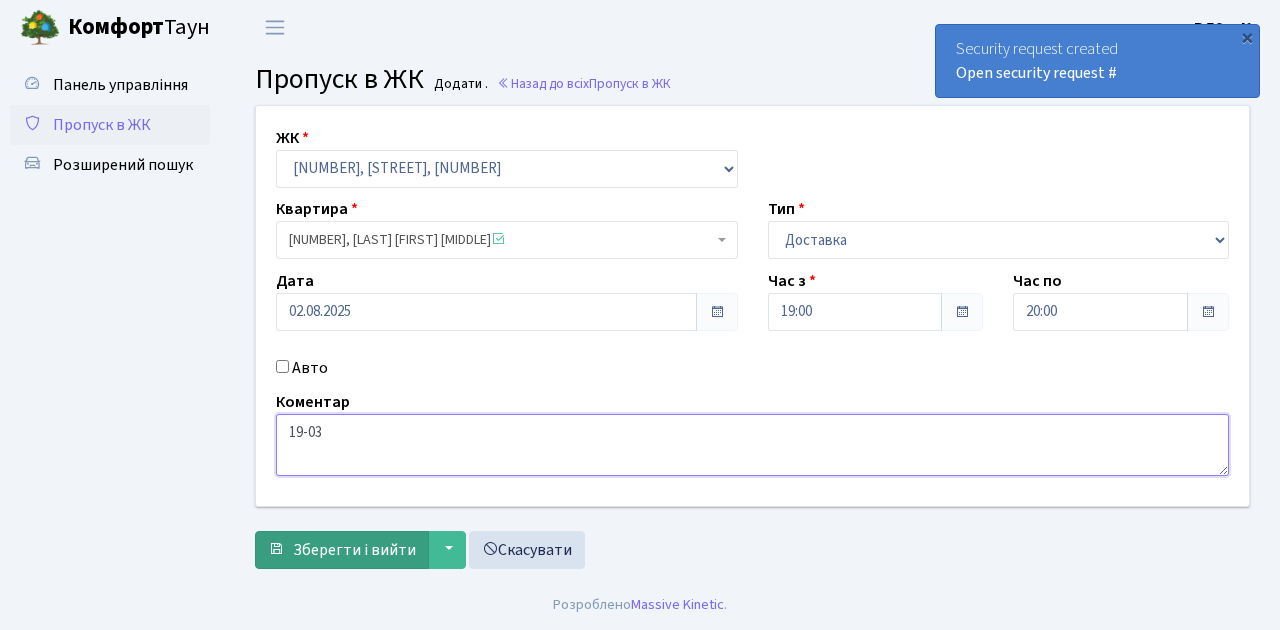 type on "19-03" 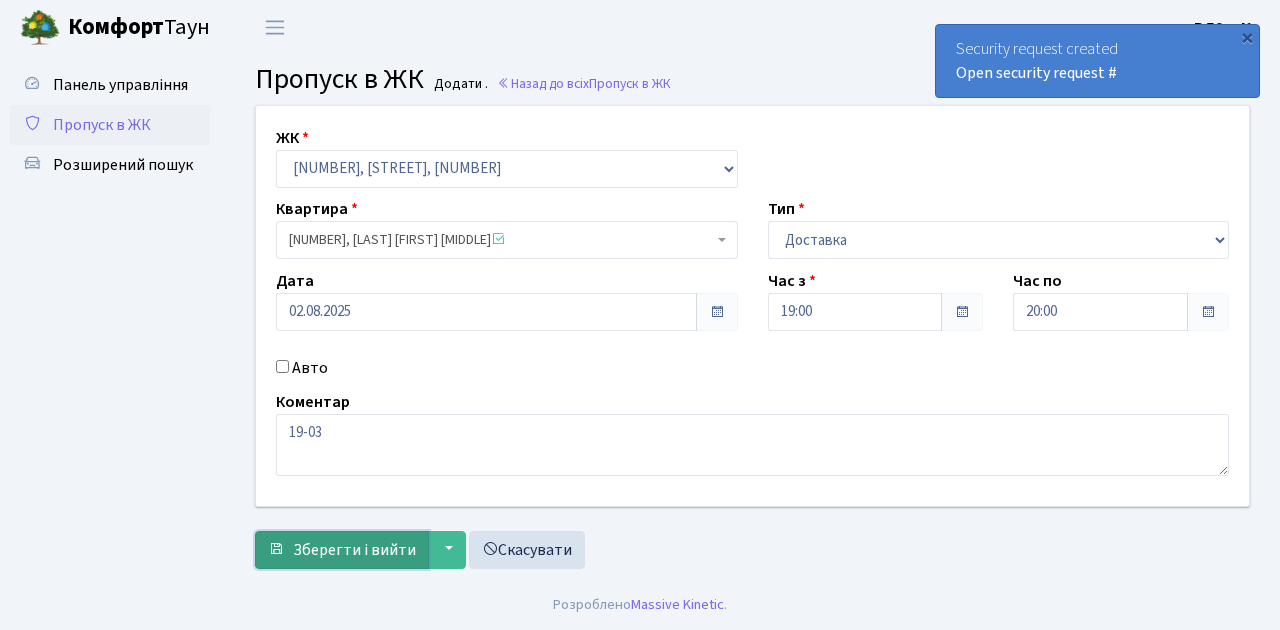 click on "Зберегти і вийти" at bounding box center [342, 550] 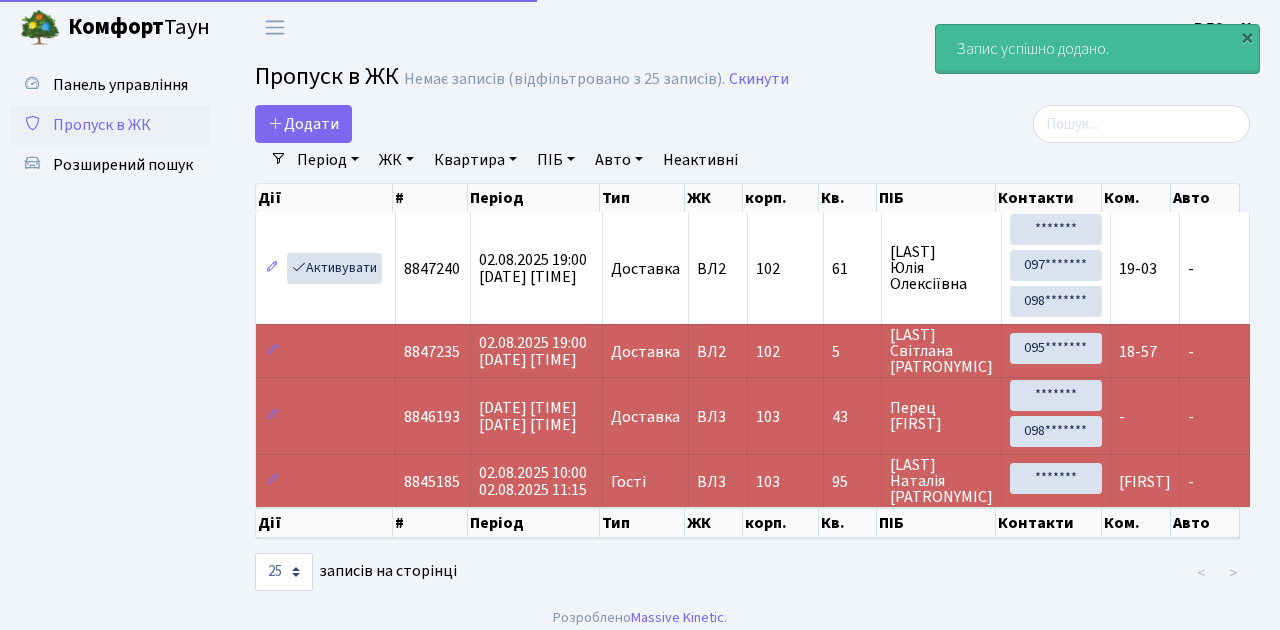 select on "25" 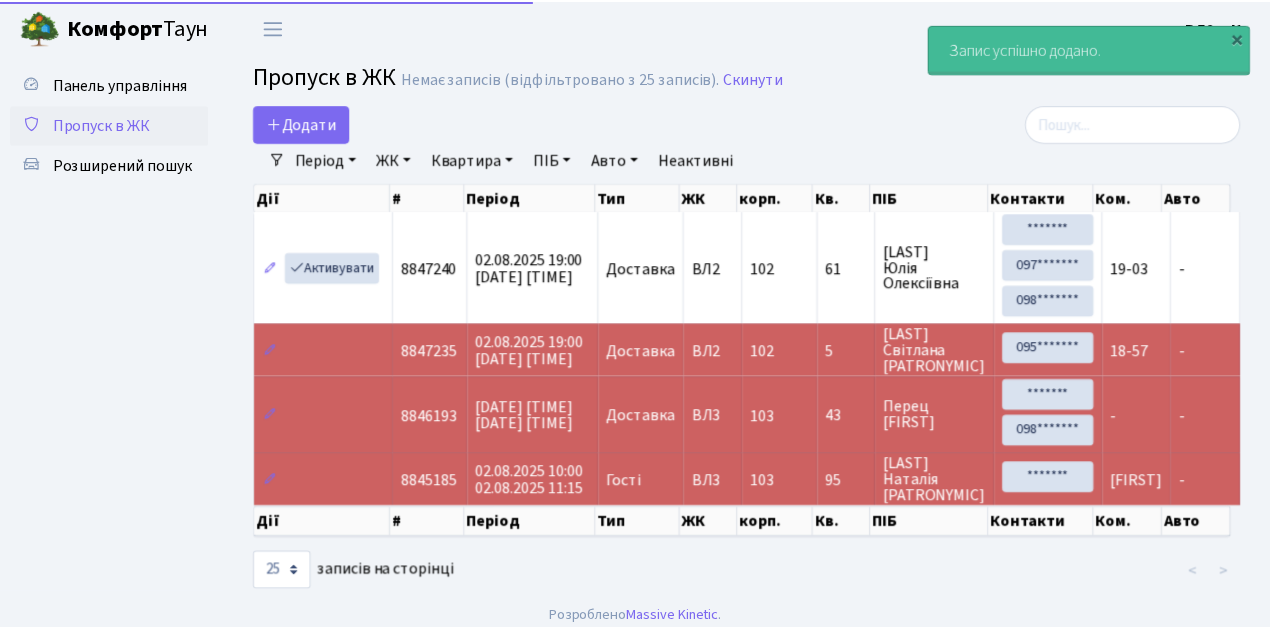 scroll, scrollTop: 0, scrollLeft: 0, axis: both 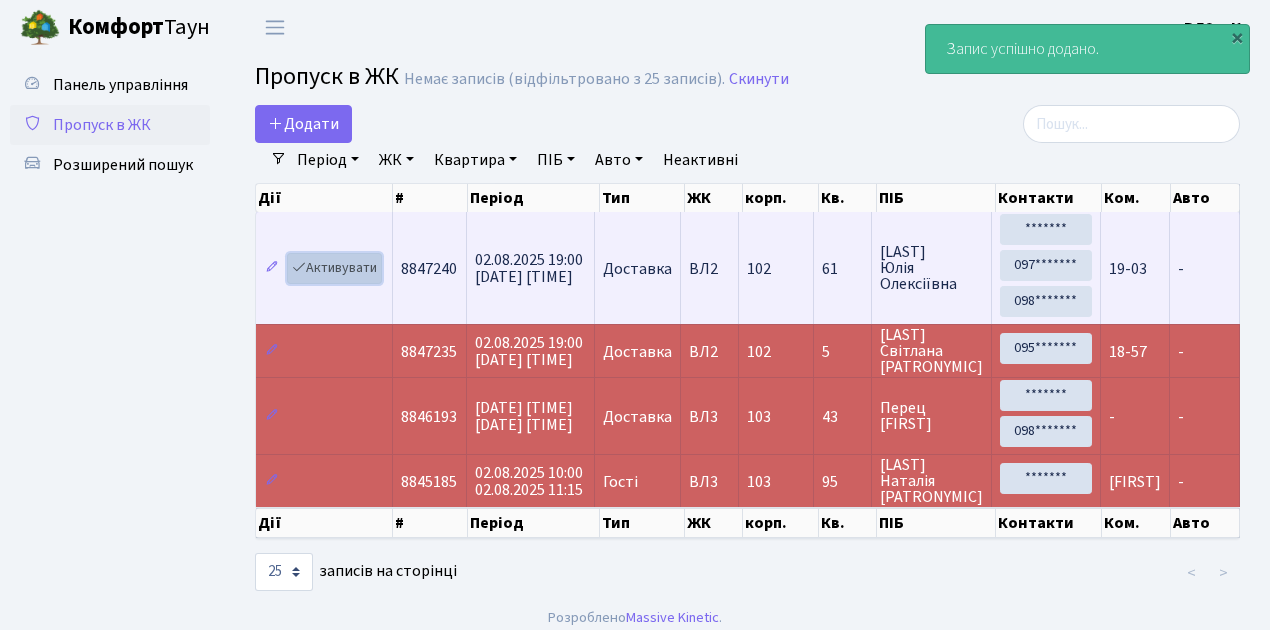 click on "Активувати" at bounding box center (334, 268) 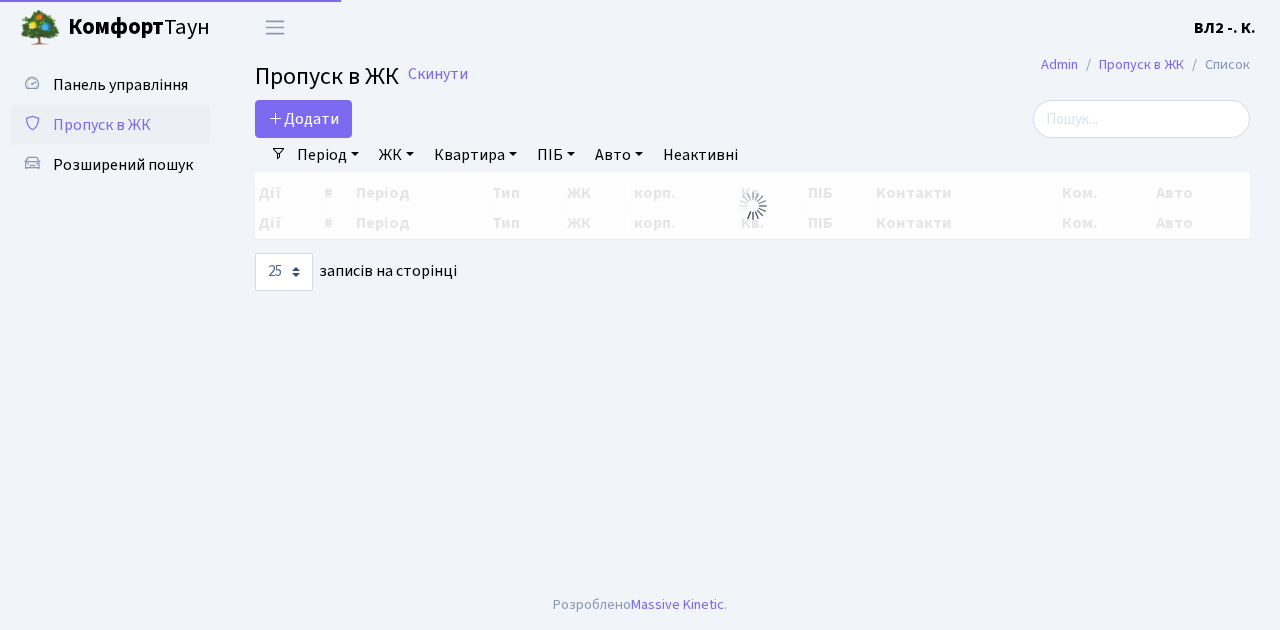 select on "25" 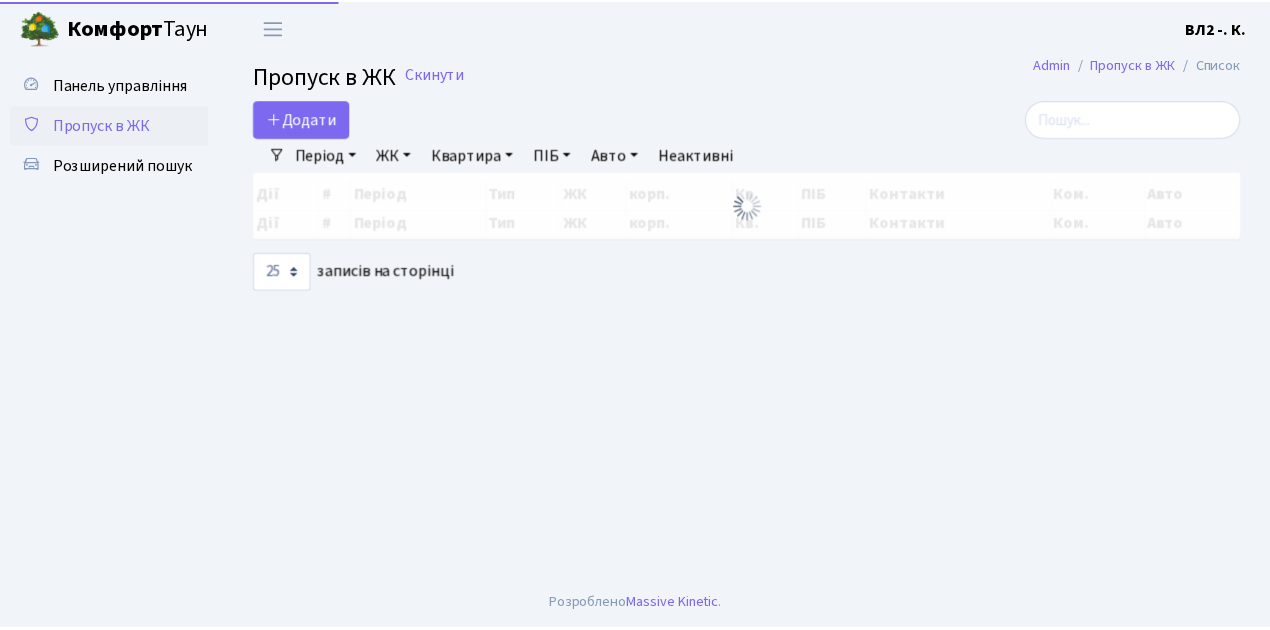 scroll, scrollTop: 0, scrollLeft: 0, axis: both 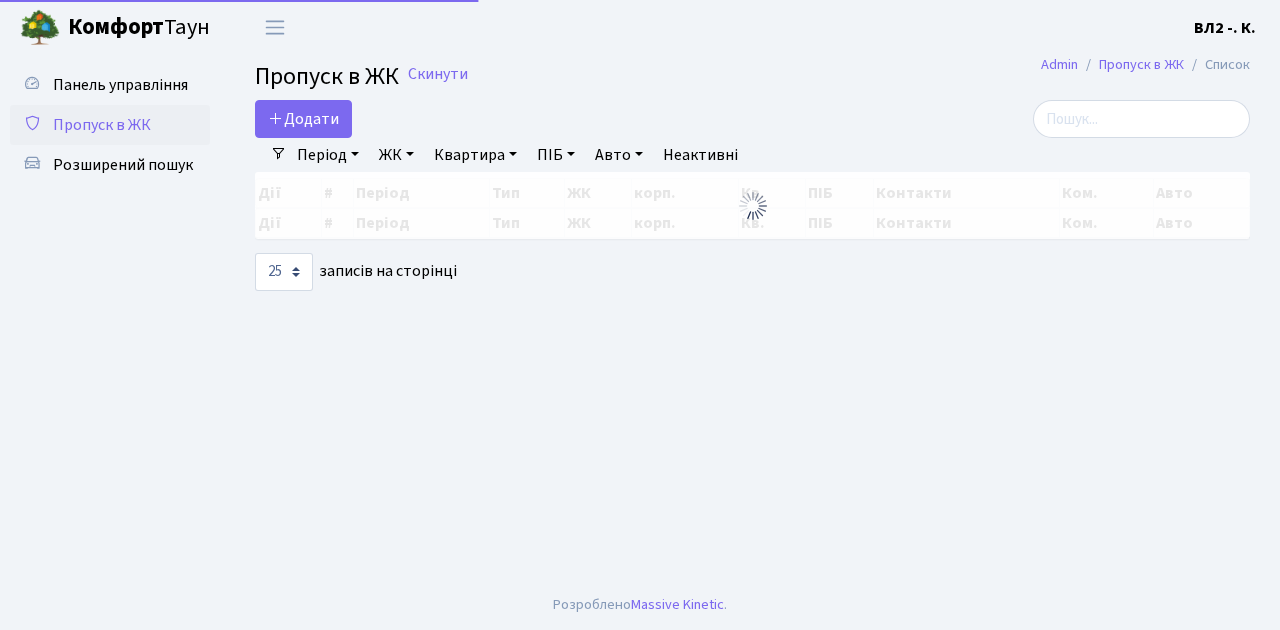 select on "25" 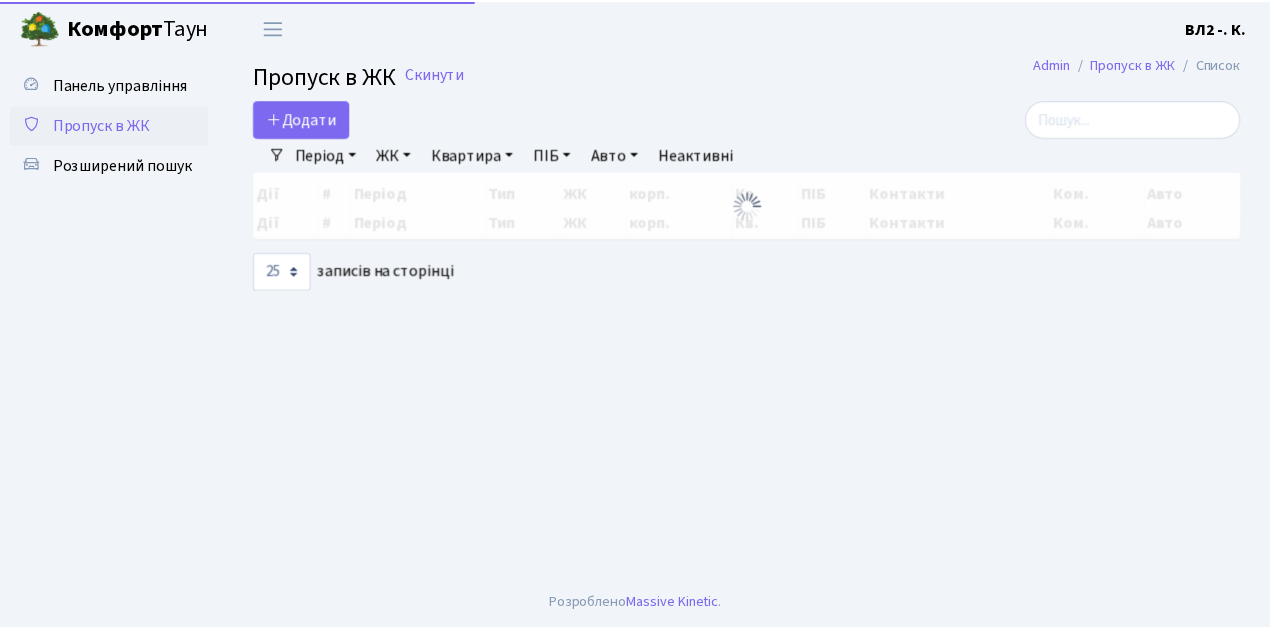 scroll, scrollTop: 0, scrollLeft: 0, axis: both 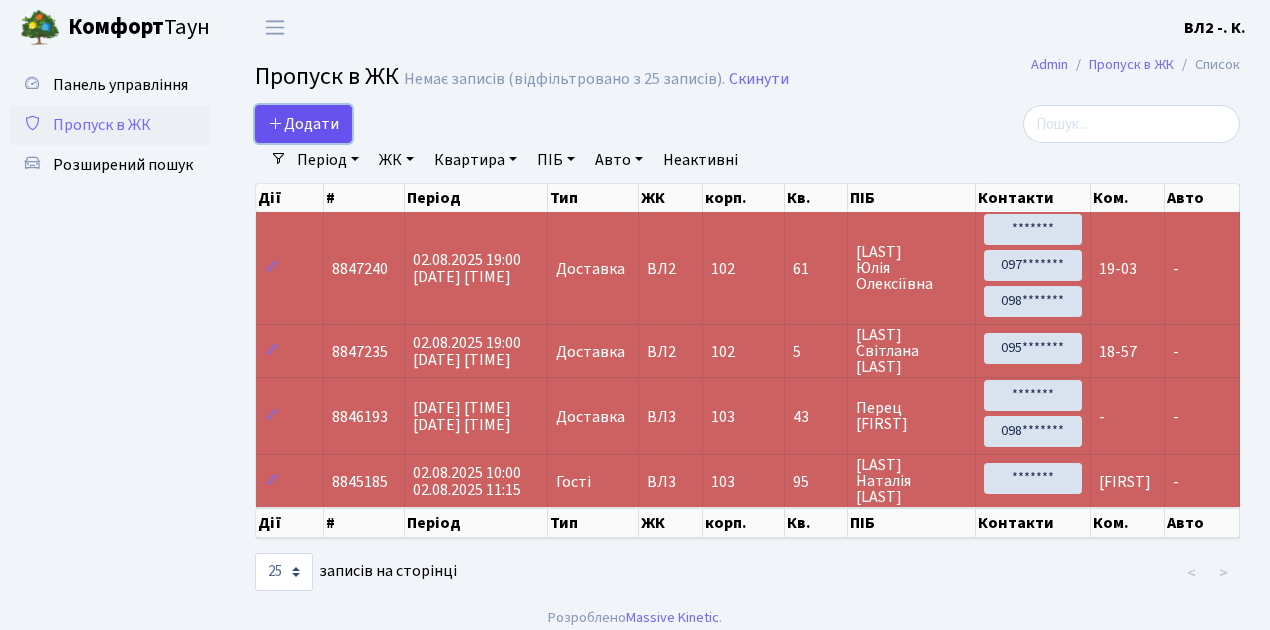 click on "Додати" at bounding box center [303, 124] 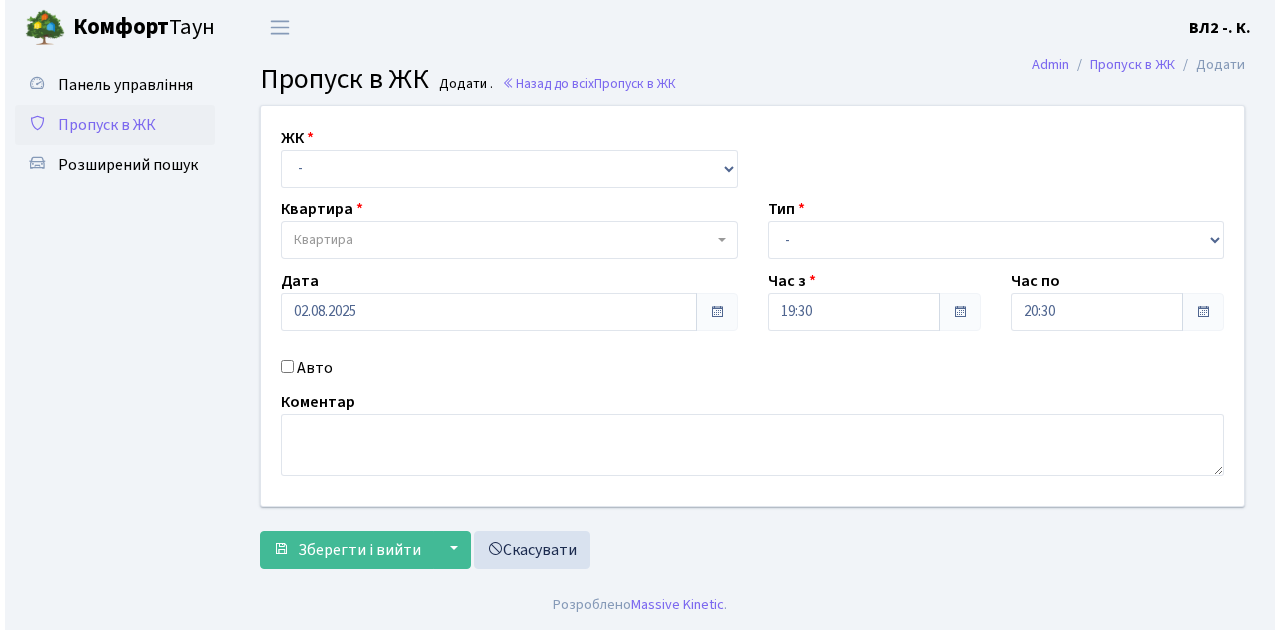 scroll, scrollTop: 0, scrollLeft: 0, axis: both 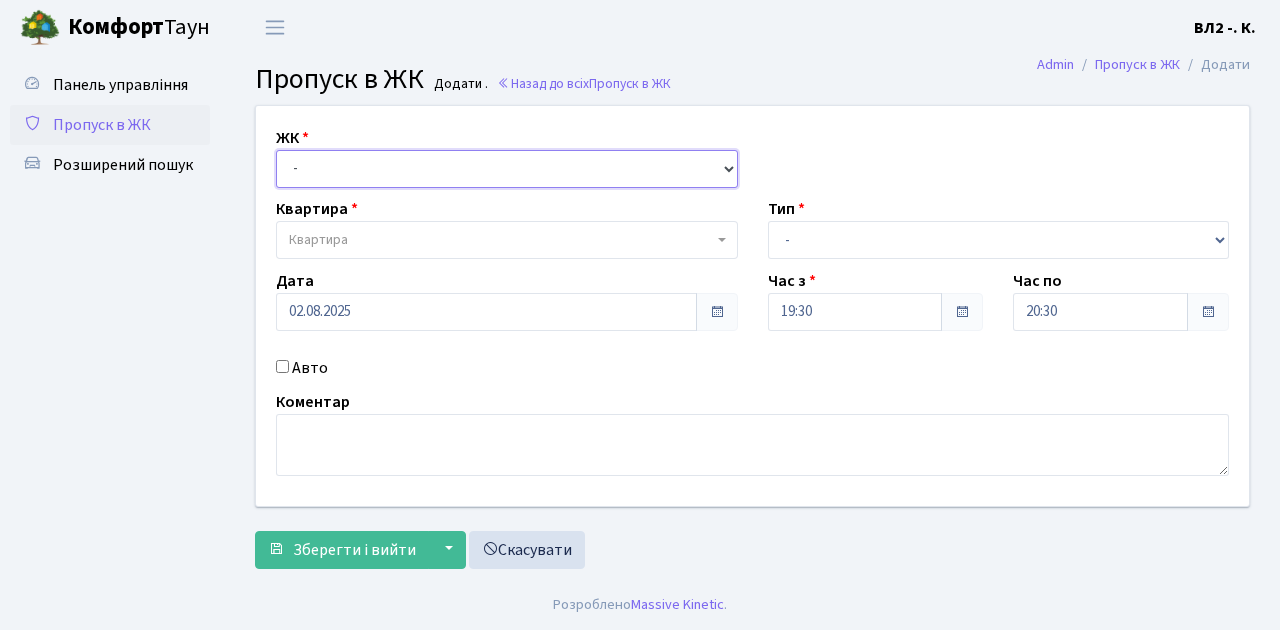 click on "-
ВЛ1, Ужгородський пров., 4/1
ВЛ2, Голосіївський просп., 76
ВЛ3, пр.Голосіївський, 78/2" at bounding box center (507, 169) 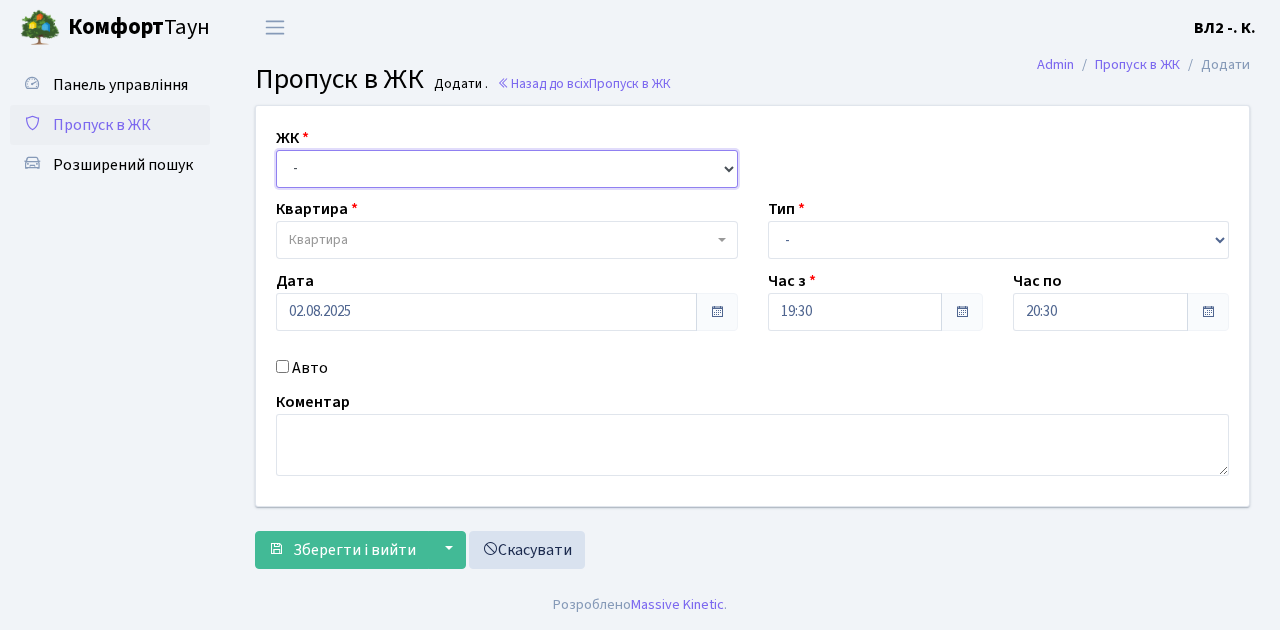 select on "317" 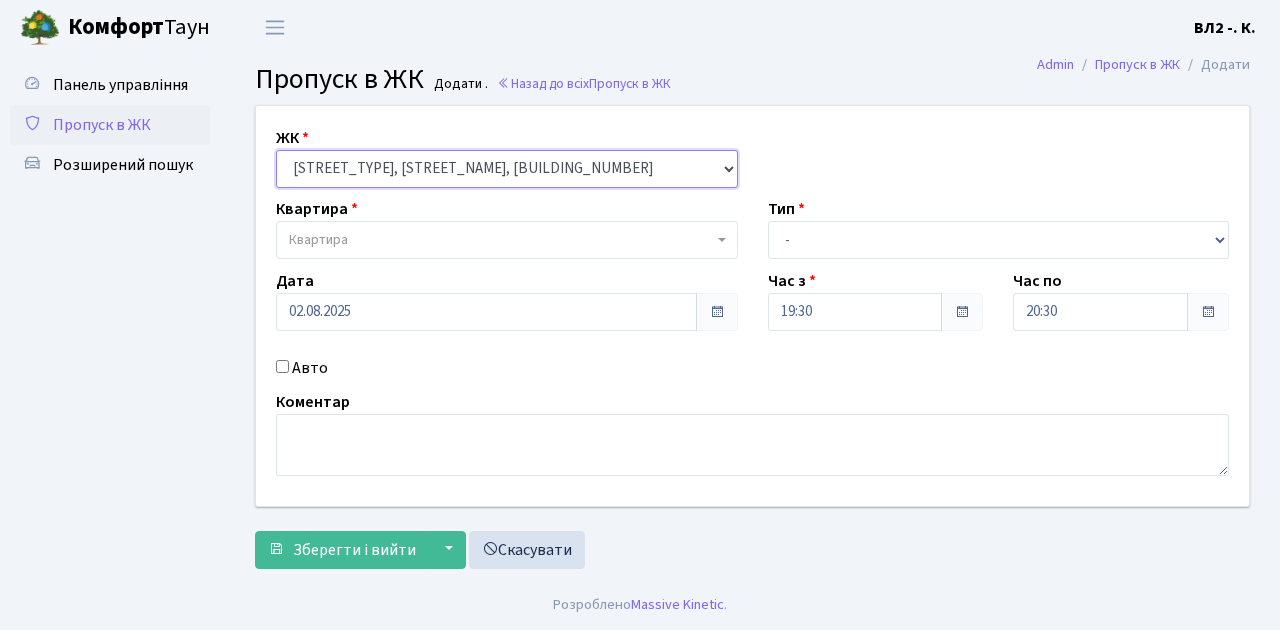 click on "-
ВЛ1, Ужгородський пров., 4/1
ВЛ2, Голосіївський просп., 76
ВЛ3, пр.Голосіївський, 78/2" at bounding box center (507, 169) 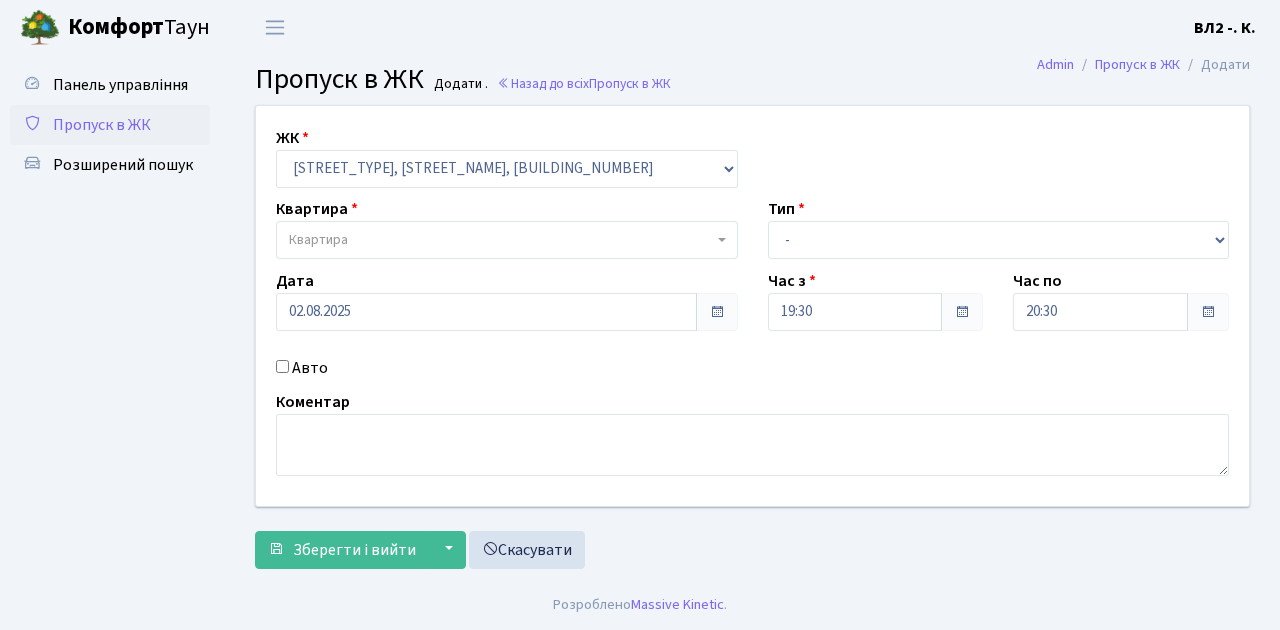 click at bounding box center (724, 240) 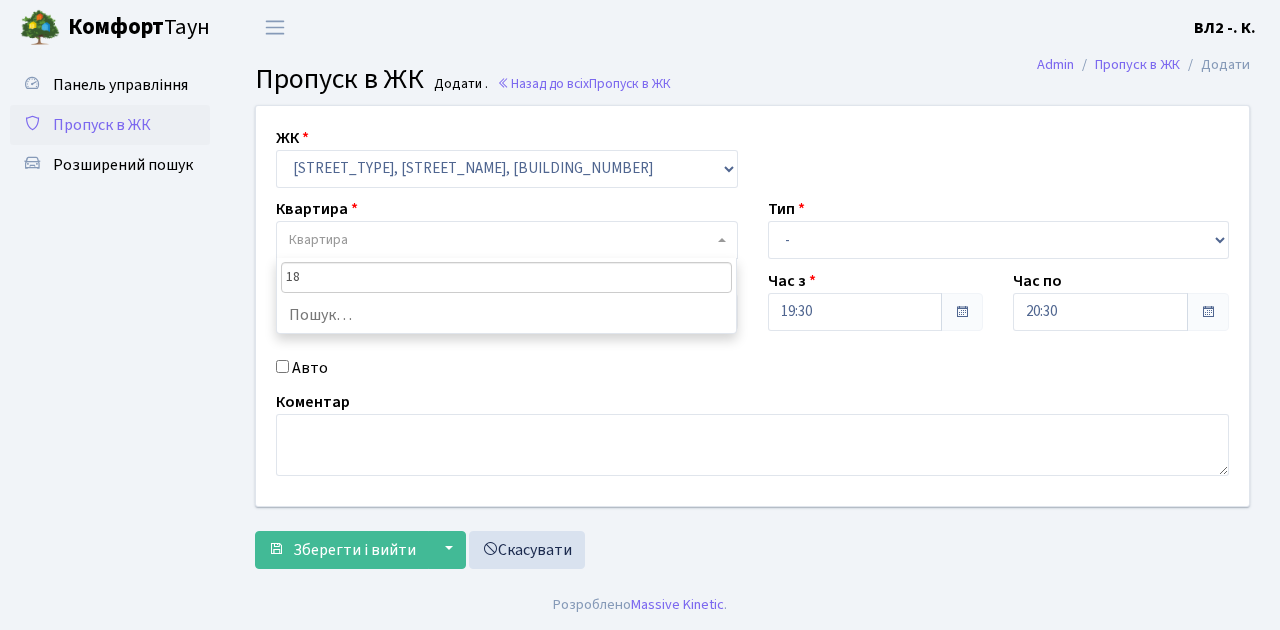 type on "188" 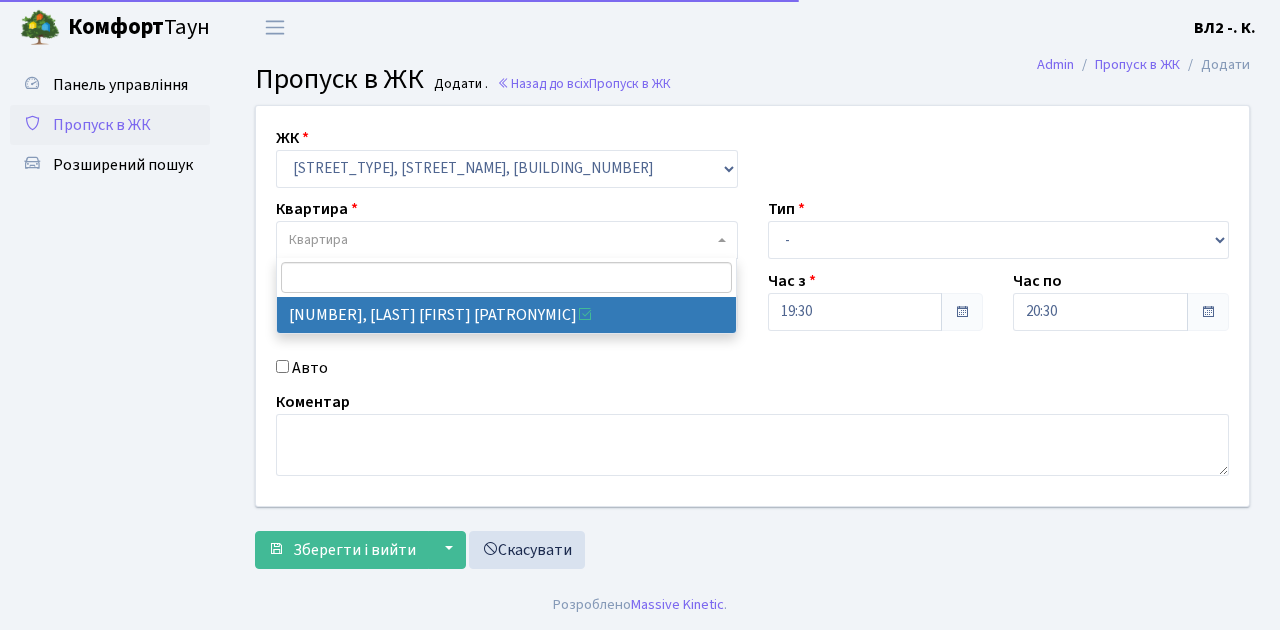 select on "40000" 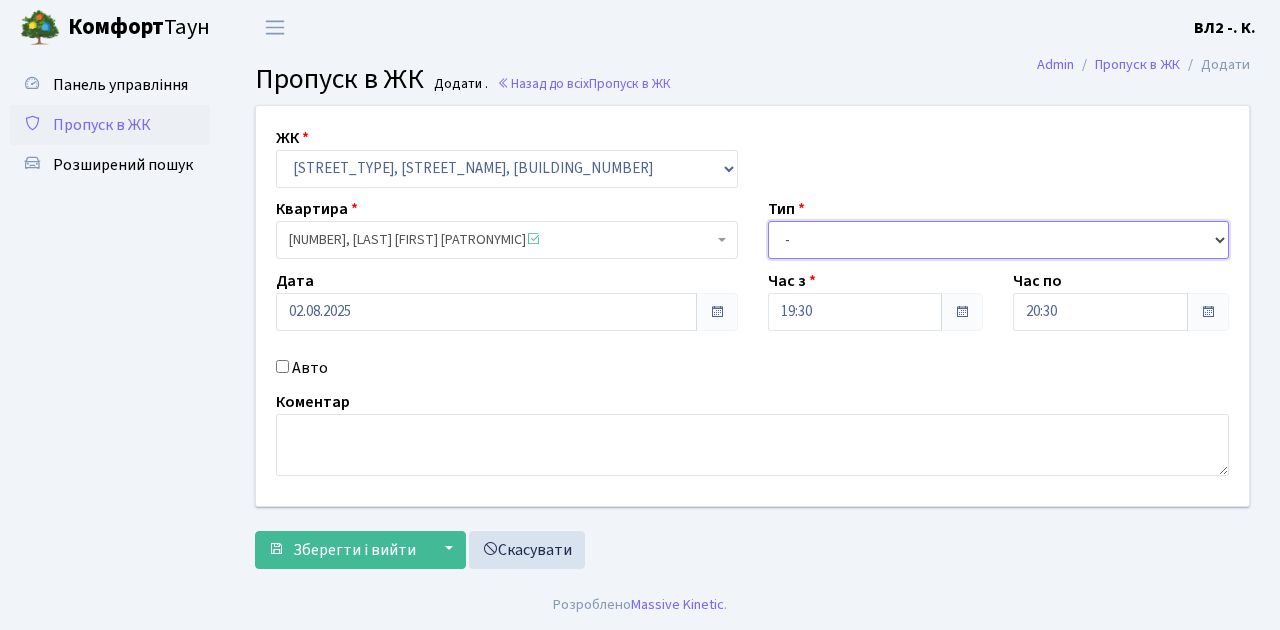drag, startPoint x: 1217, startPoint y: 237, endPoint x: 1202, endPoint y: 237, distance: 15 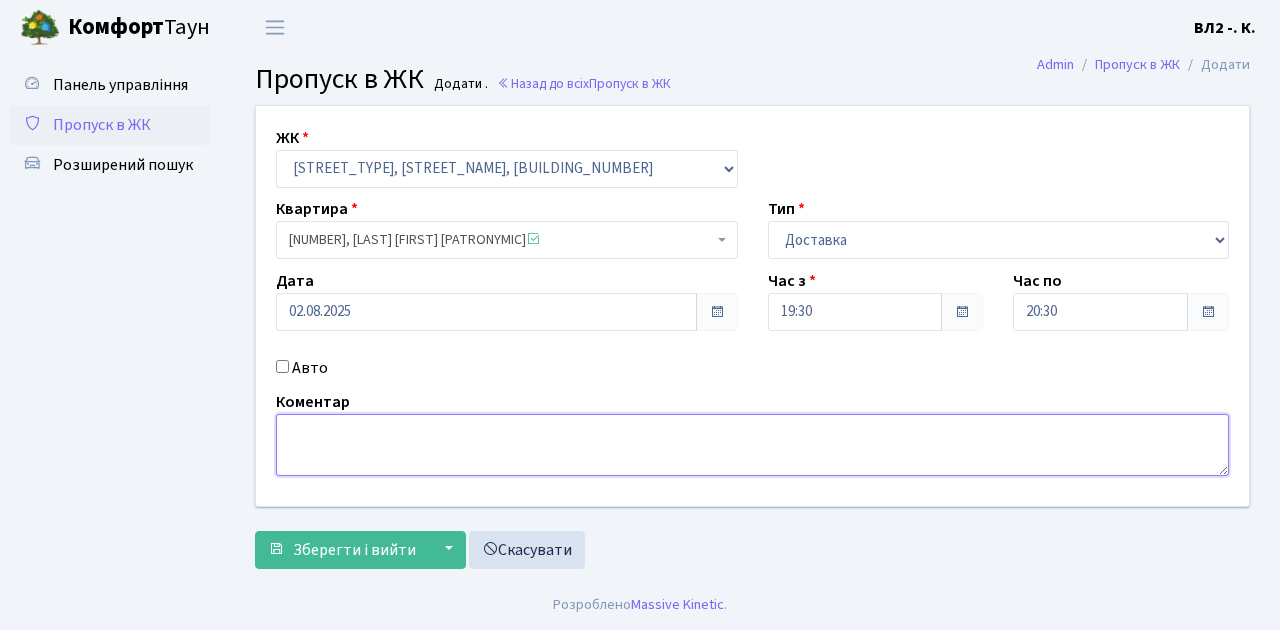 drag, startPoint x: 364, startPoint y: 422, endPoint x: 352, endPoint y: 409, distance: 17.691807 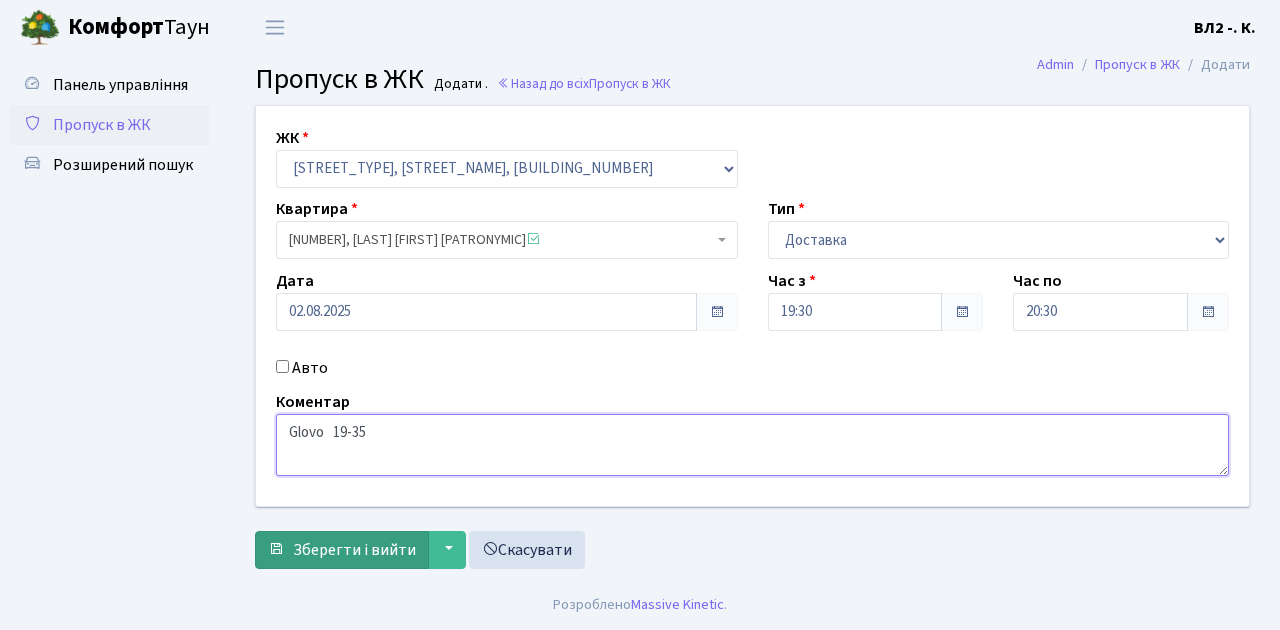 type on "Glovo   19-35" 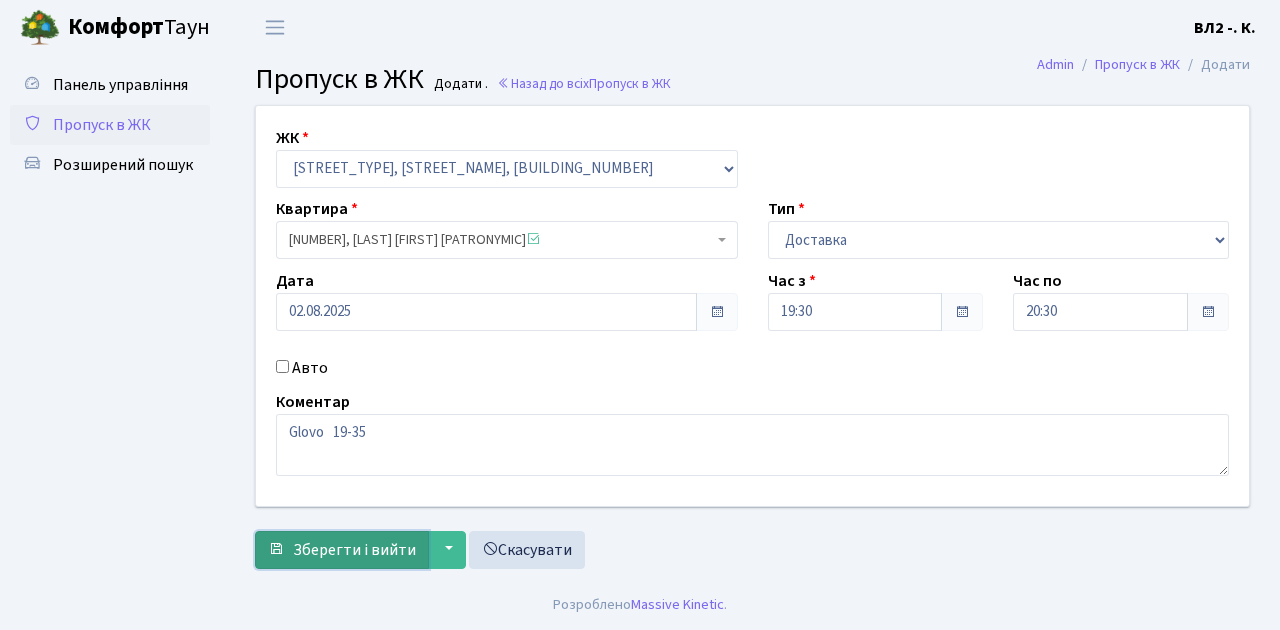 click on "Зберегти і вийти" at bounding box center [354, 550] 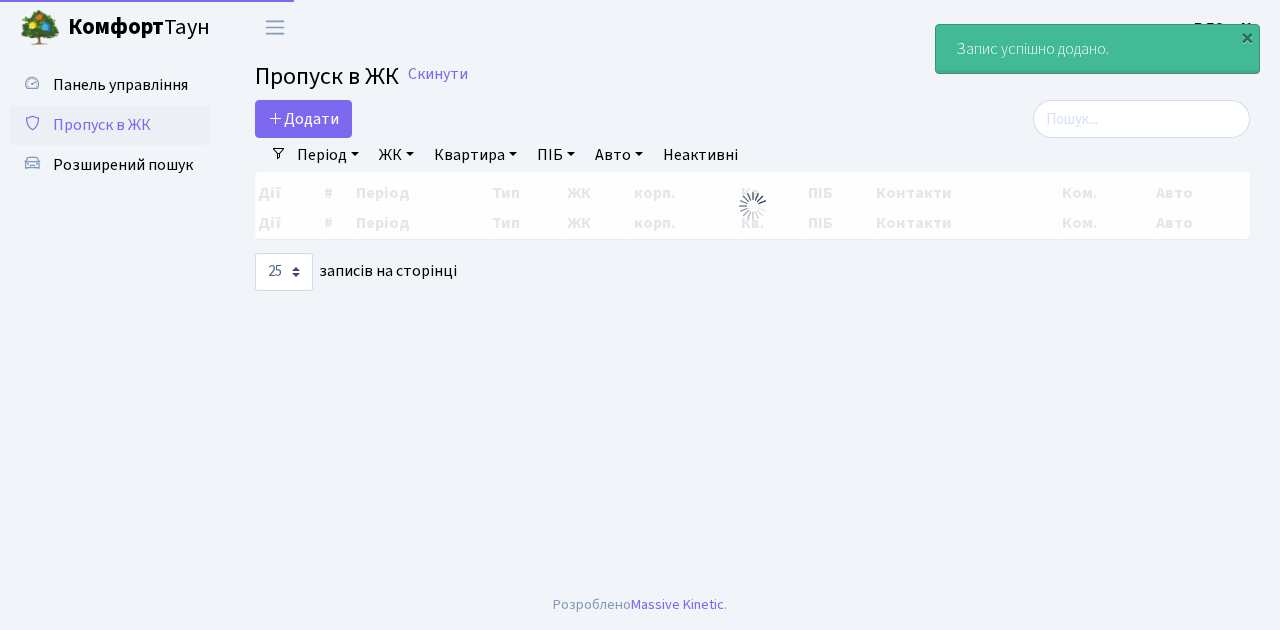 select on "25" 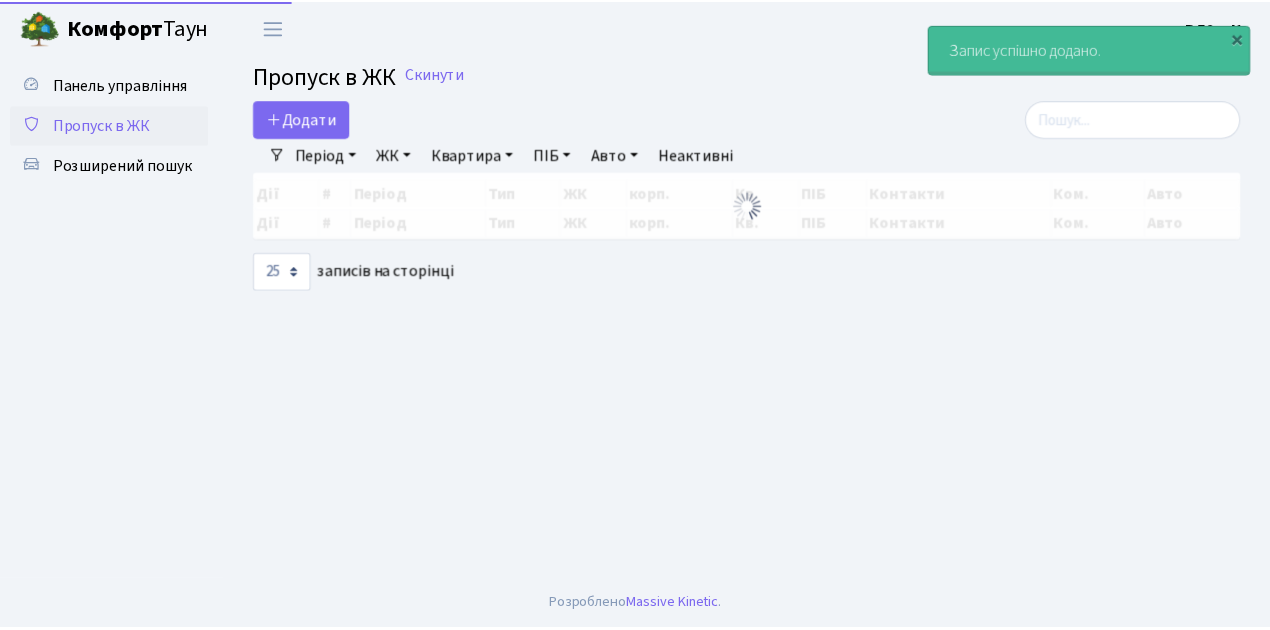 scroll, scrollTop: 0, scrollLeft: 0, axis: both 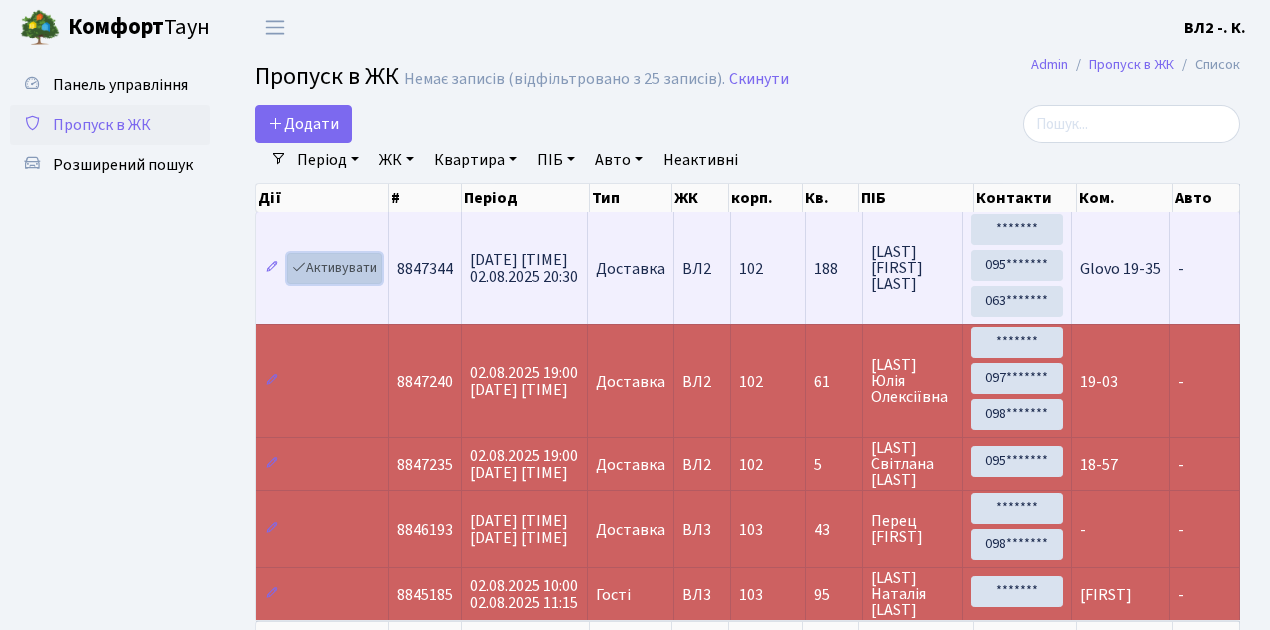 click on "Активувати" at bounding box center [334, 268] 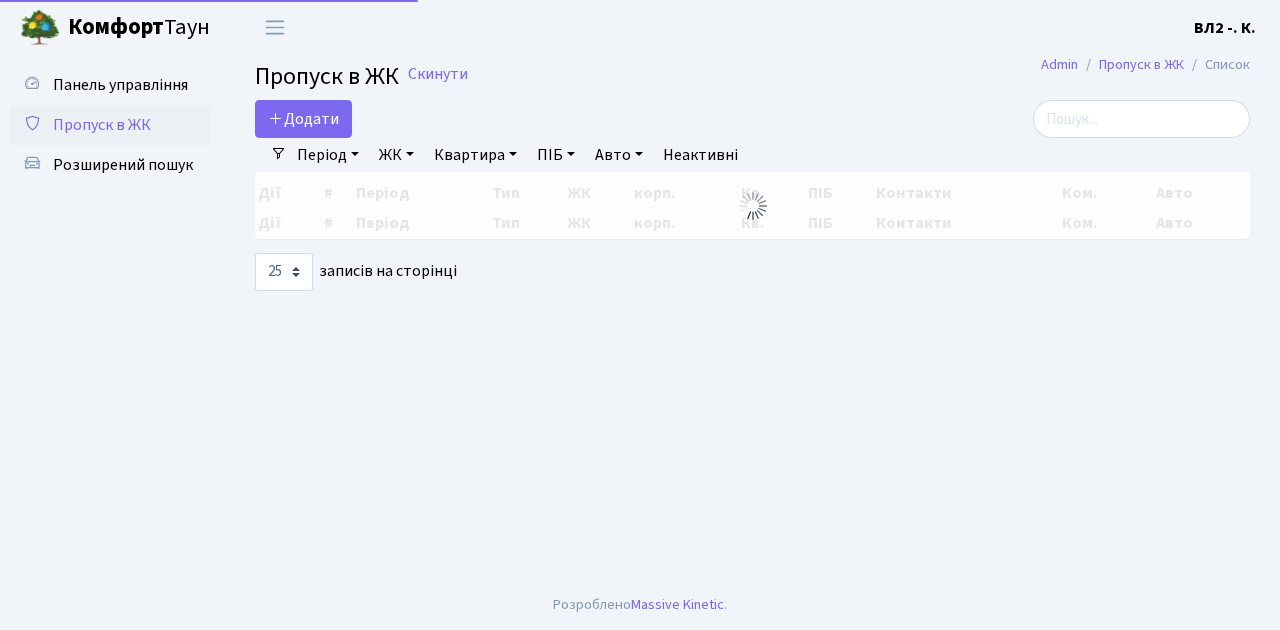 select on "25" 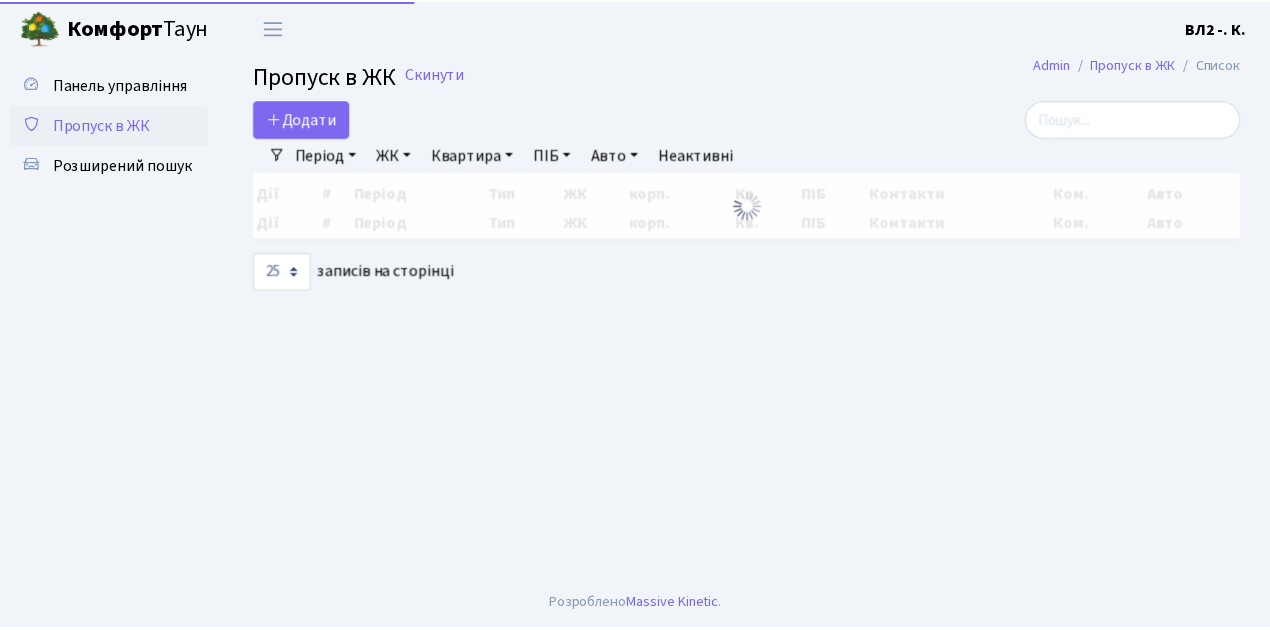 scroll, scrollTop: 0, scrollLeft: 0, axis: both 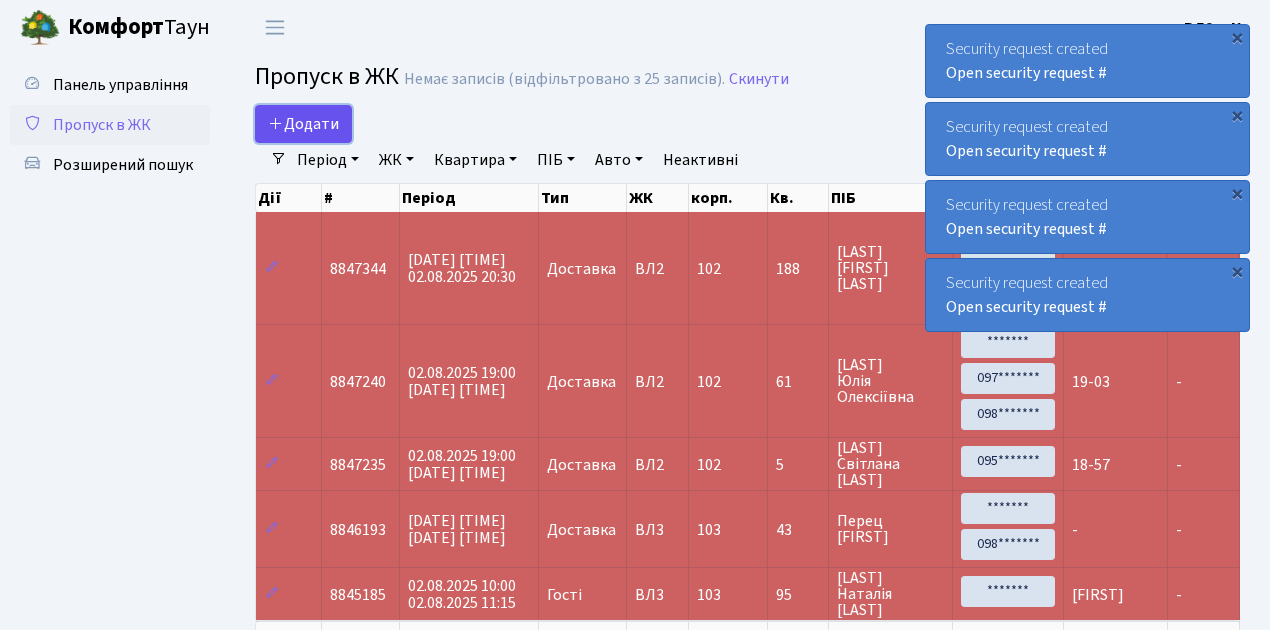 click on "Додати" at bounding box center (303, 124) 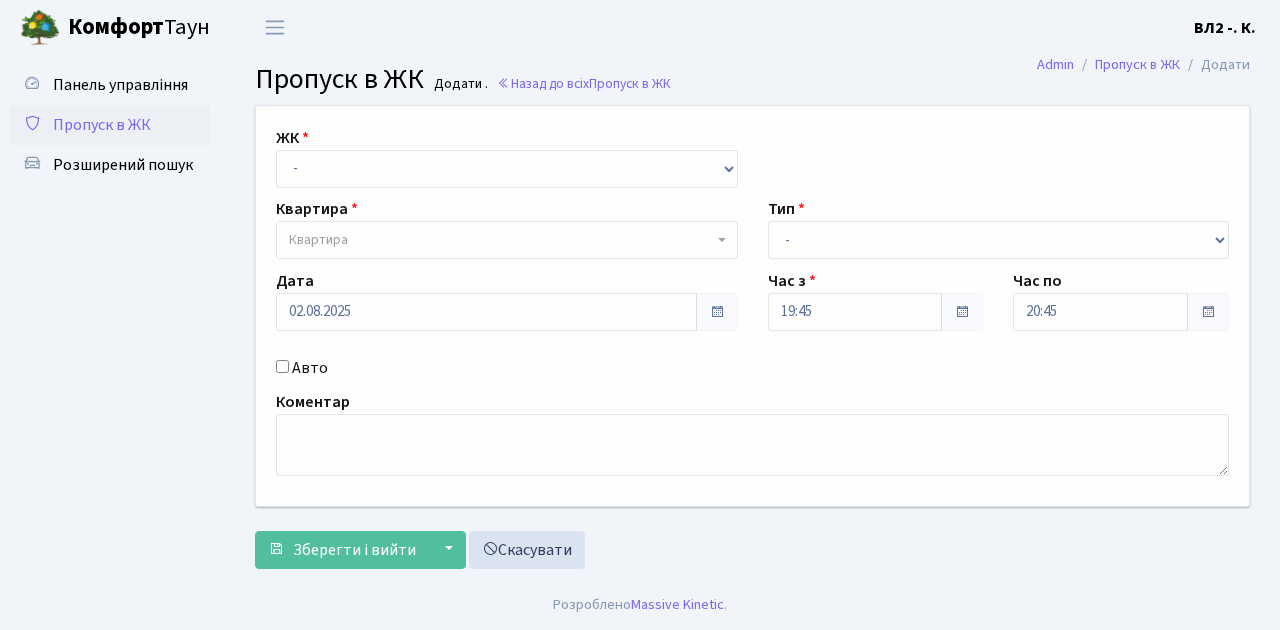 scroll, scrollTop: 0, scrollLeft: 0, axis: both 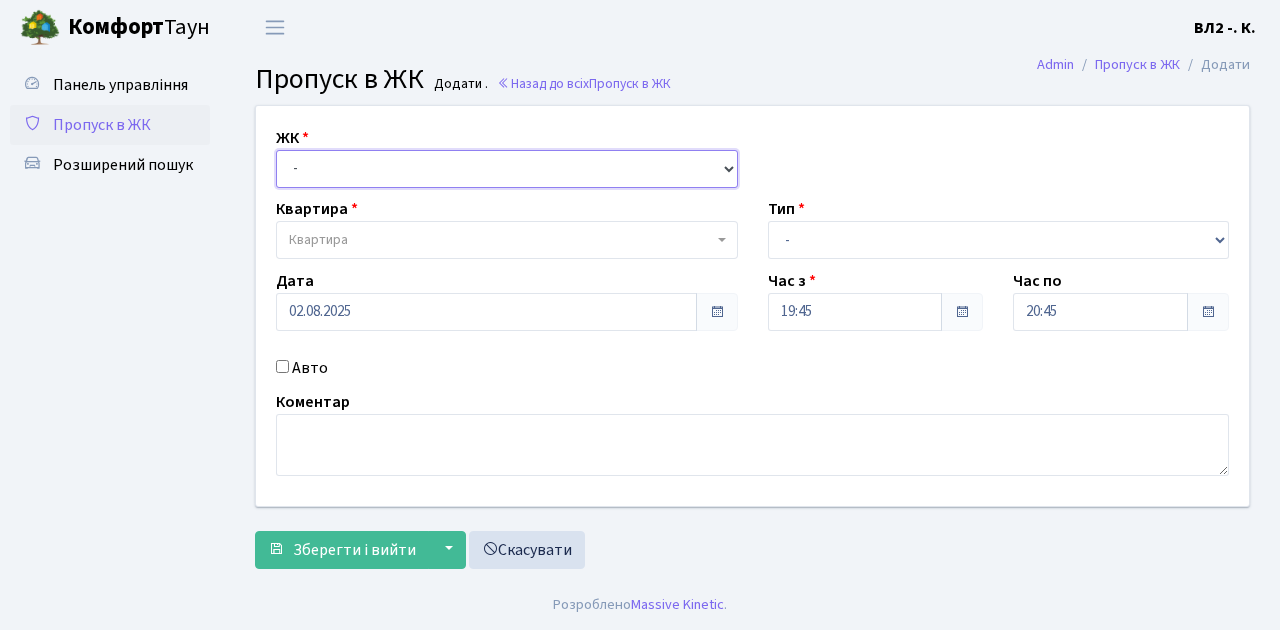 click on "-
ВЛ1, Ужгородський пров., 4/1
ВЛ2, Голосіївський просп., 76
ВЛ3, пр.Голосіївський, 78/2" at bounding box center (507, 169) 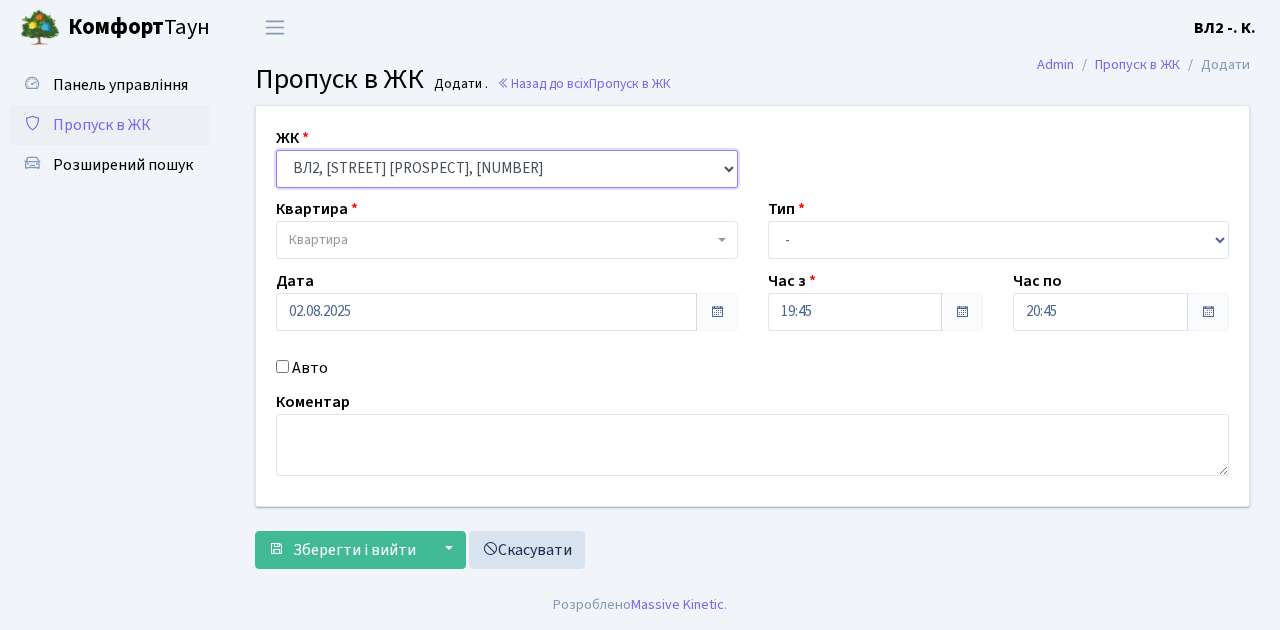 click on "-
[STREET], [STREET_NAME], [NUMBER]/[NUMBER]
[STREET], [STREET_NAME], [NUMBER]
[STREET], [STREET_NAME], [NUMBER]/[NUMBER]" at bounding box center (507, 169) 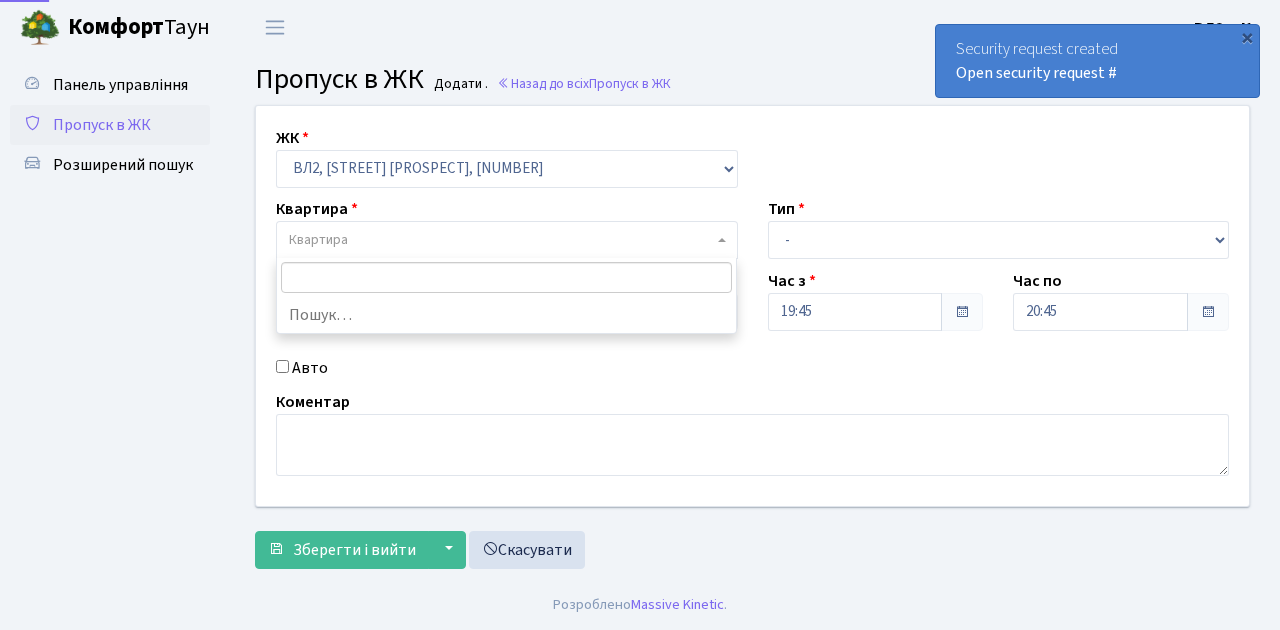 click at bounding box center [722, 240] 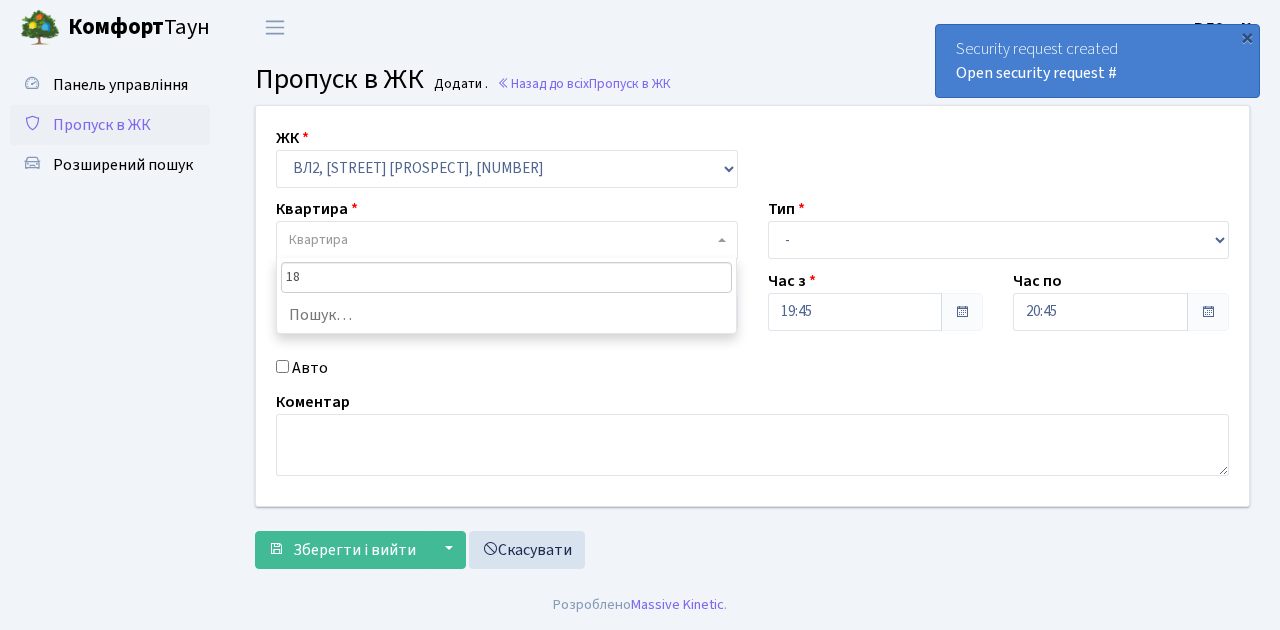 type on "188" 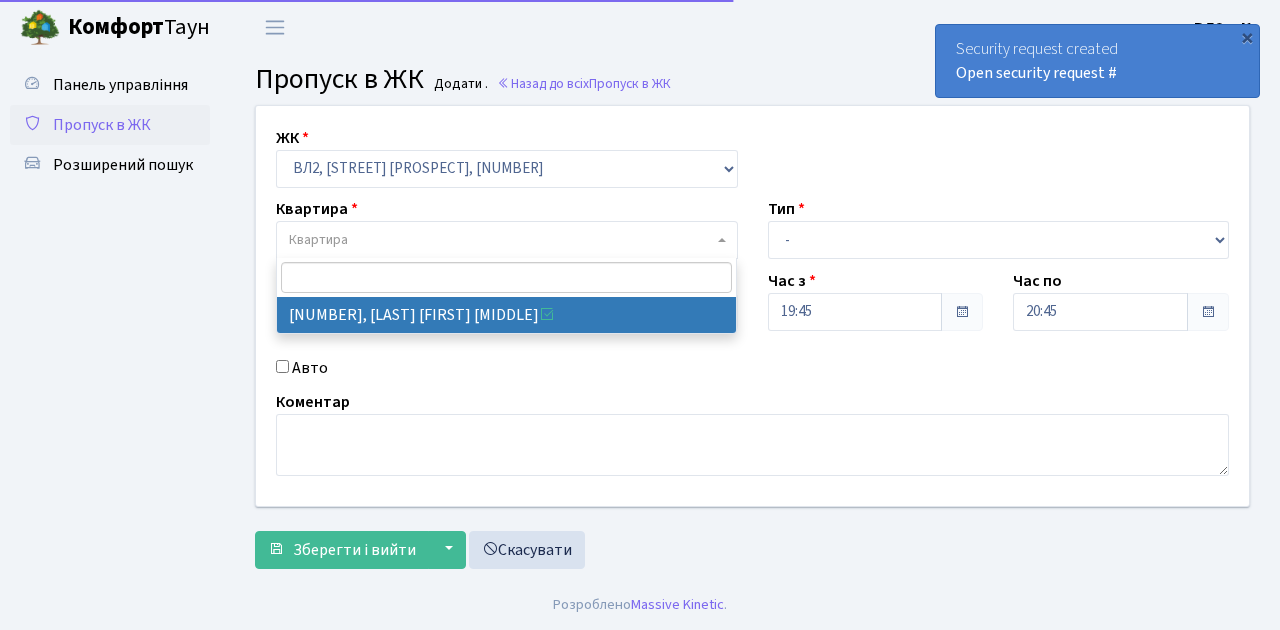 select on "40000" 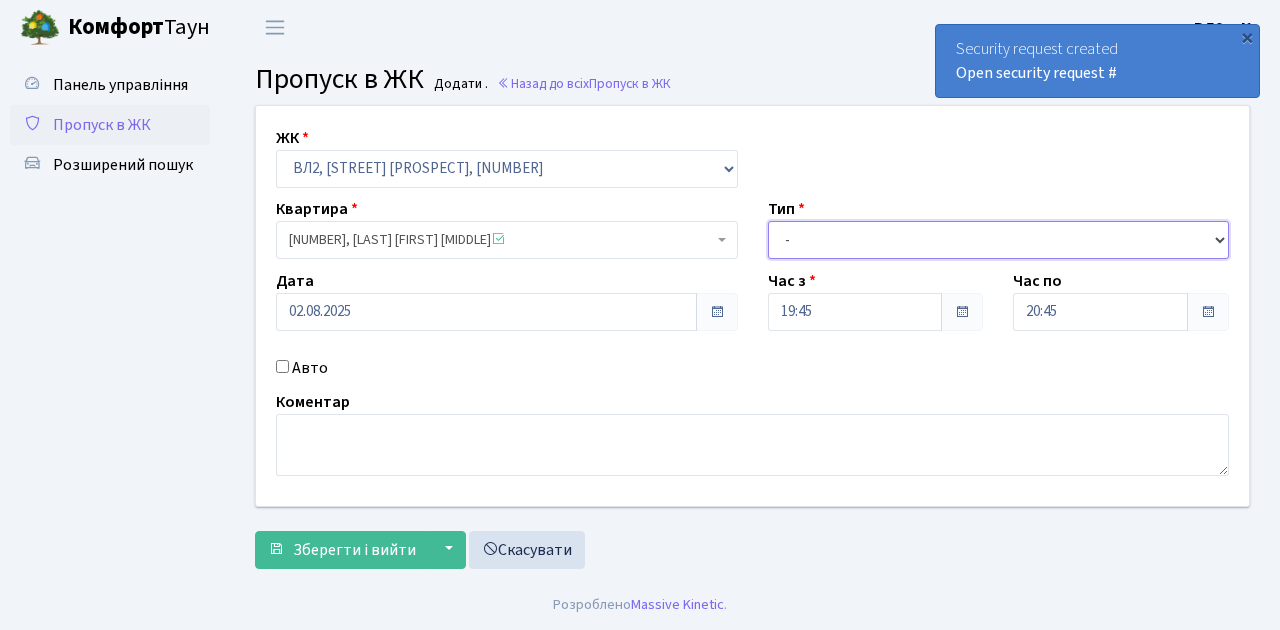 click on "-
Доставка
Таксі
Гості
Сервіс" at bounding box center (999, 240) 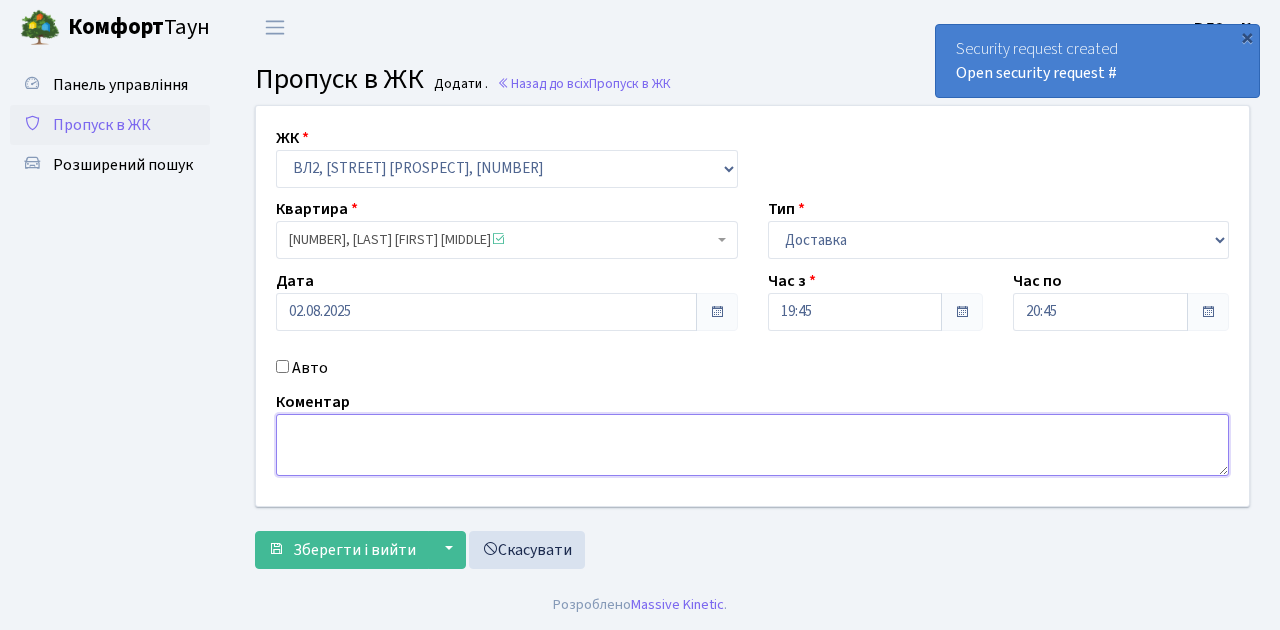 click at bounding box center (752, 445) 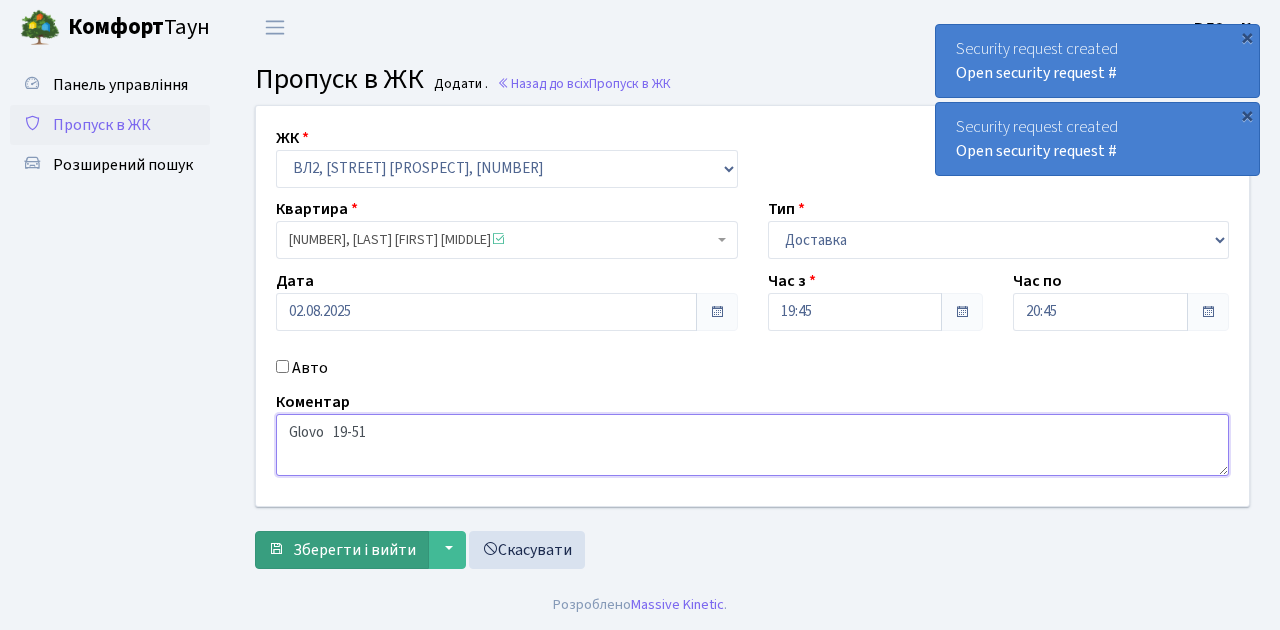 type on "Glovo   19-51" 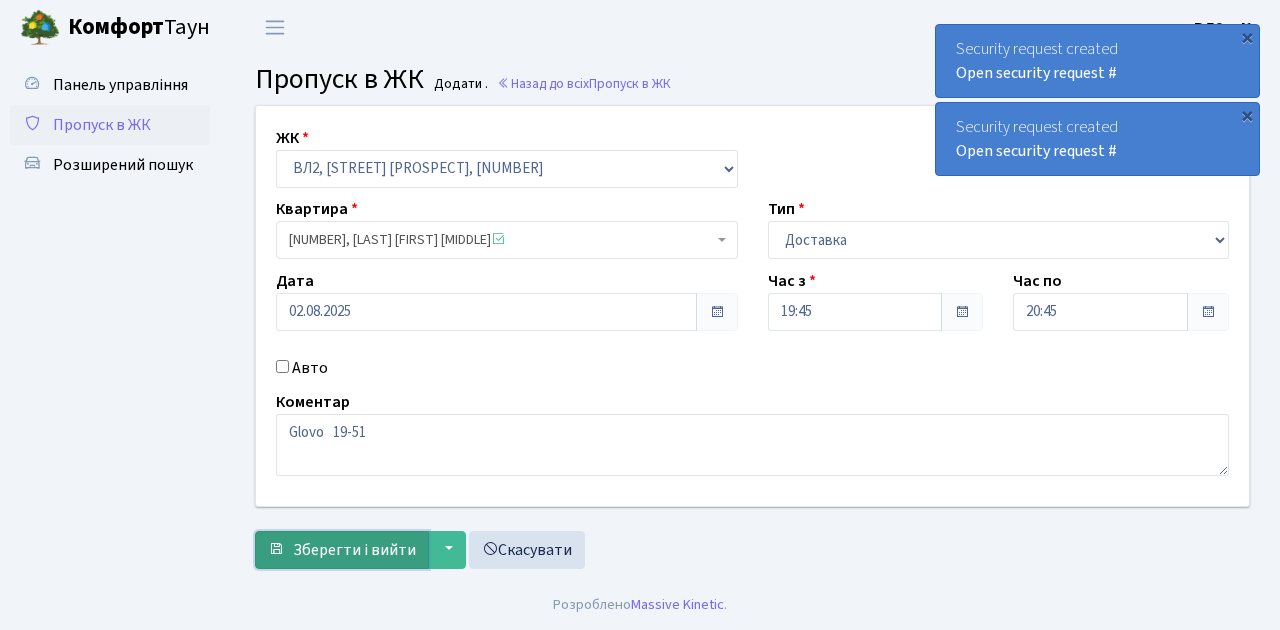 click on "Зберегти і вийти" at bounding box center (354, 550) 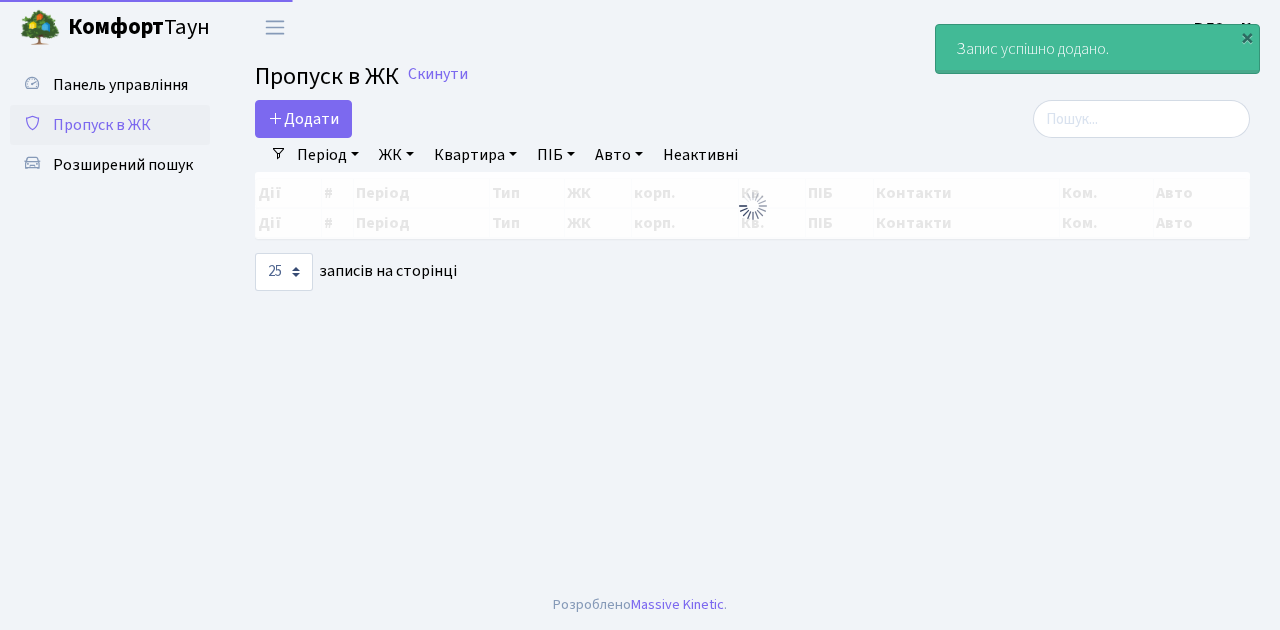 select on "25" 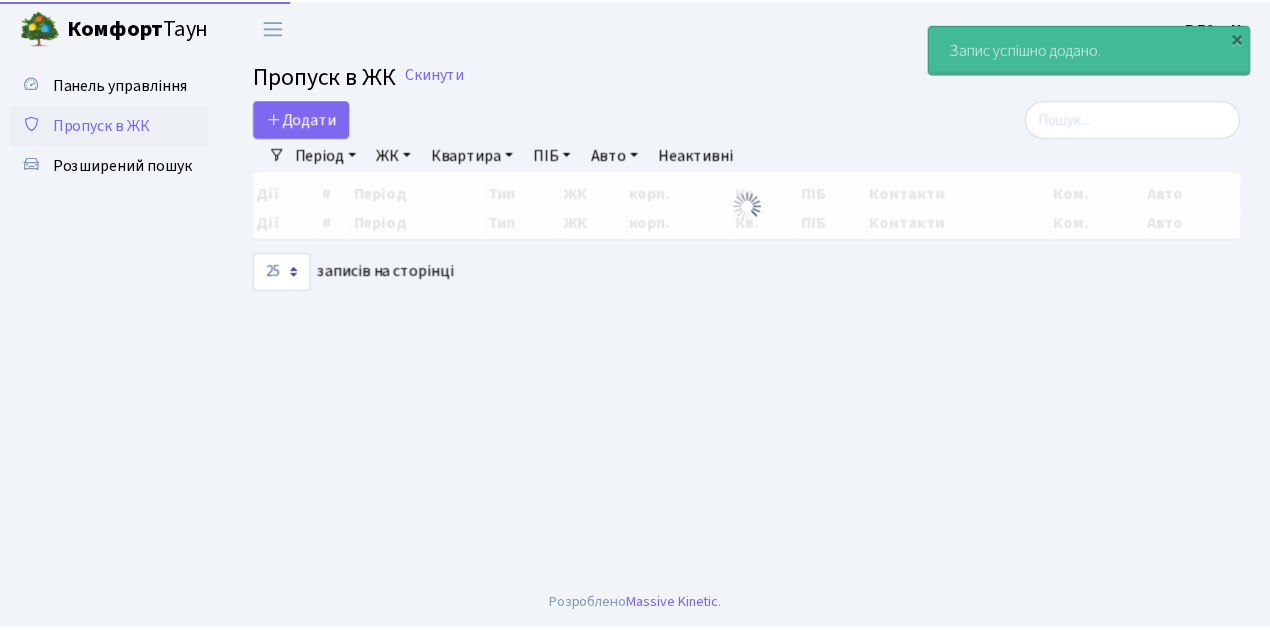 scroll, scrollTop: 0, scrollLeft: 0, axis: both 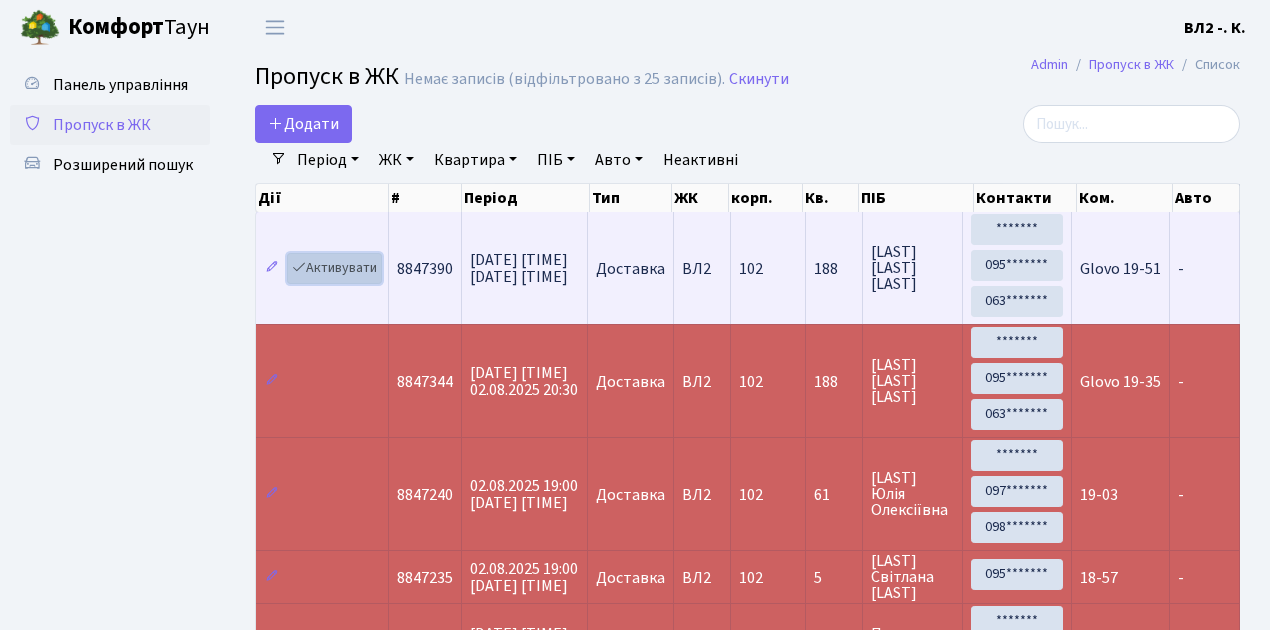 click on "Активувати" at bounding box center [334, 268] 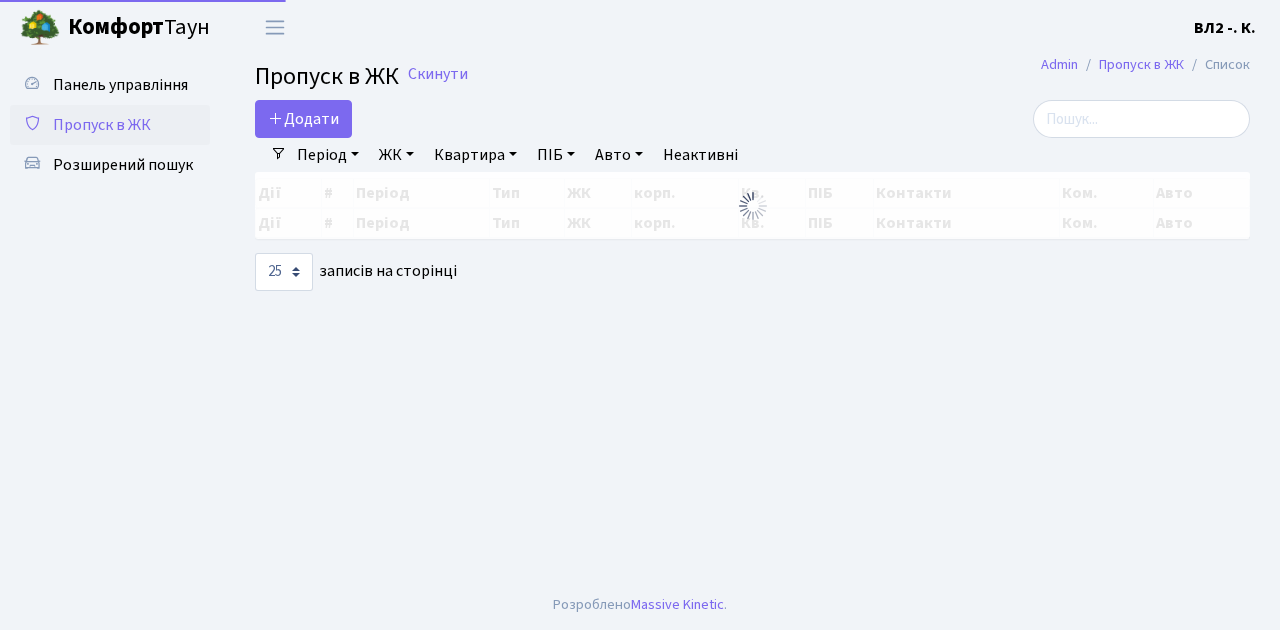 select on "25" 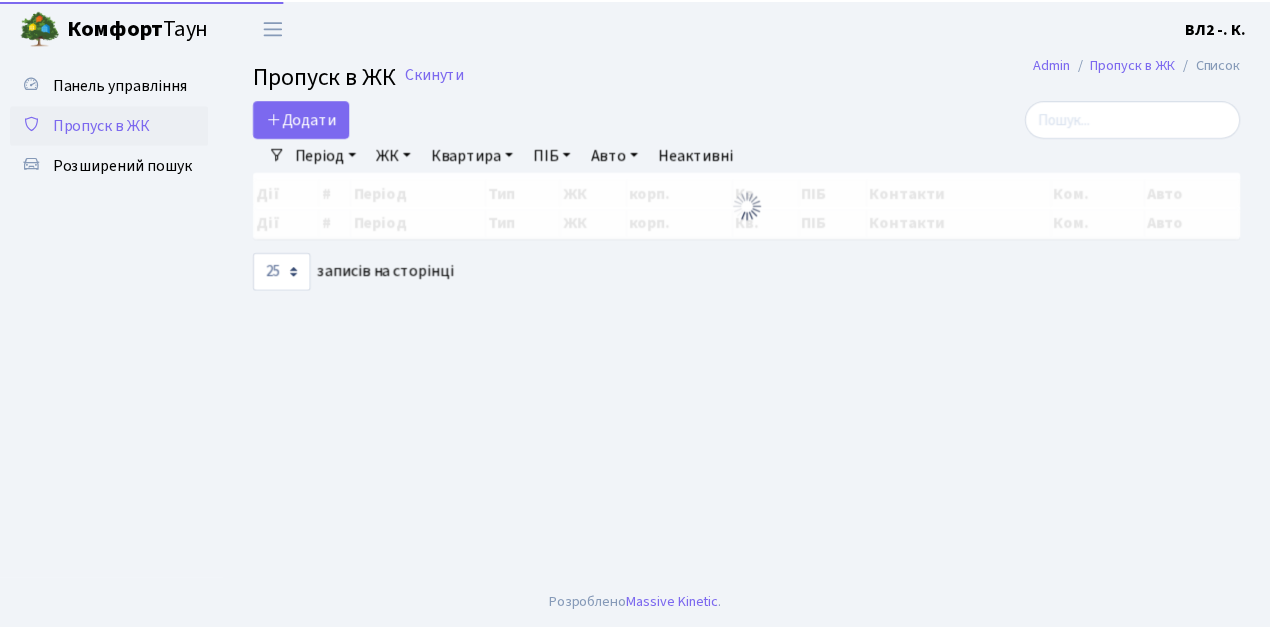 scroll, scrollTop: 0, scrollLeft: 0, axis: both 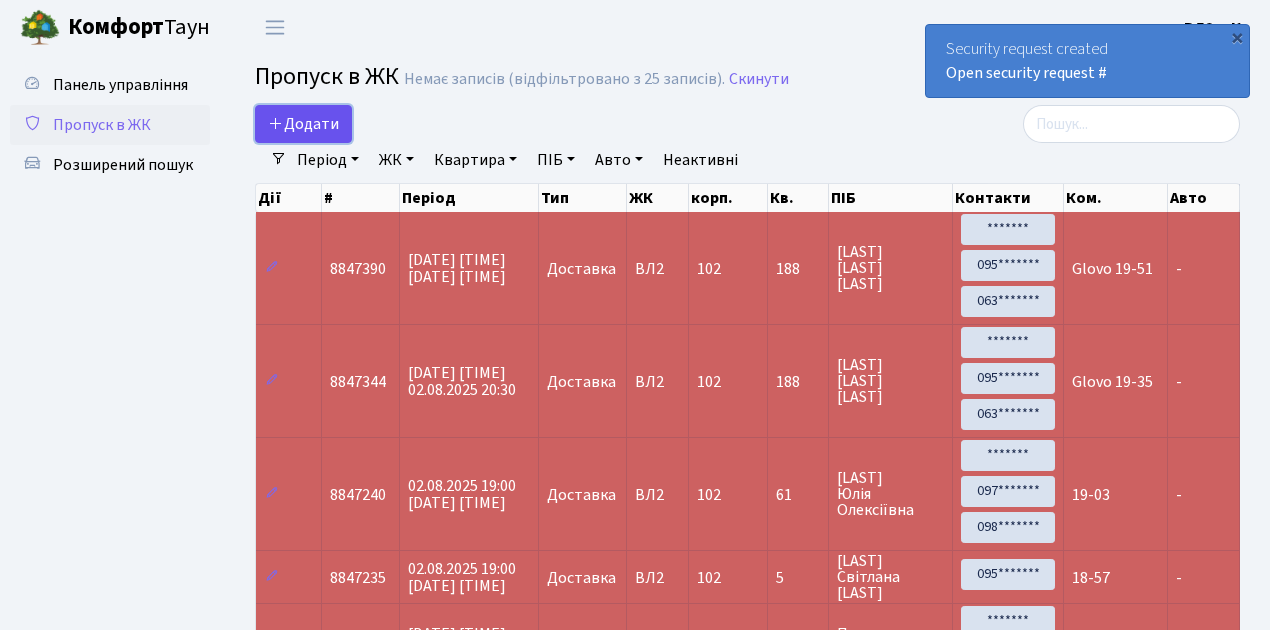 click on "Додати" at bounding box center (303, 124) 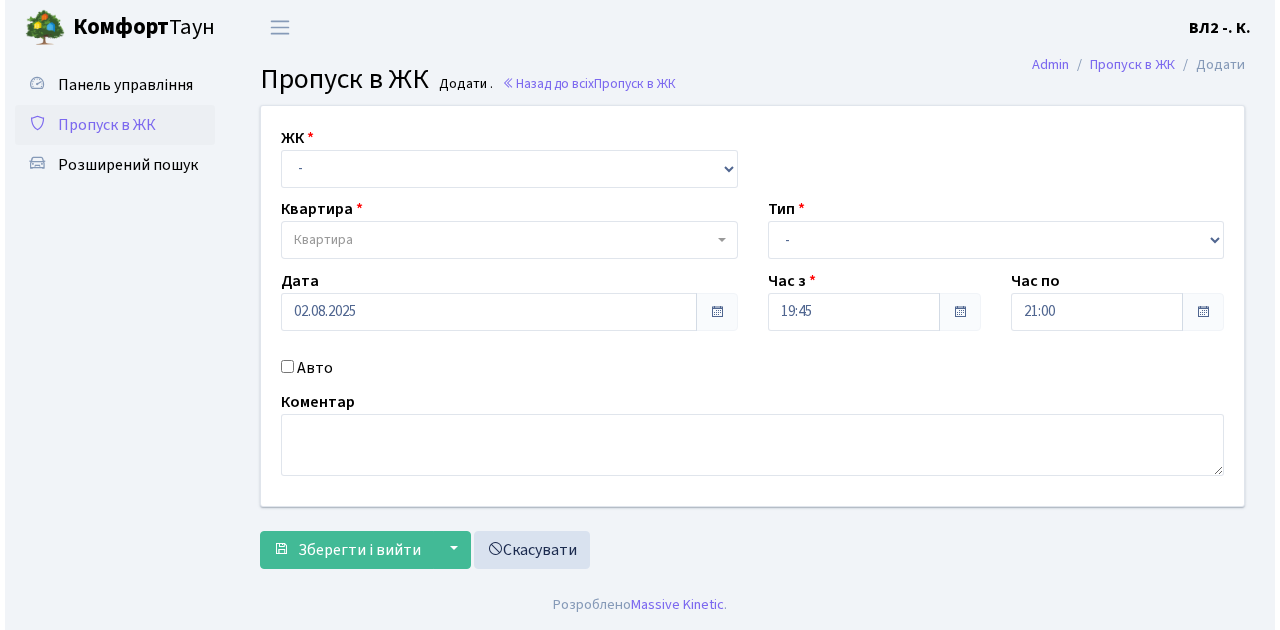 scroll, scrollTop: 0, scrollLeft: 0, axis: both 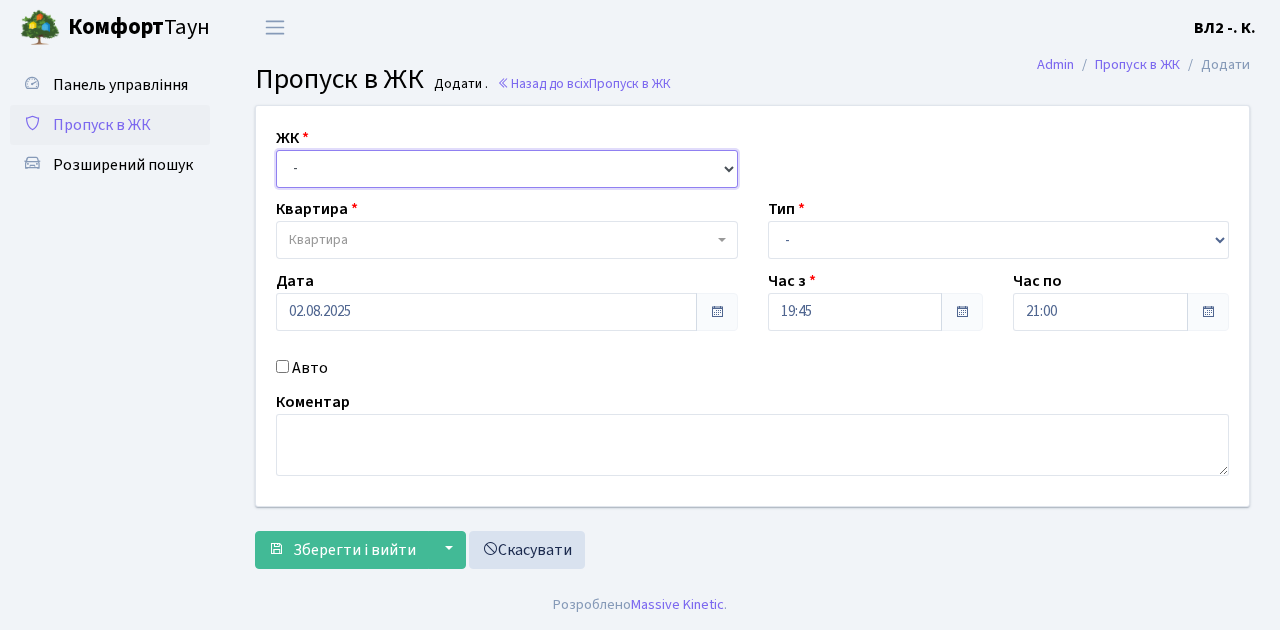 click on "-
[STREET], [STREET_NAME], [NUMBER]/[NUMBER]
[STREET], [STREET_NAME], [NUMBER]
[STREET], [STREET_NAME], [NUMBER]/[NUMBER]" at bounding box center (507, 169) 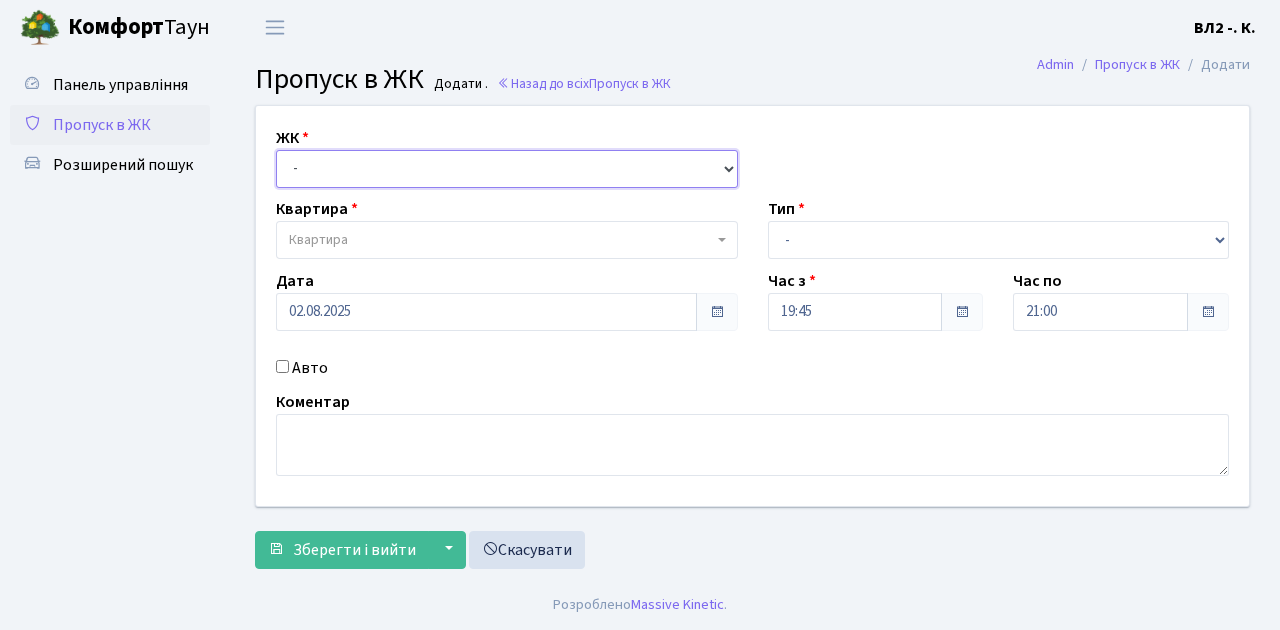 select on "317" 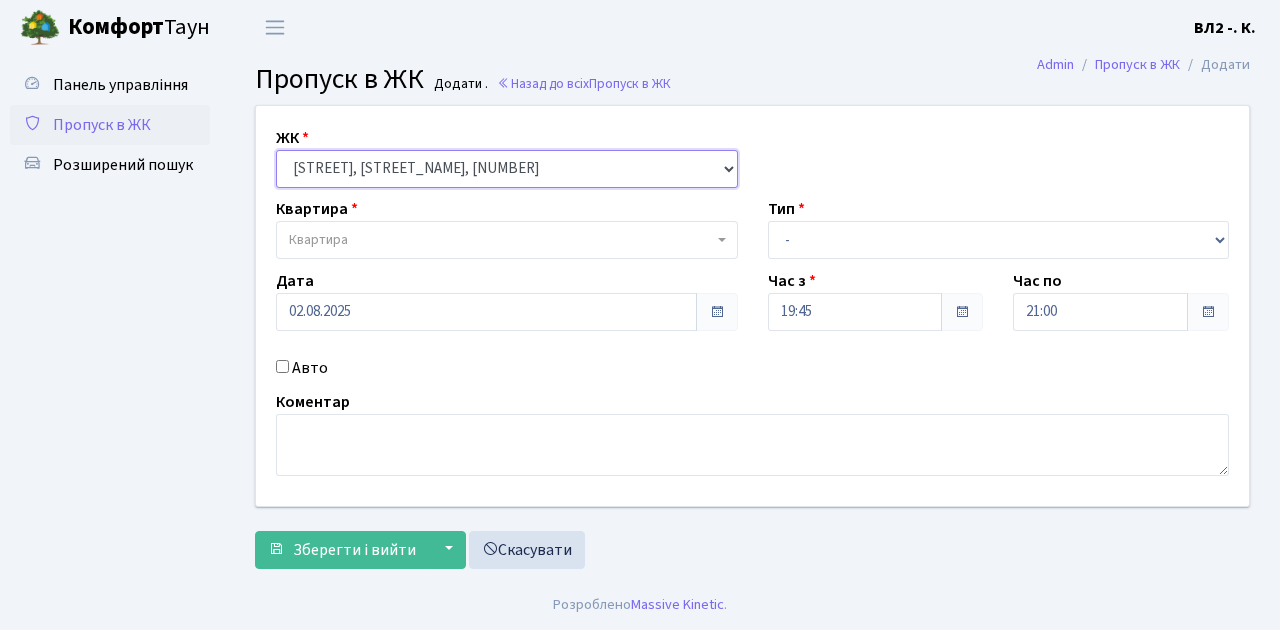 click on "-
[STREET], [STREET_NAME], [NUMBER]/[NUMBER]
[STREET], [STREET_NAME], [NUMBER]
[STREET], [STREET_NAME], [NUMBER]/[NUMBER]" at bounding box center (507, 169) 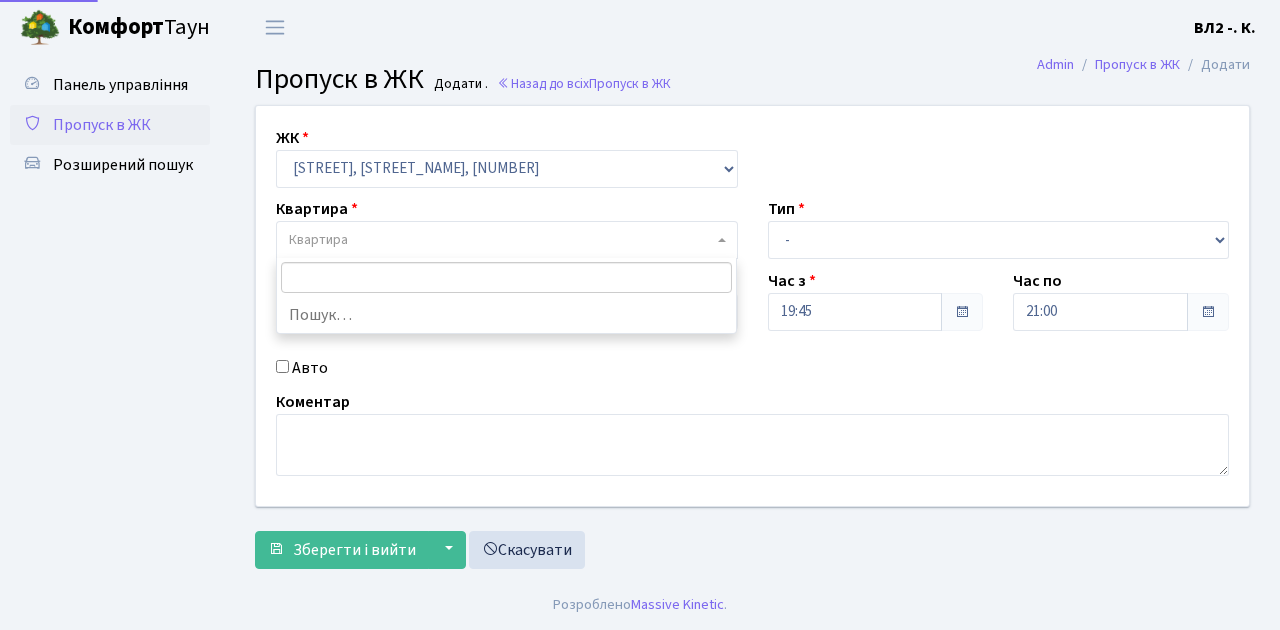 click at bounding box center (722, 240) 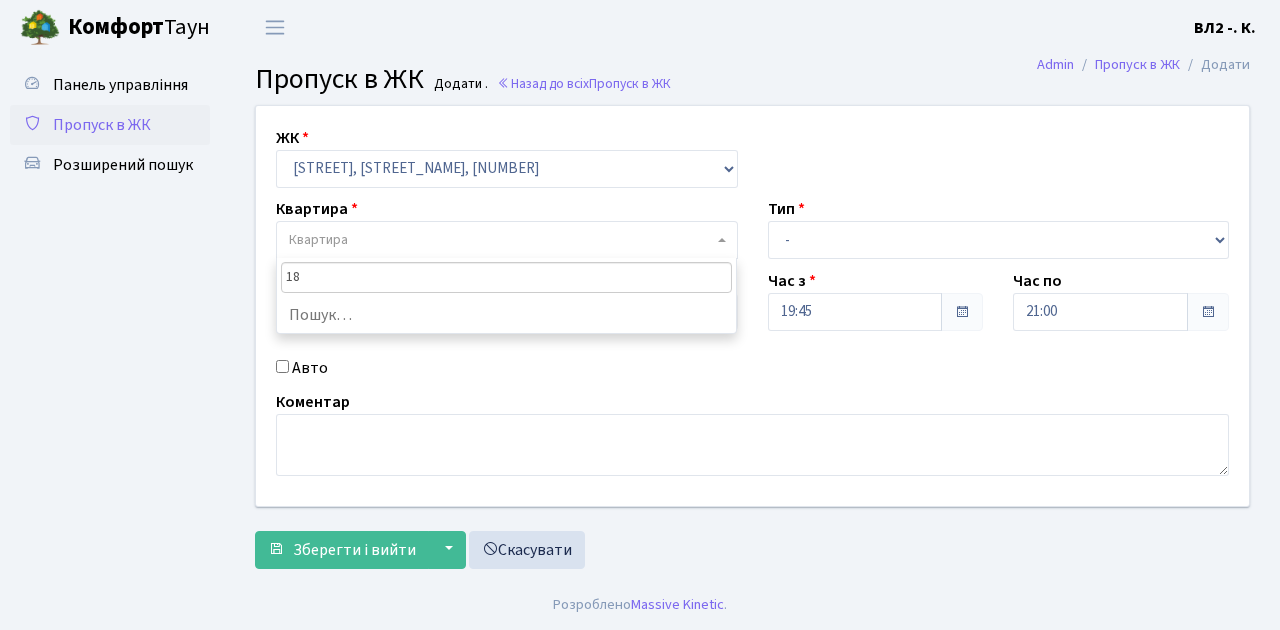 type on "188" 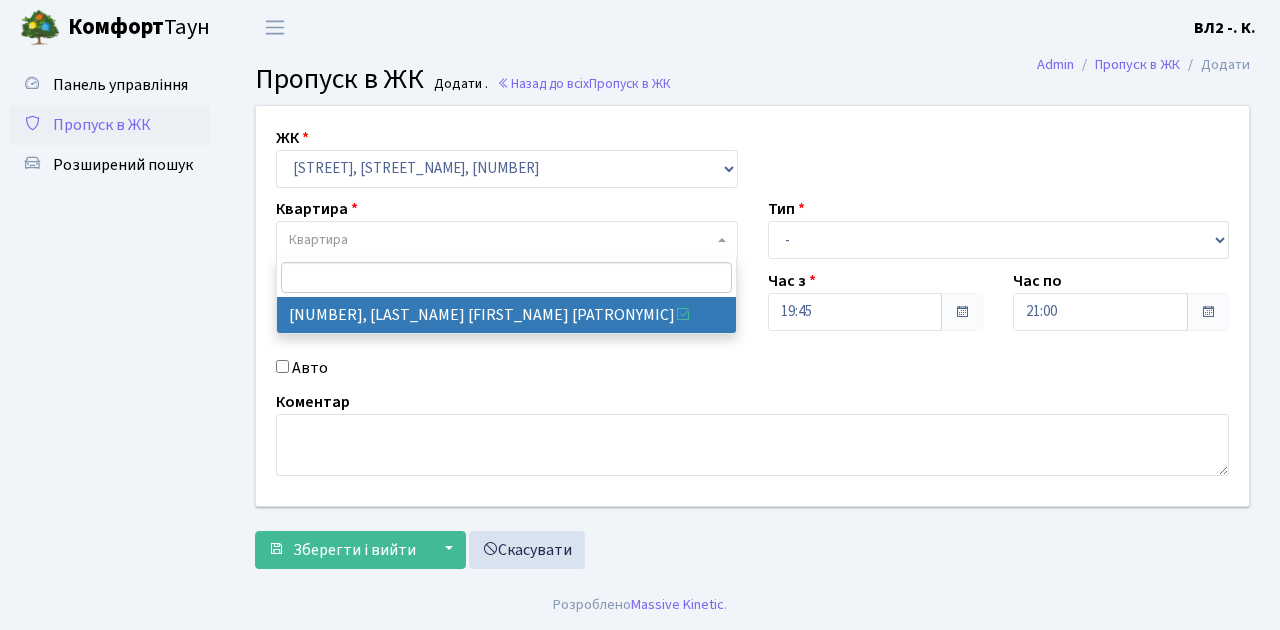 select on "40000" 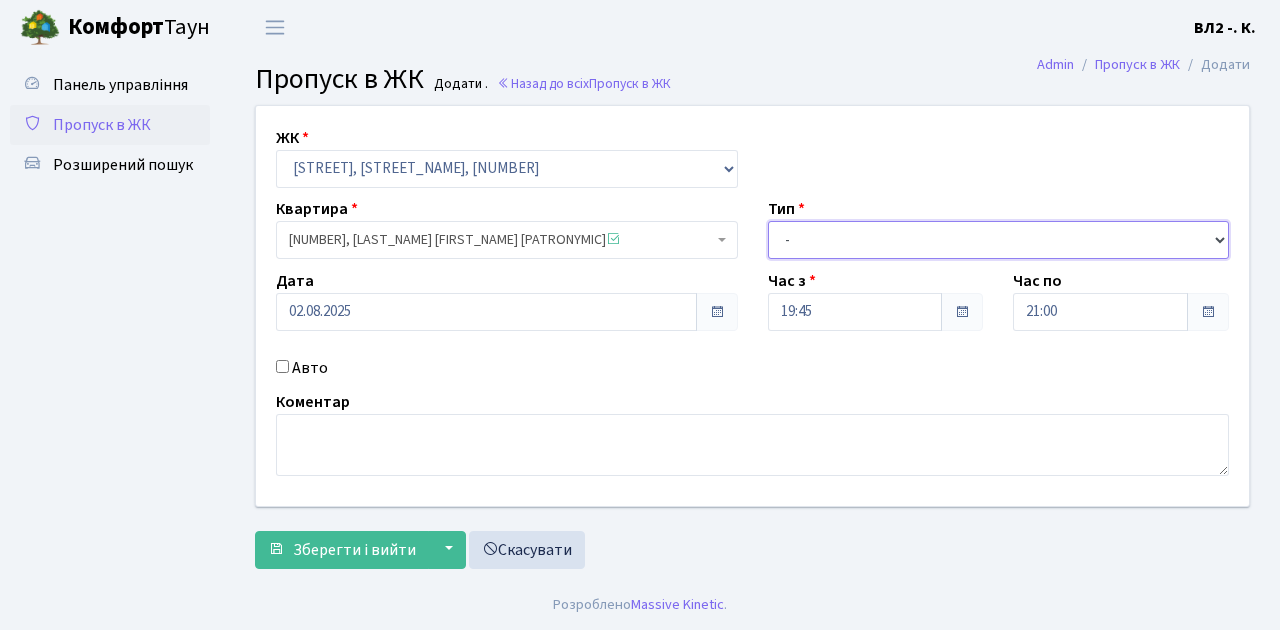 click on "-
Доставка
Таксі
Гості
Сервіс" at bounding box center [999, 240] 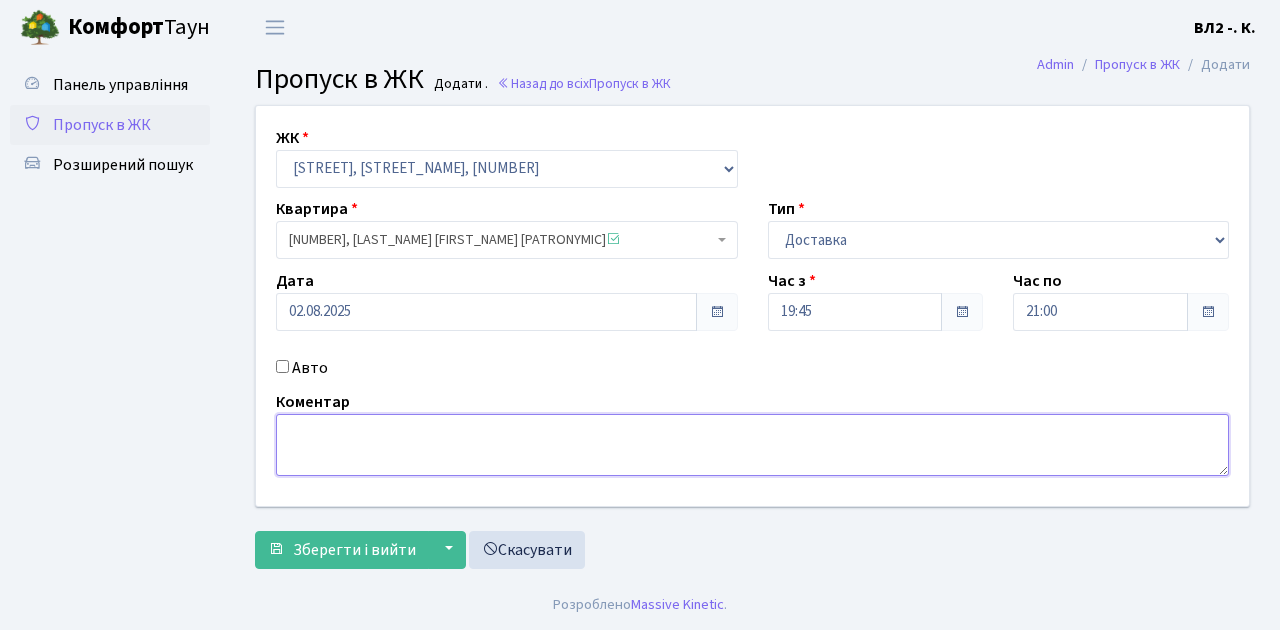 click at bounding box center [752, 445] 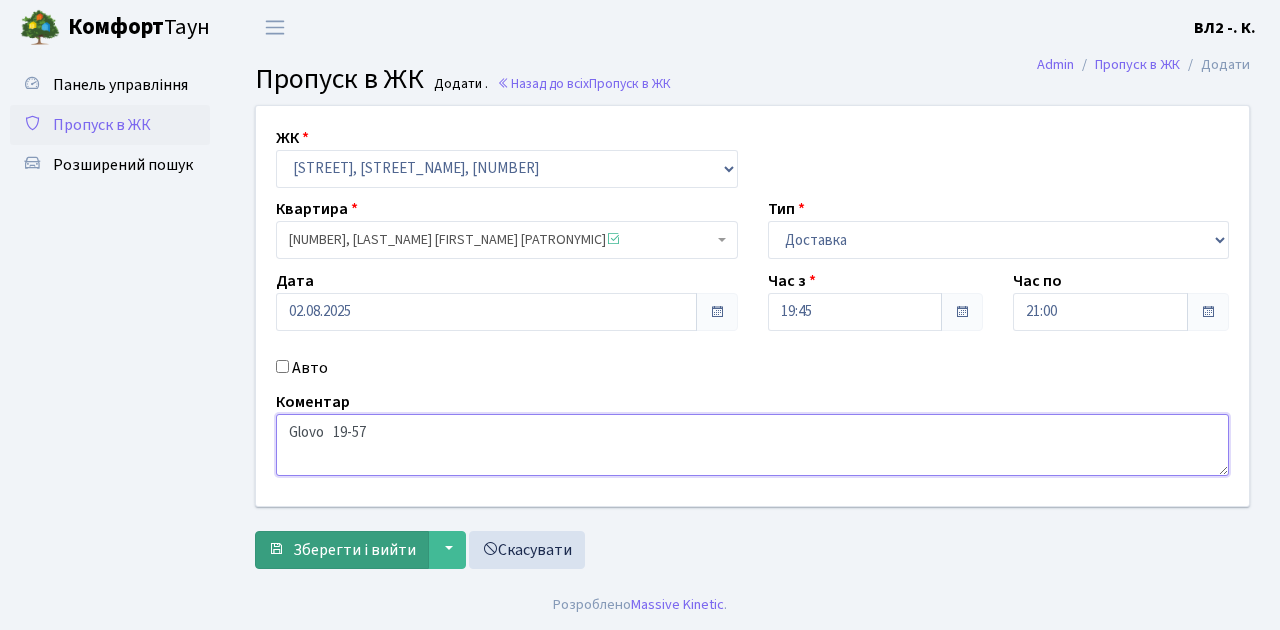 type on "Glovo   19-57" 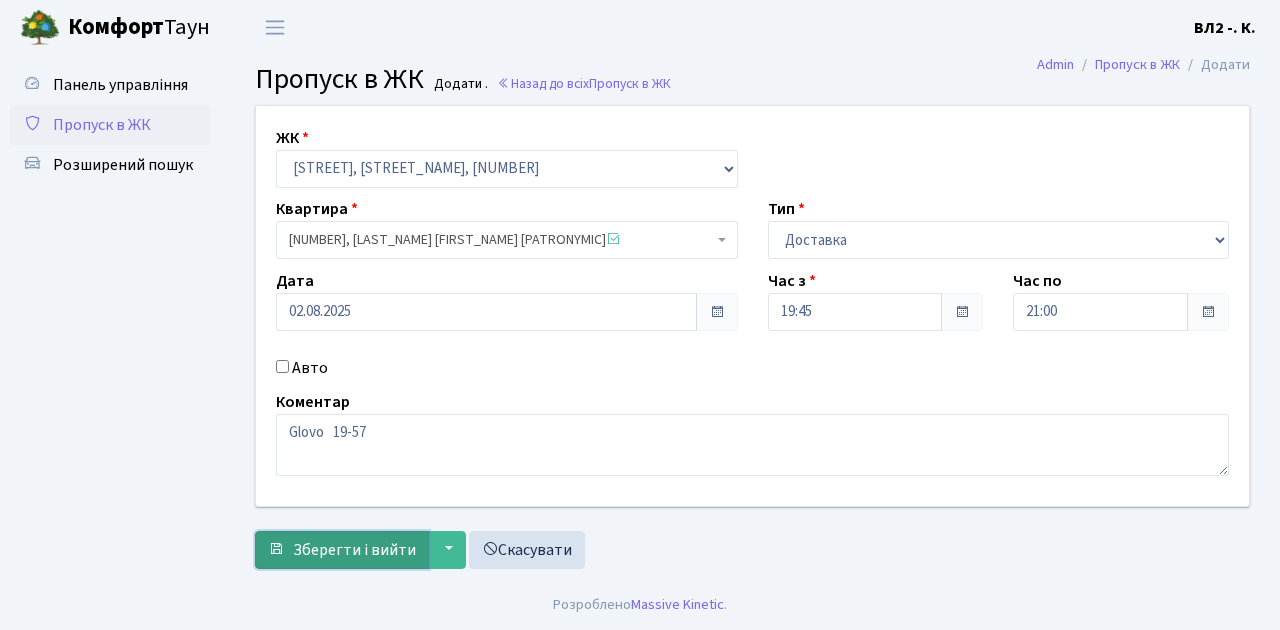 click on "Зберегти і вийти" at bounding box center [354, 550] 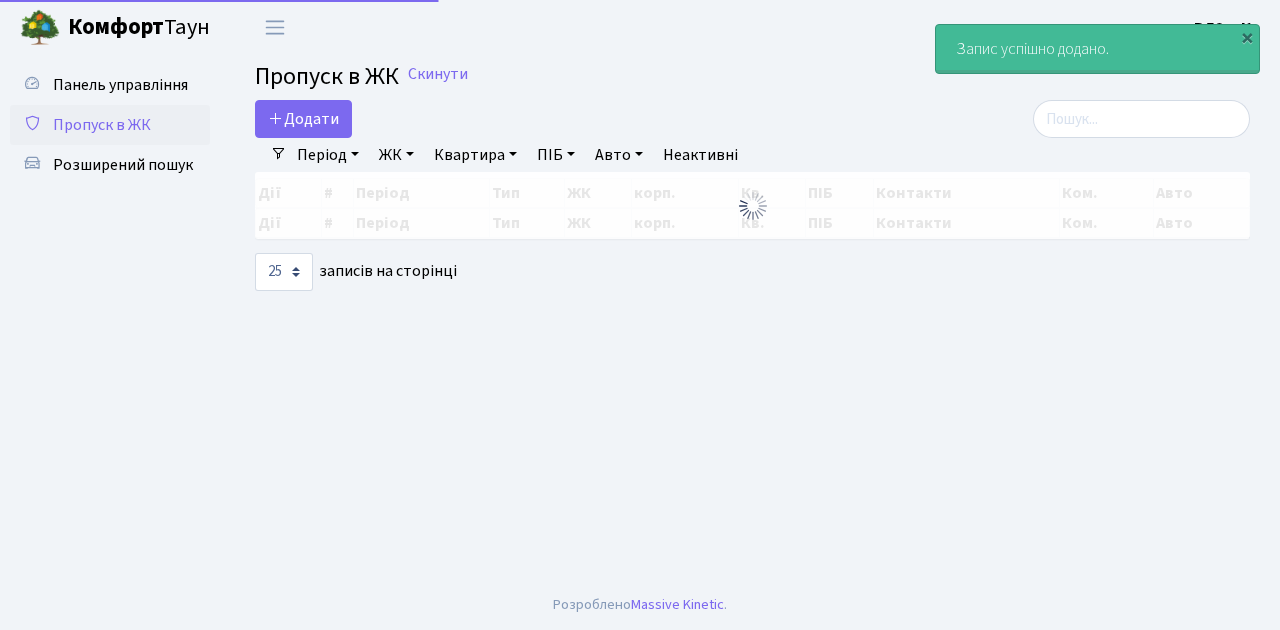 select on "25" 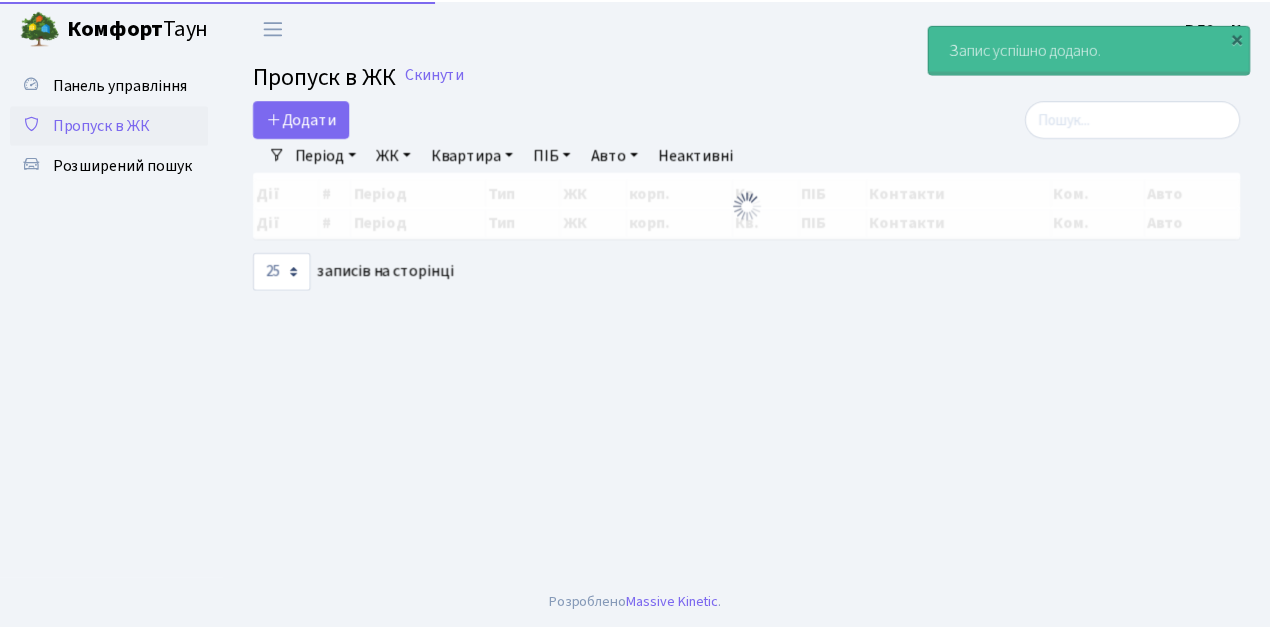 scroll, scrollTop: 0, scrollLeft: 0, axis: both 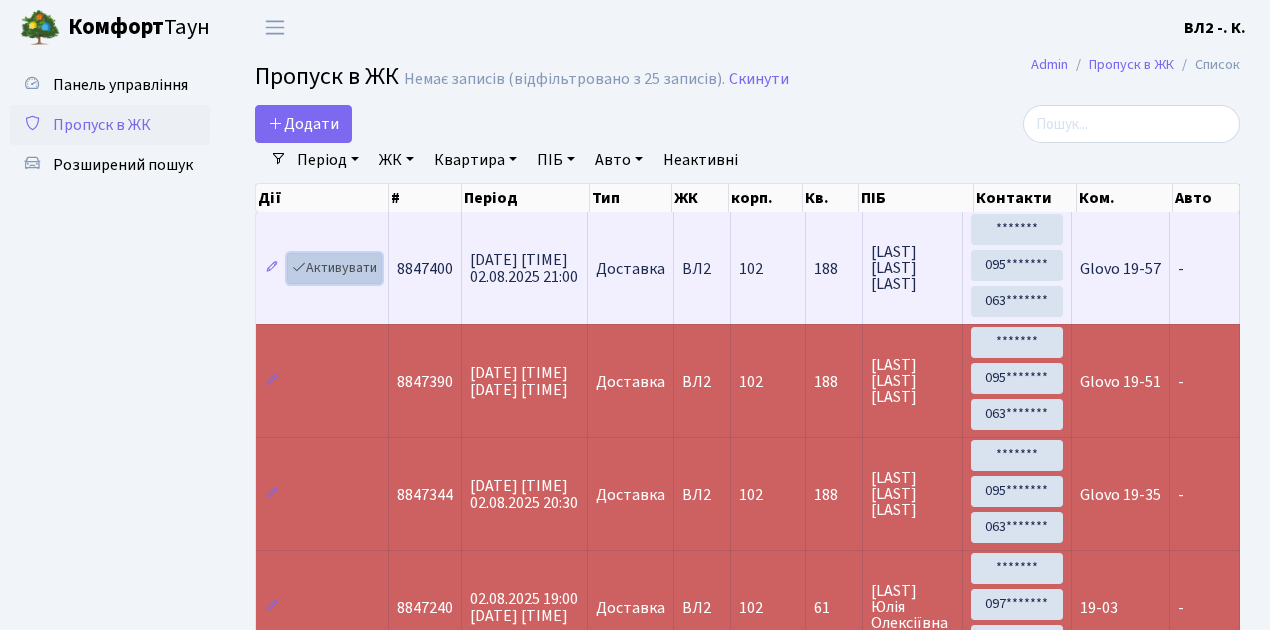 click on "Активувати" at bounding box center [334, 268] 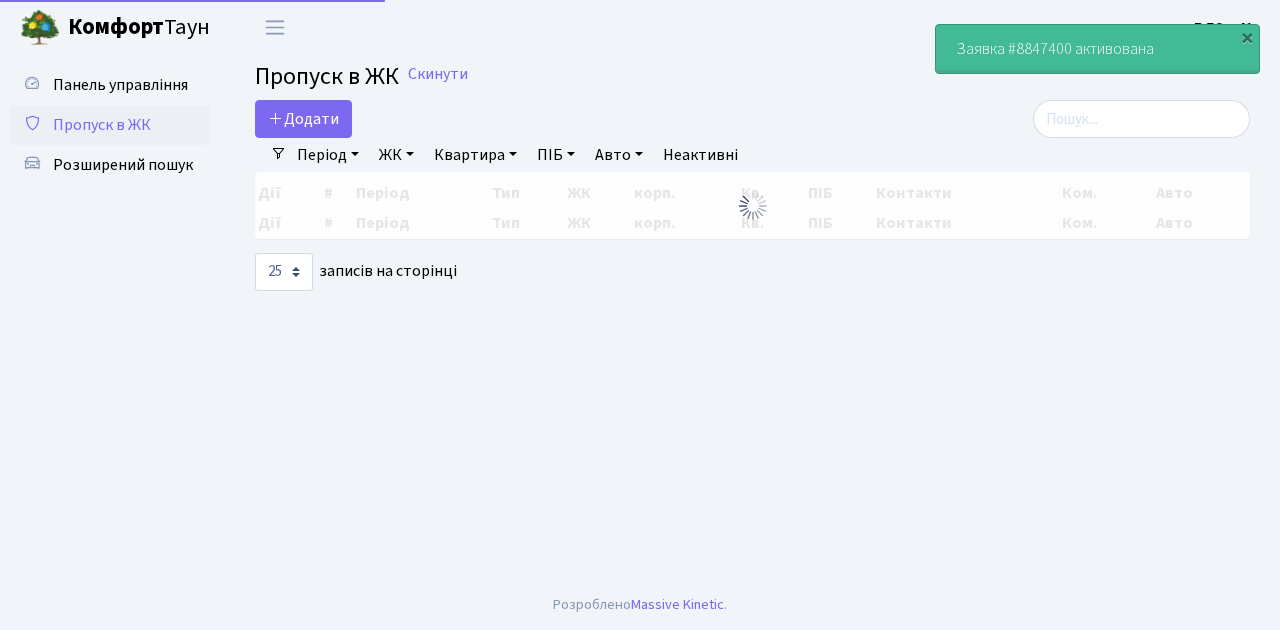 select on "25" 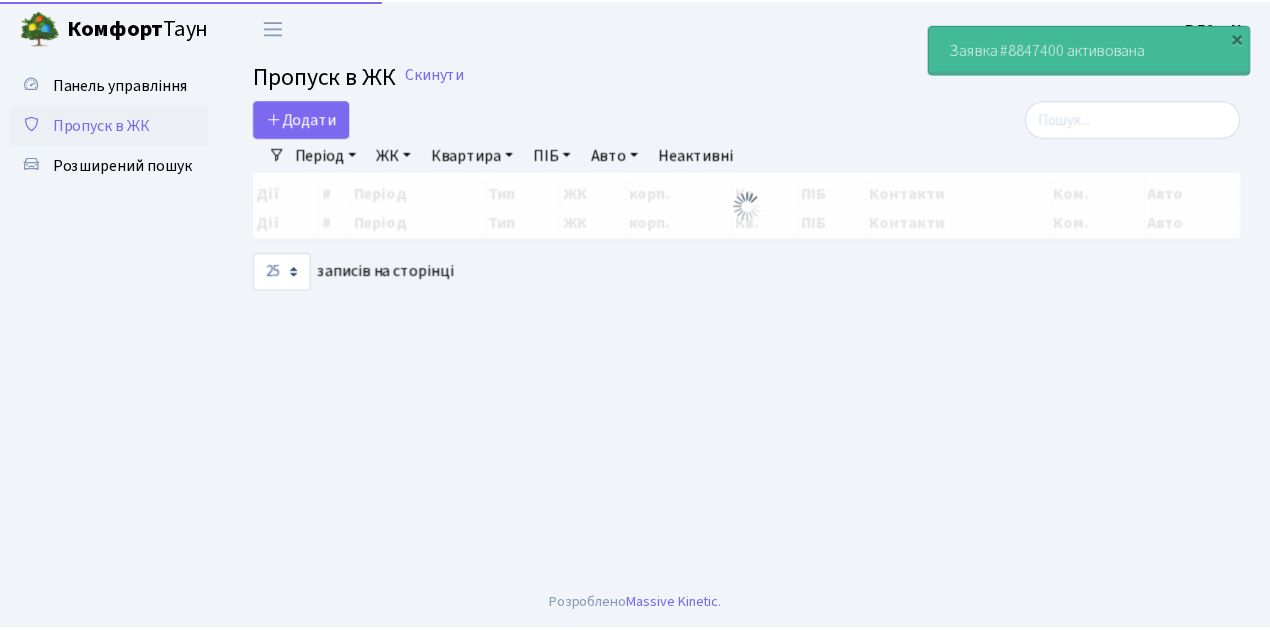 scroll, scrollTop: 0, scrollLeft: 0, axis: both 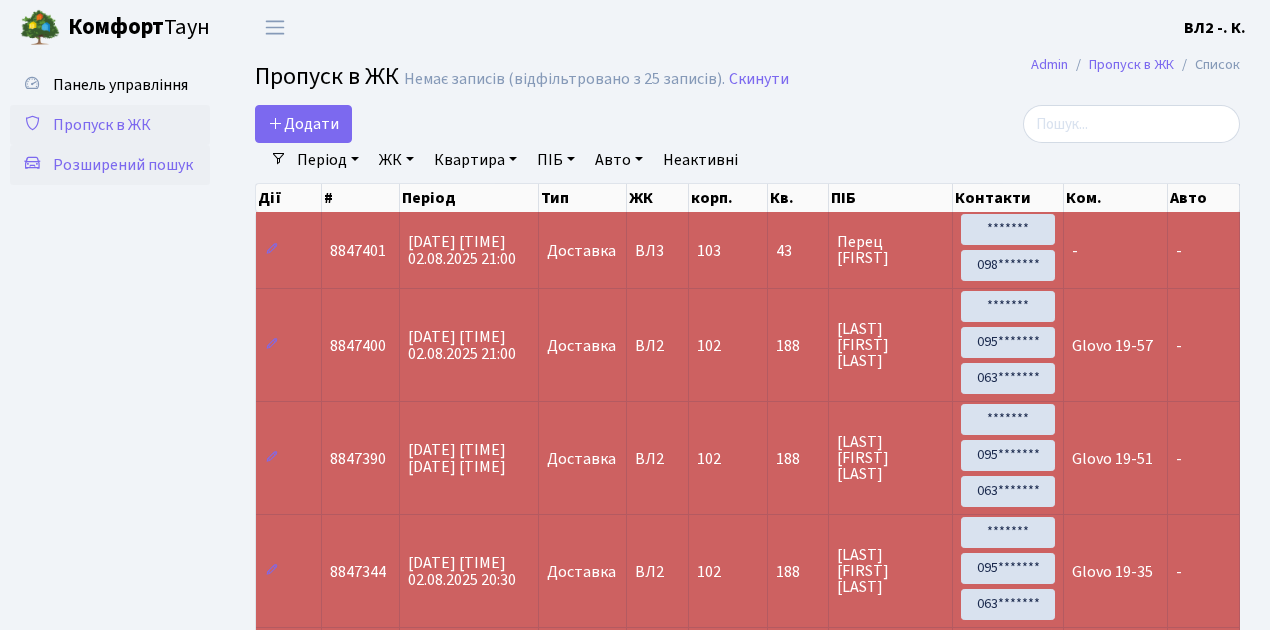 click on "Розширений пошук" at bounding box center [123, 165] 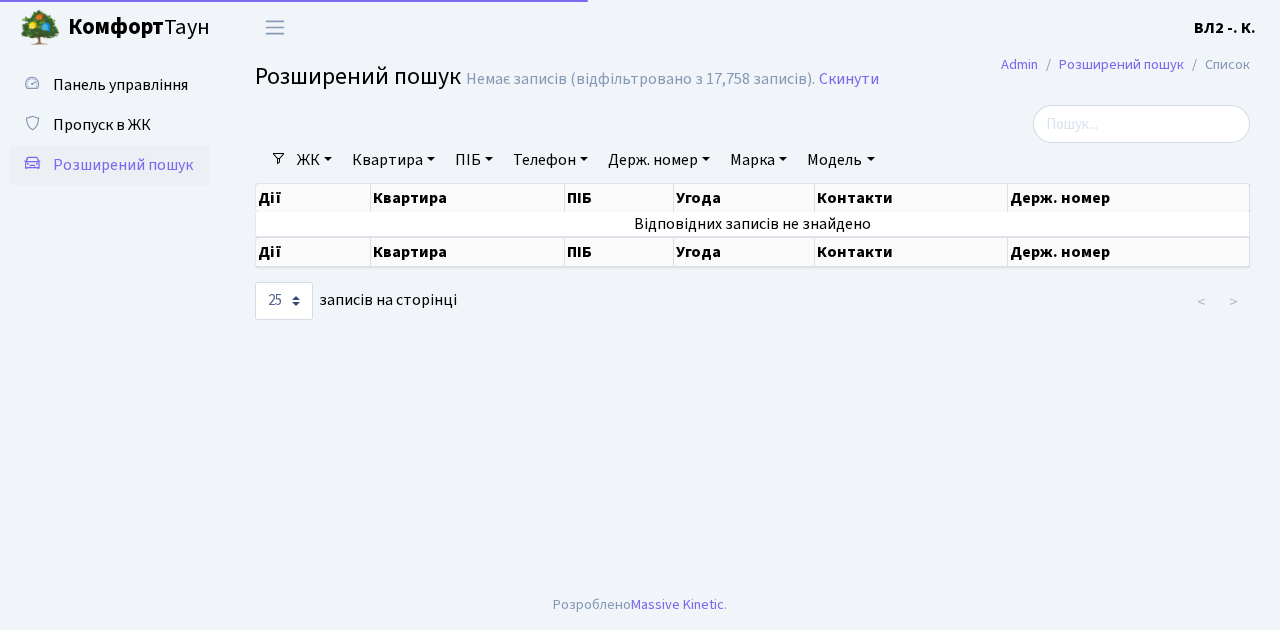 select on "25" 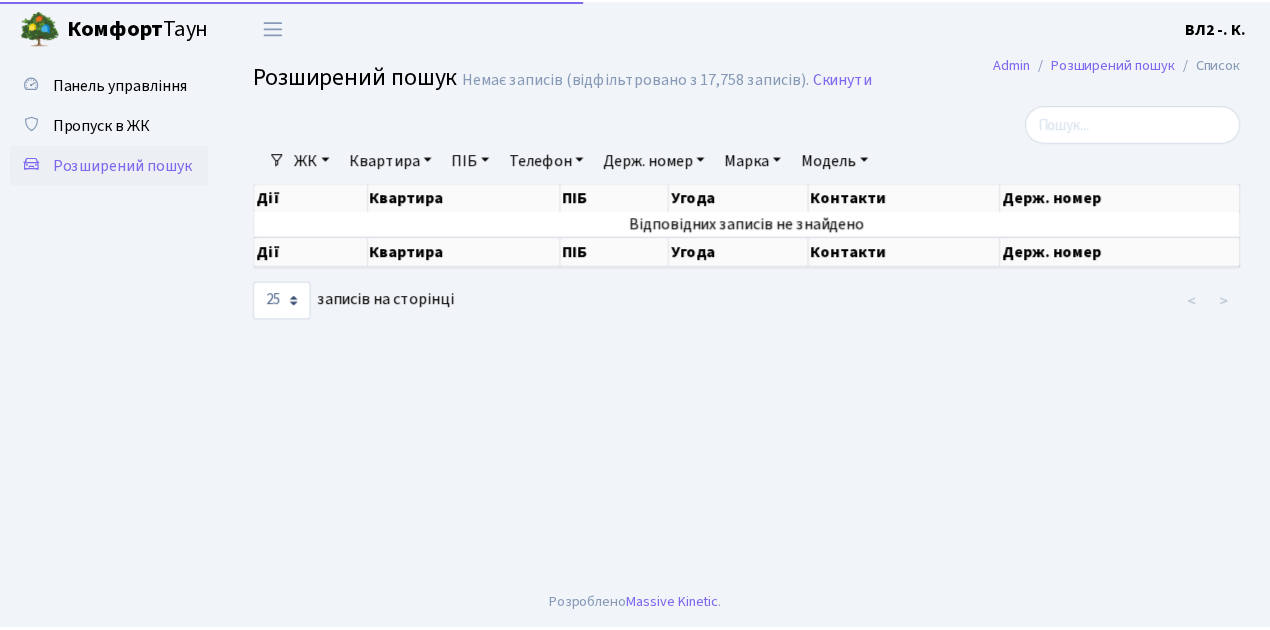 scroll, scrollTop: 0, scrollLeft: 0, axis: both 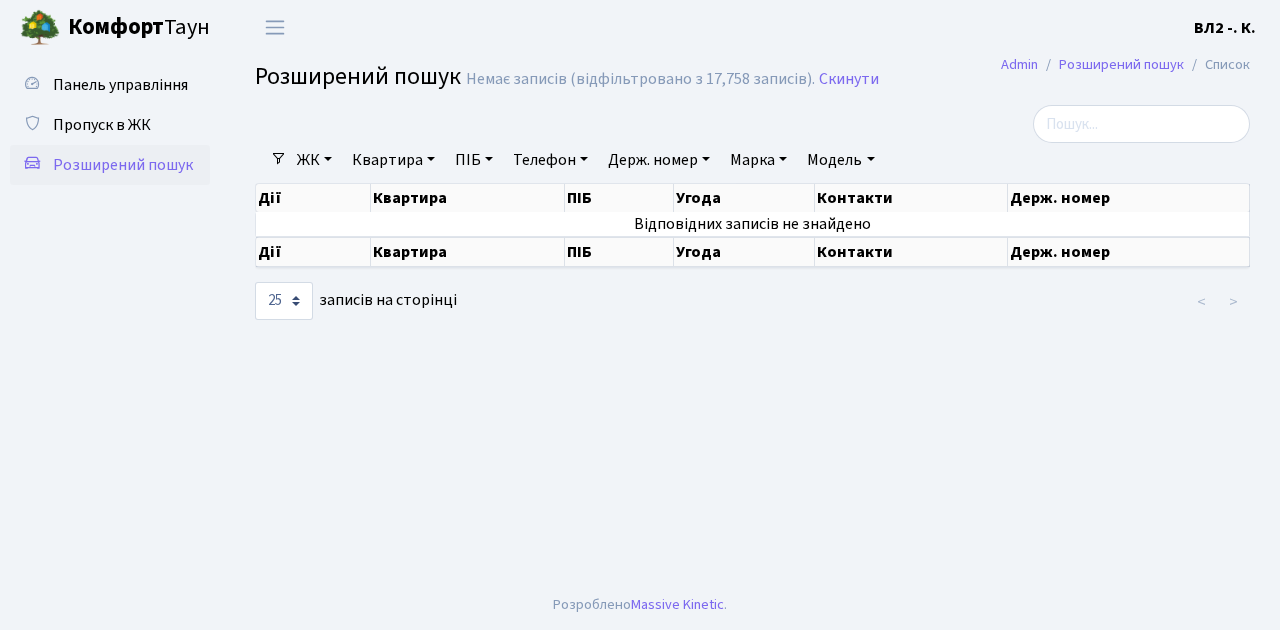 click on "Квартира" at bounding box center (393, 160) 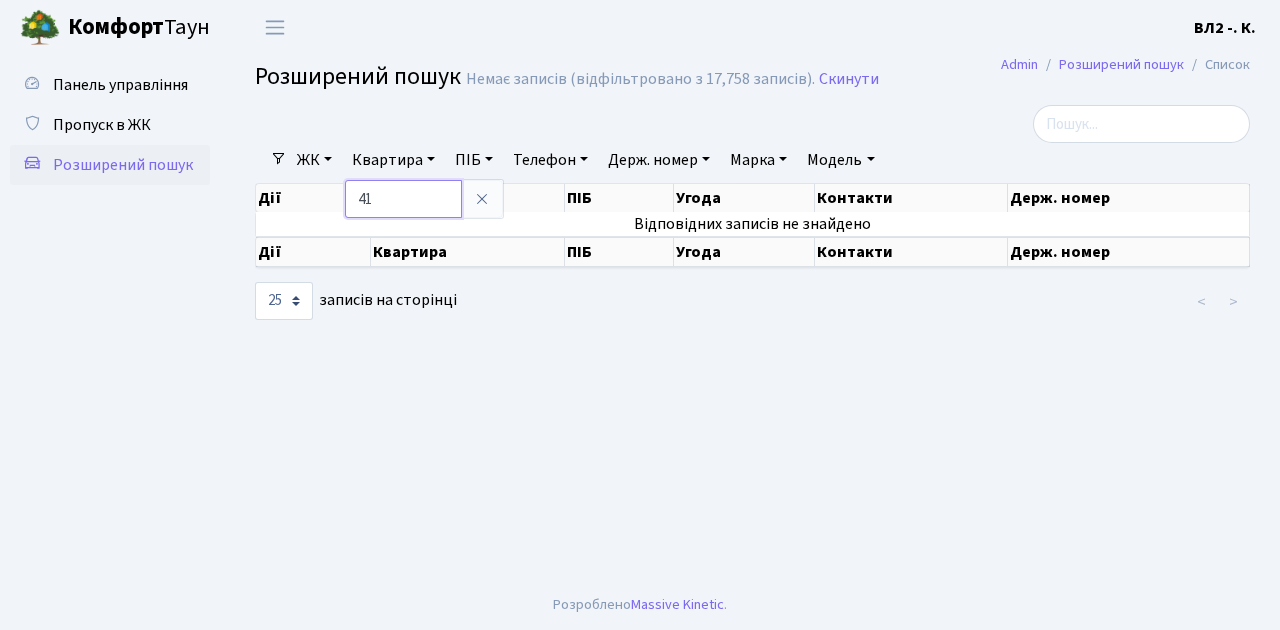type on "41" 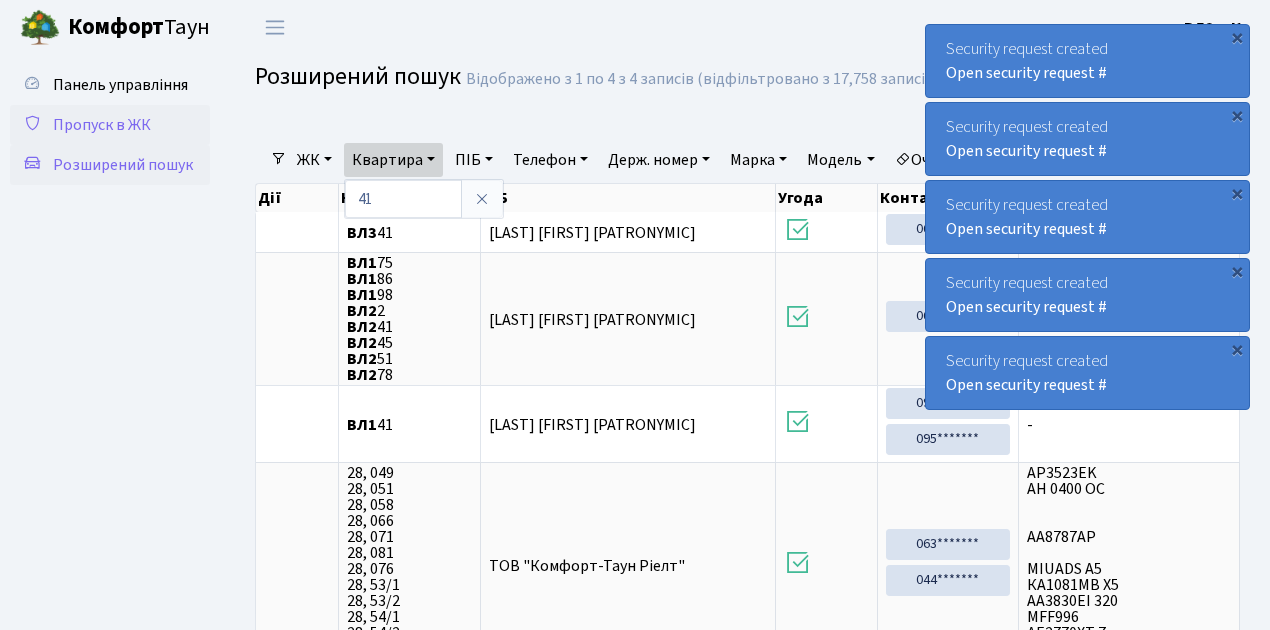 click on "Пропуск в ЖК" at bounding box center (102, 125) 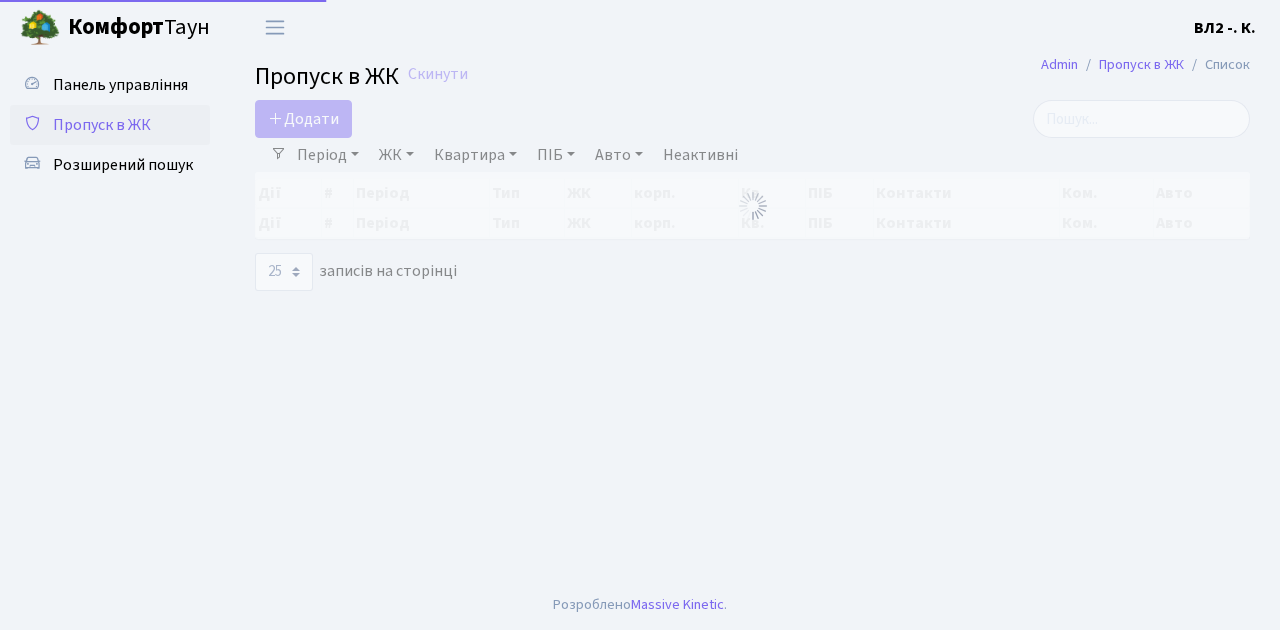 select on "25" 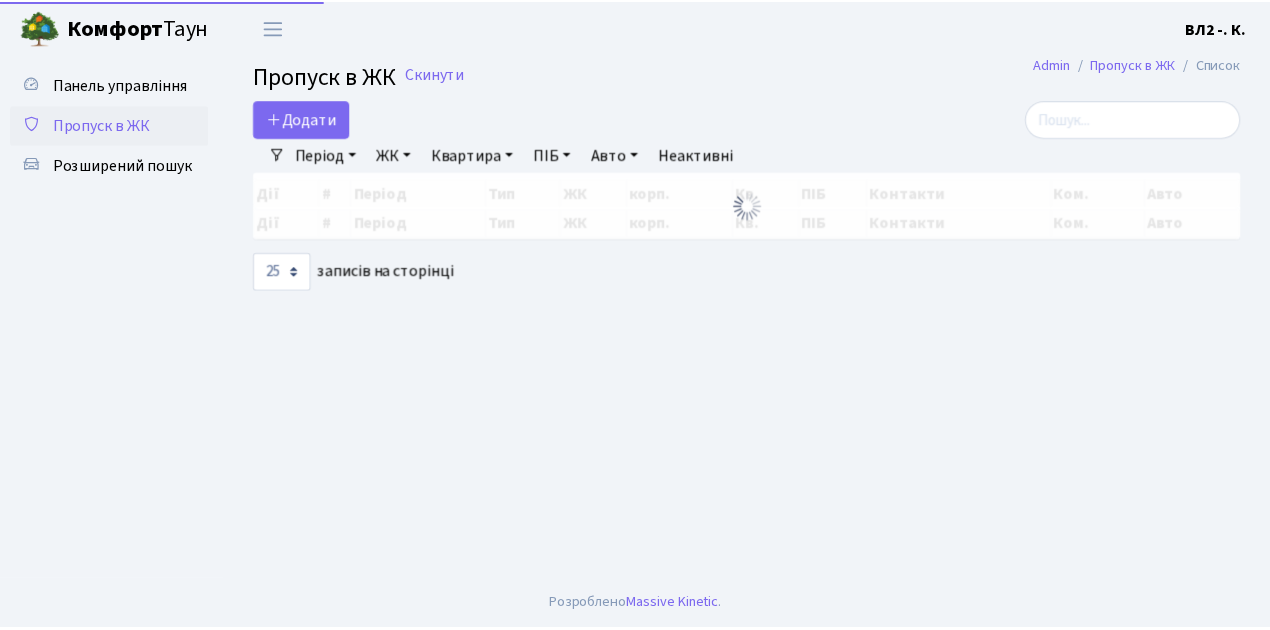 scroll, scrollTop: 0, scrollLeft: 0, axis: both 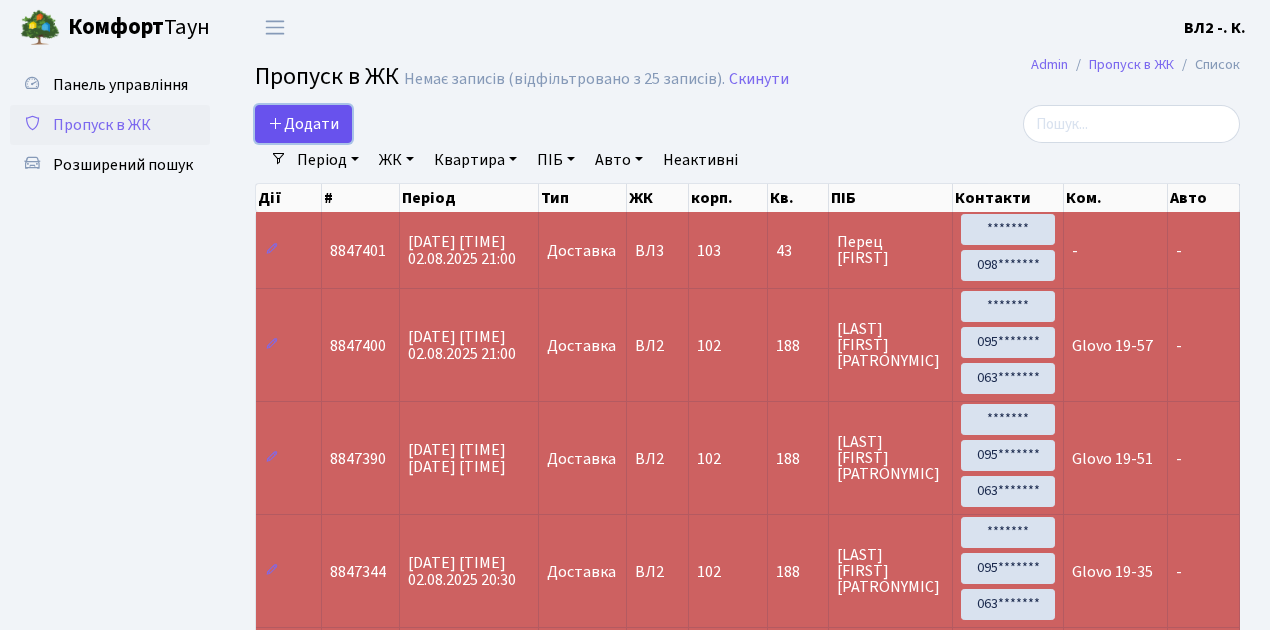 click on "Додати" at bounding box center [303, 124] 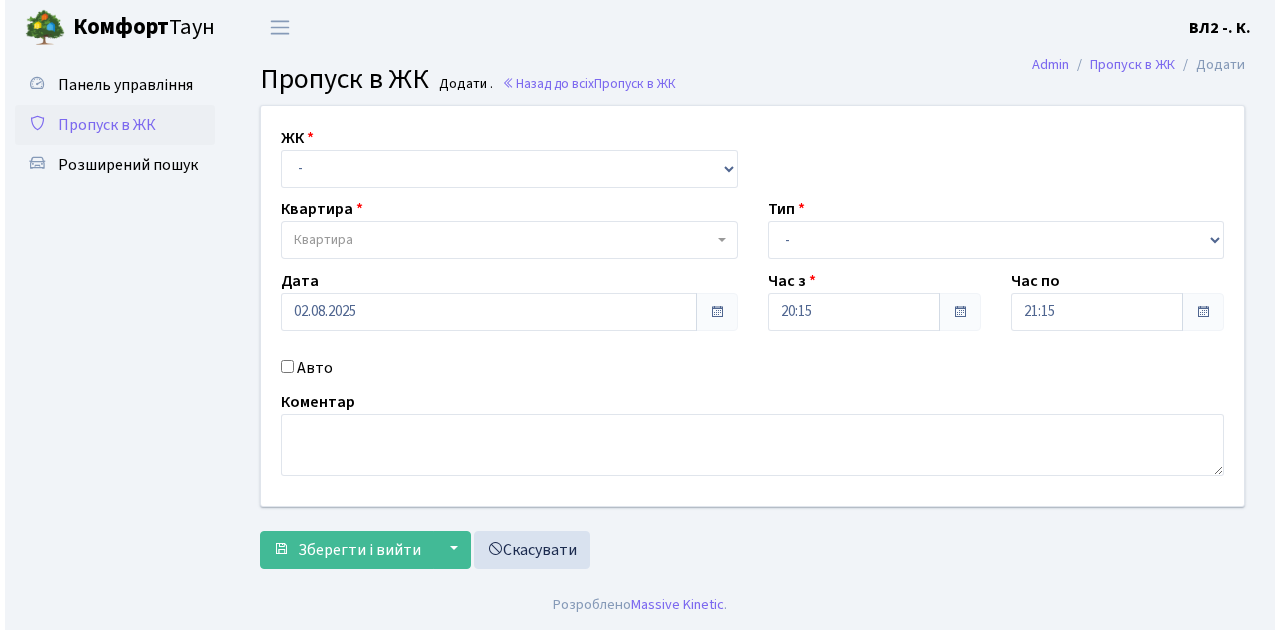 scroll, scrollTop: 0, scrollLeft: 0, axis: both 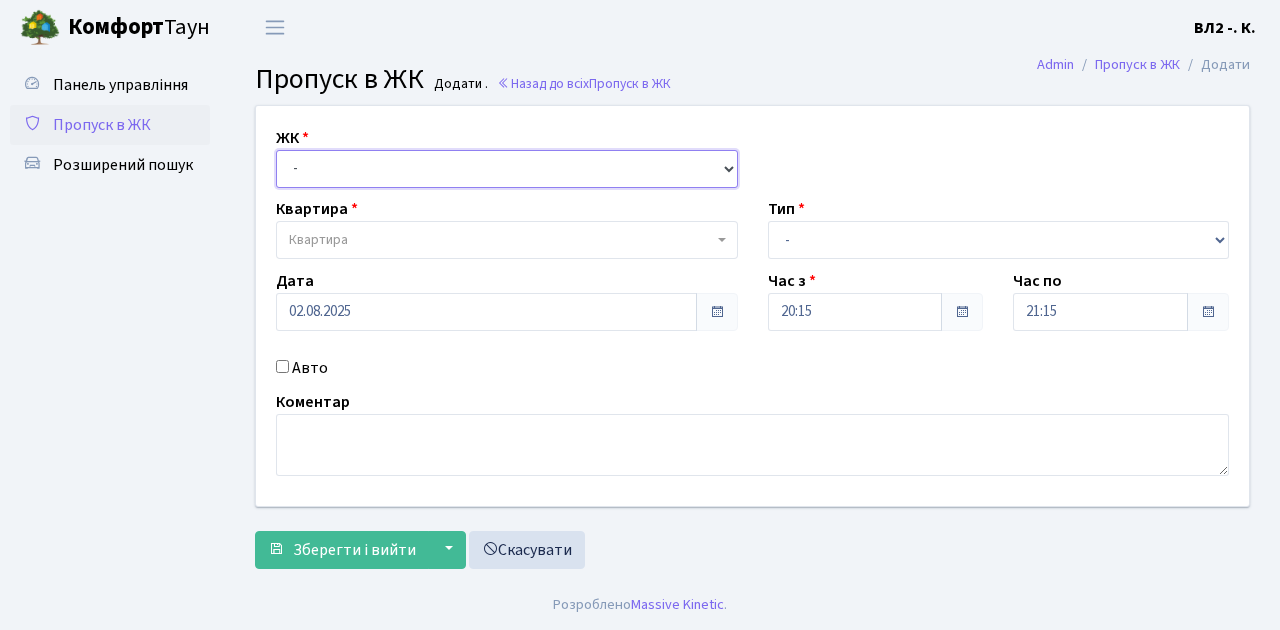 click on "-
ВЛ1, Ужгородський пров., 4/1
ВЛ2, Голосіївський просп., 76
ВЛ3, пр.Голосіївський, 78/2" at bounding box center [507, 169] 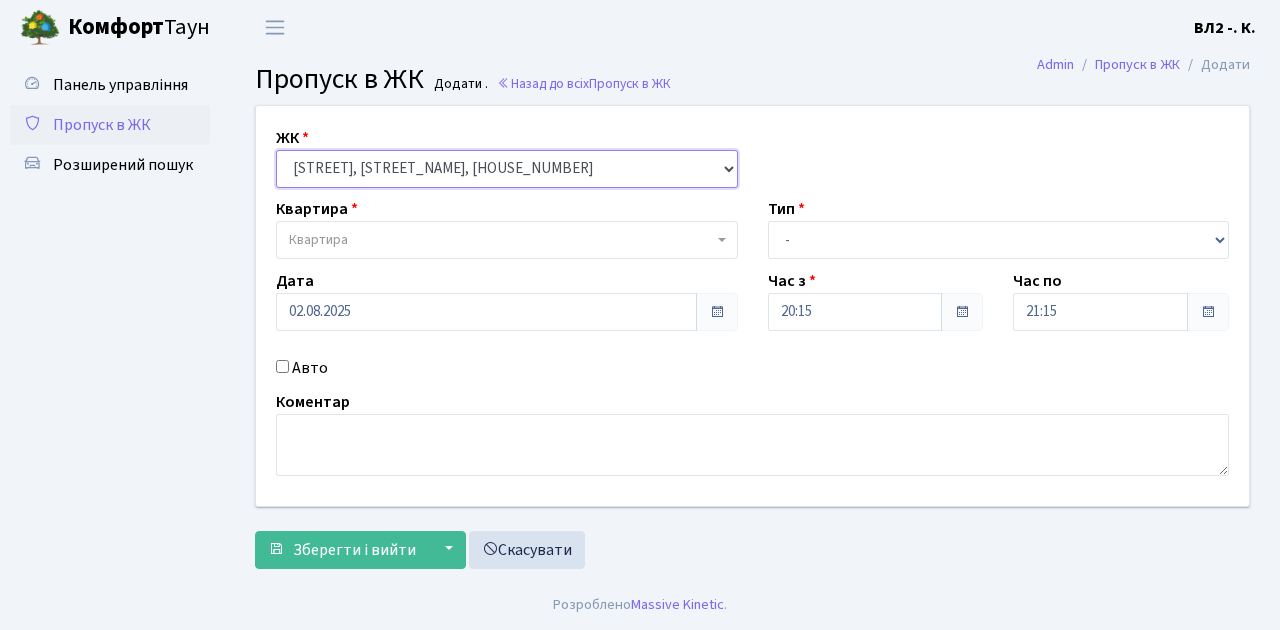 click on "-
ВЛ1, Ужгородський пров., 4/1
ВЛ2, Голосіївський просп., 76
ВЛ3, пр.Голосіївський, 78/2" at bounding box center (507, 169) 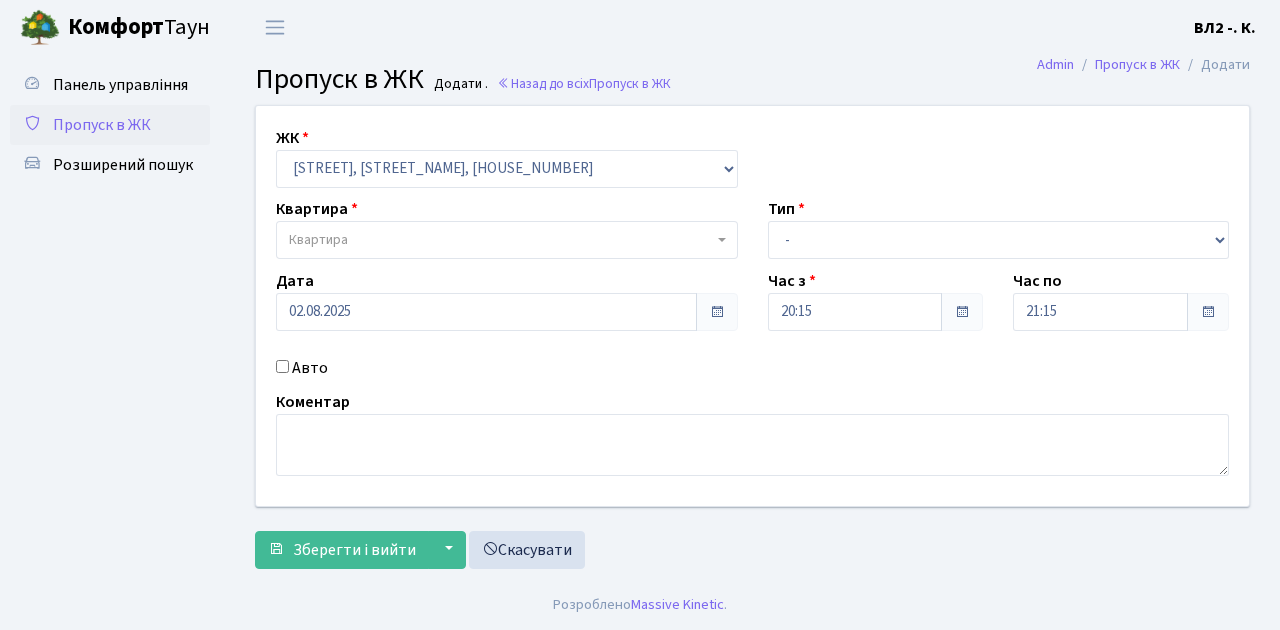 click at bounding box center [724, 240] 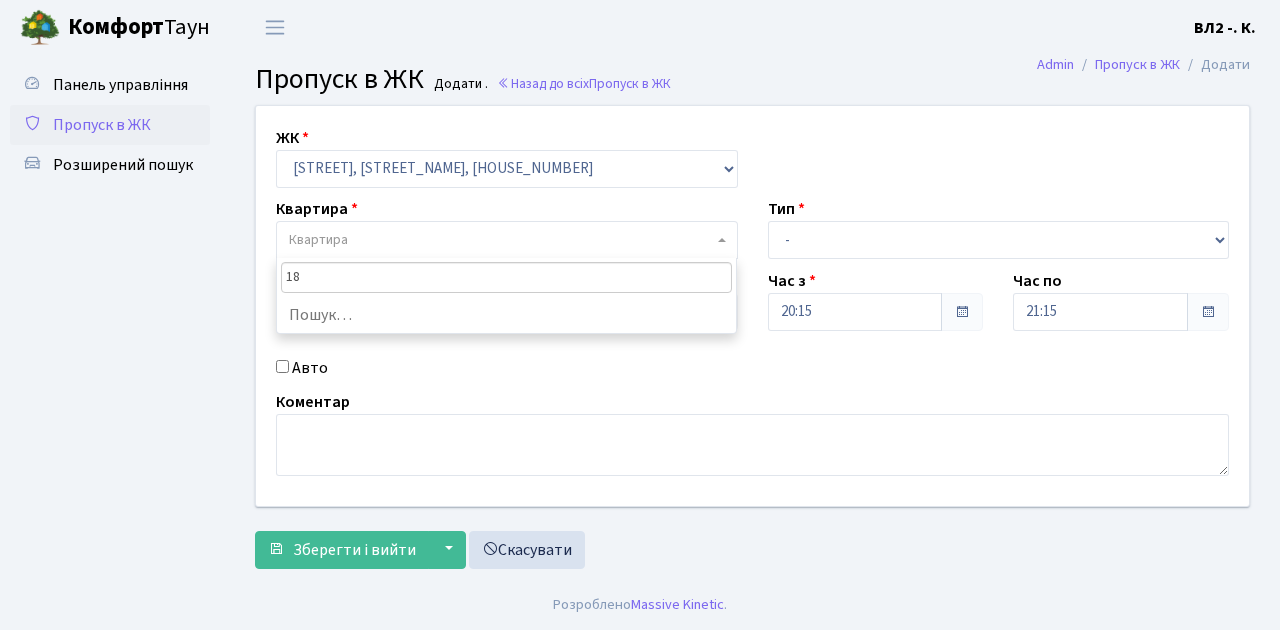 type on "188" 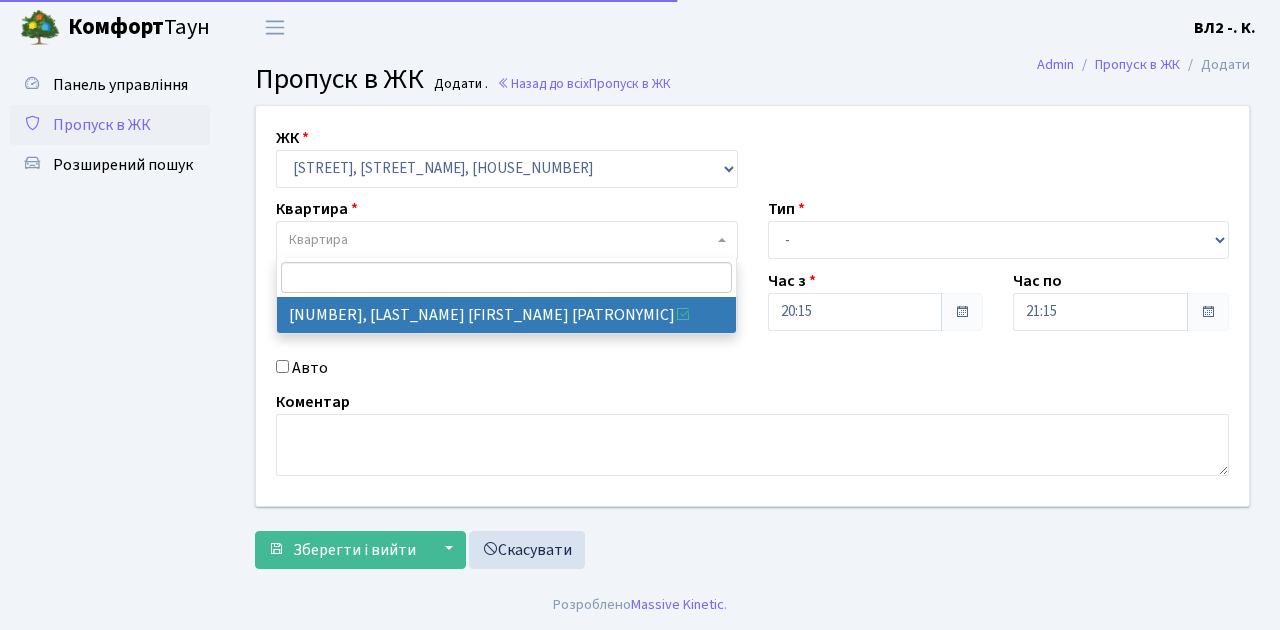 select on "40000" 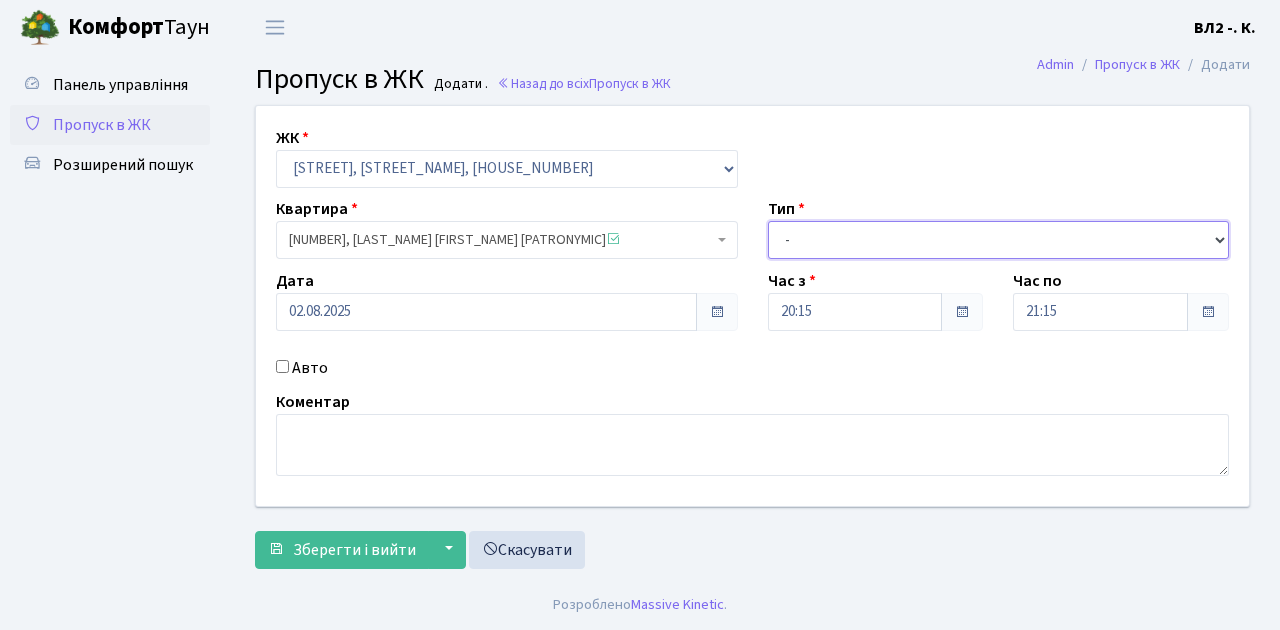 drag, startPoint x: 1216, startPoint y: 239, endPoint x: 1158, endPoint y: 246, distance: 58.420887 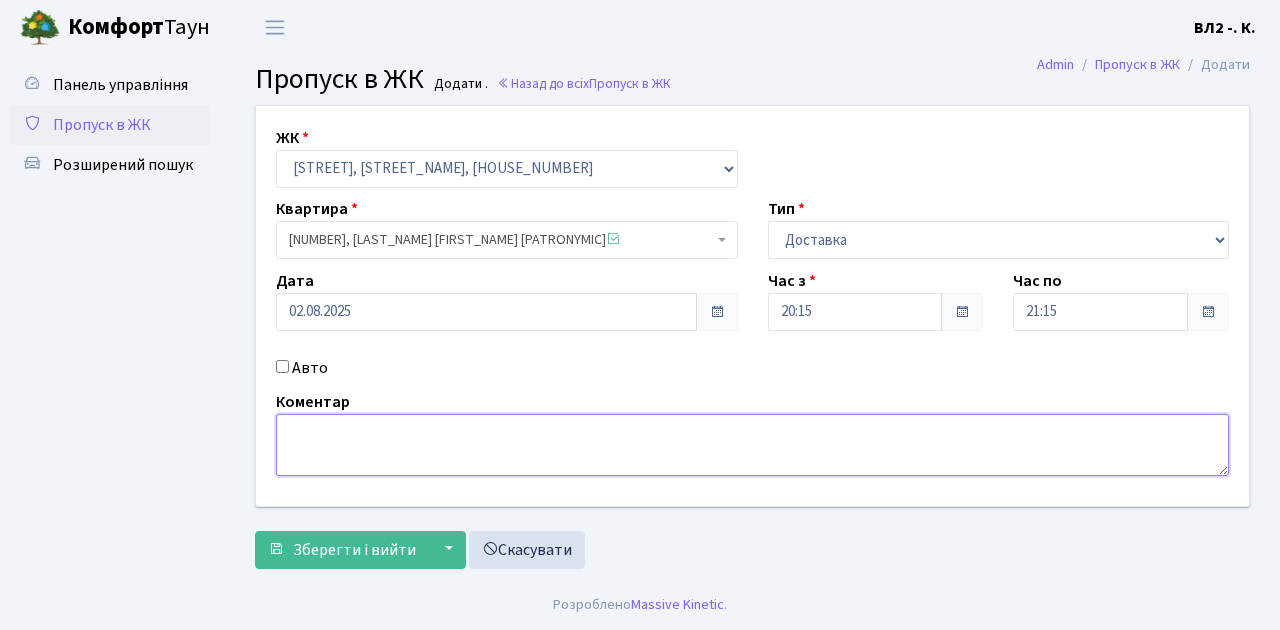 click at bounding box center [752, 445] 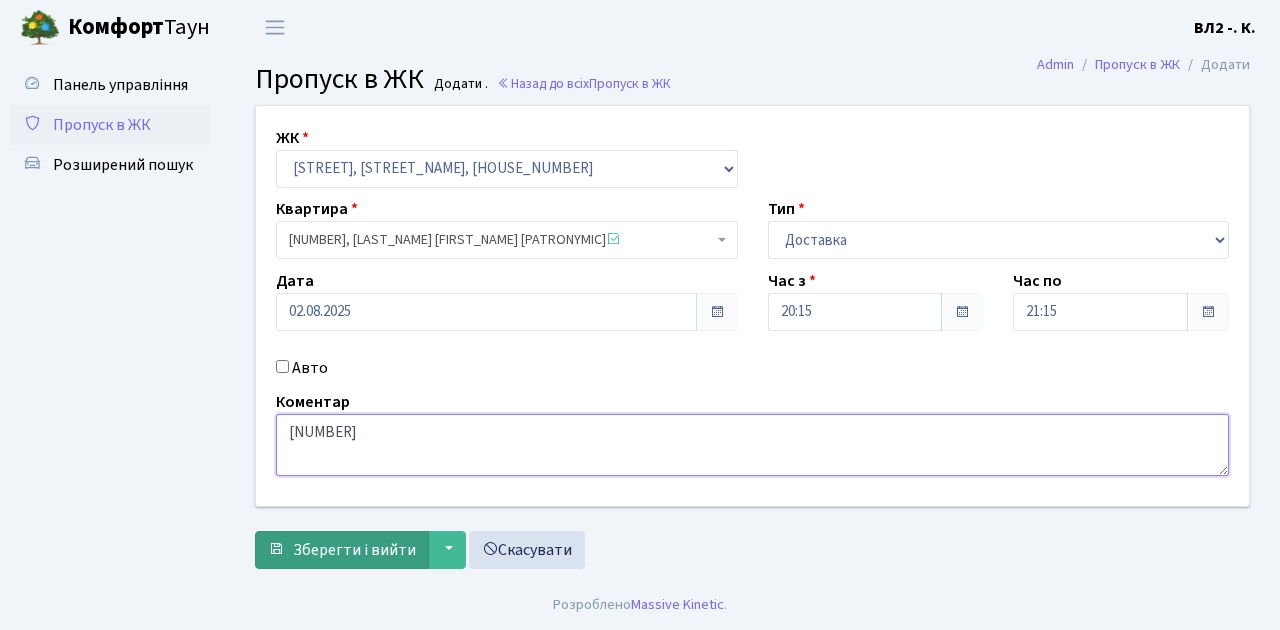 type on "20-11" 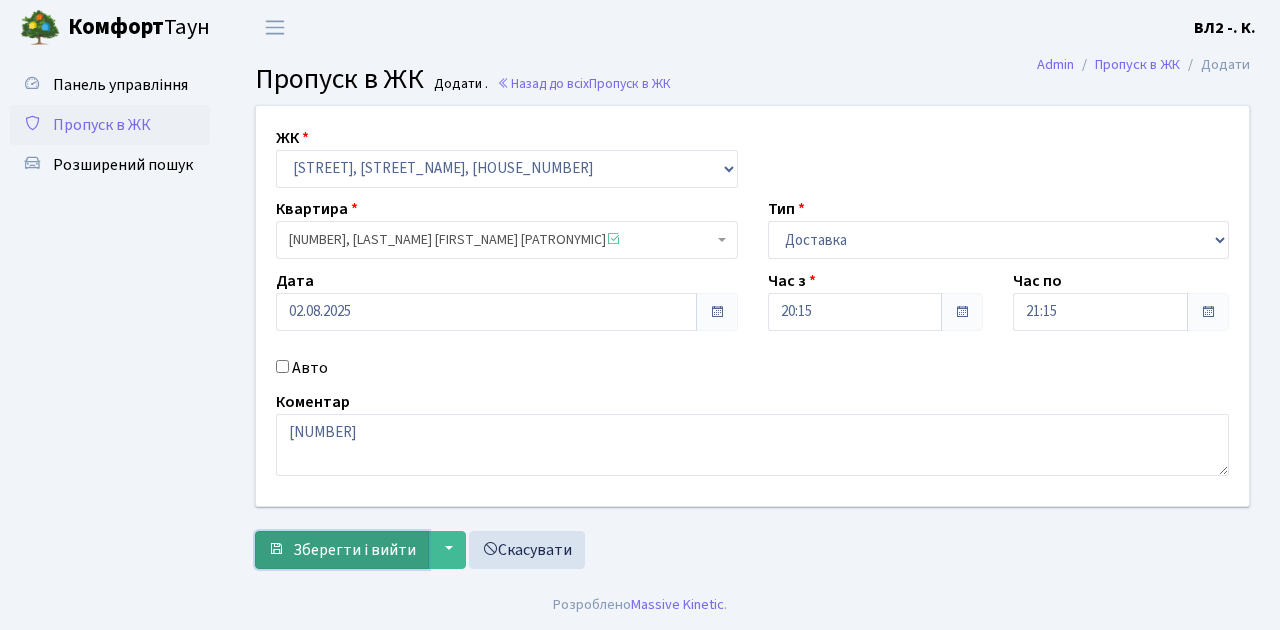 click on "Зберегти і вийти" at bounding box center [354, 550] 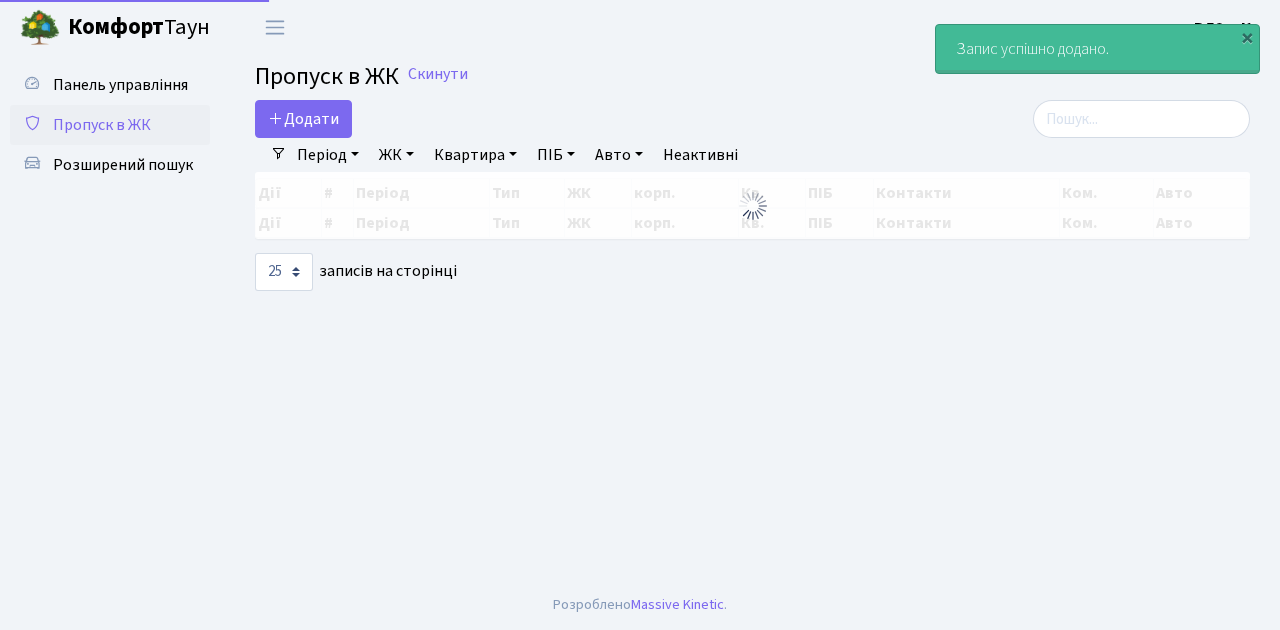 select on "25" 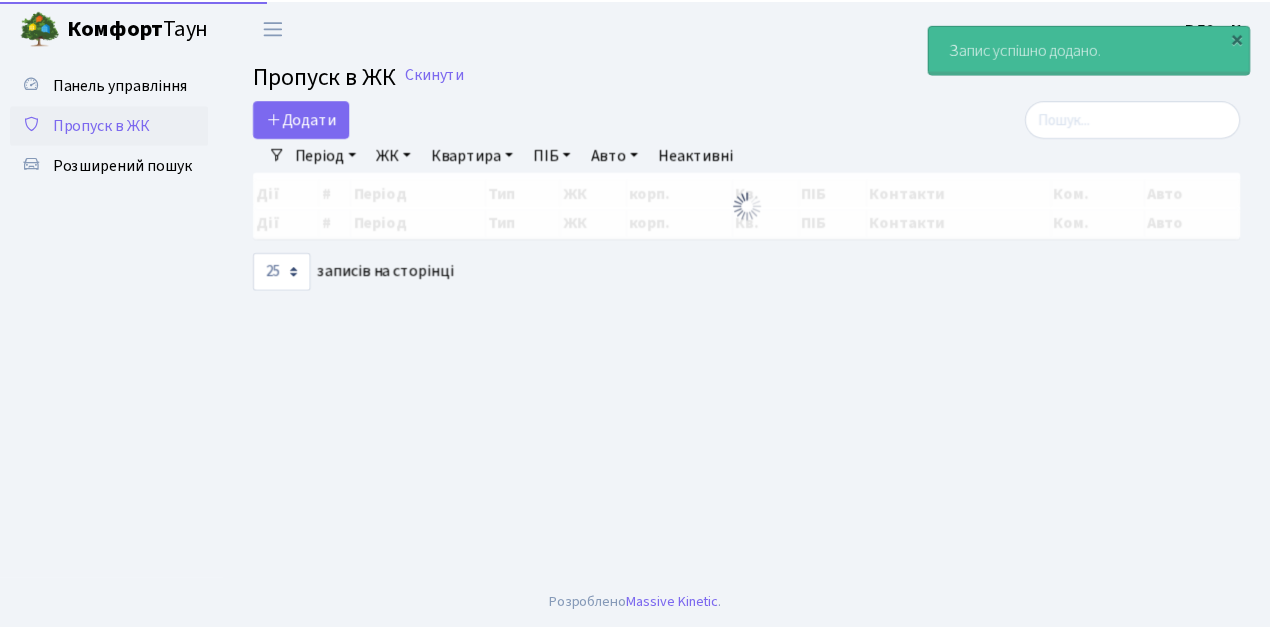 scroll, scrollTop: 0, scrollLeft: 0, axis: both 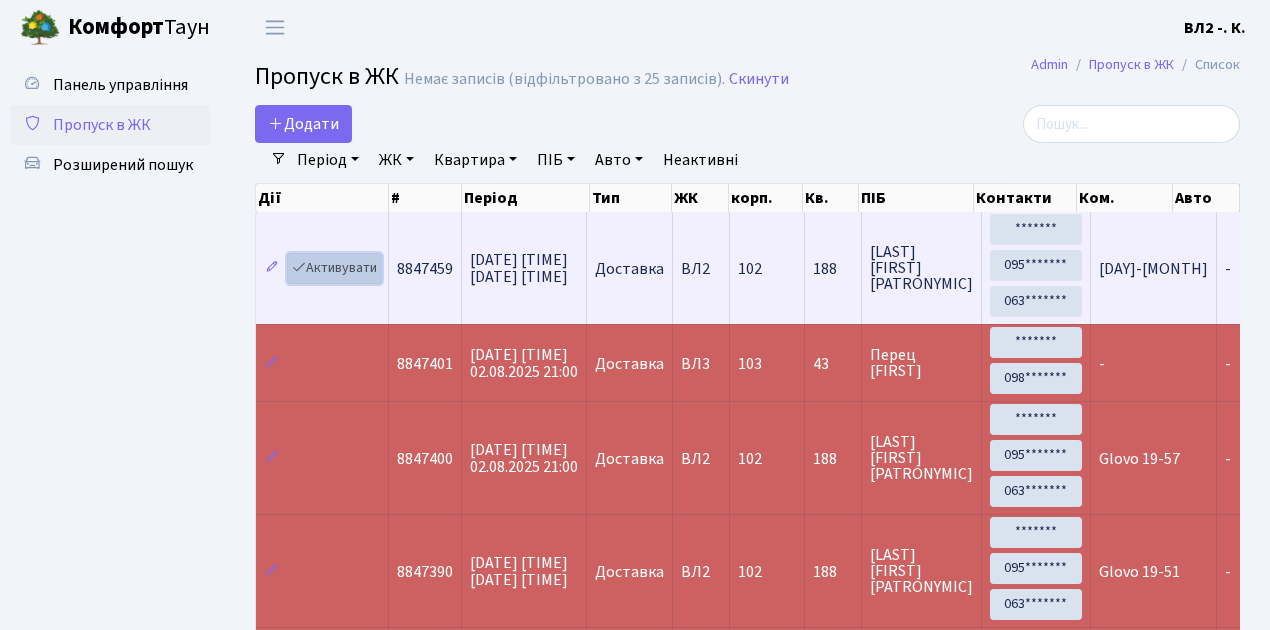 click on "Активувати" at bounding box center (334, 268) 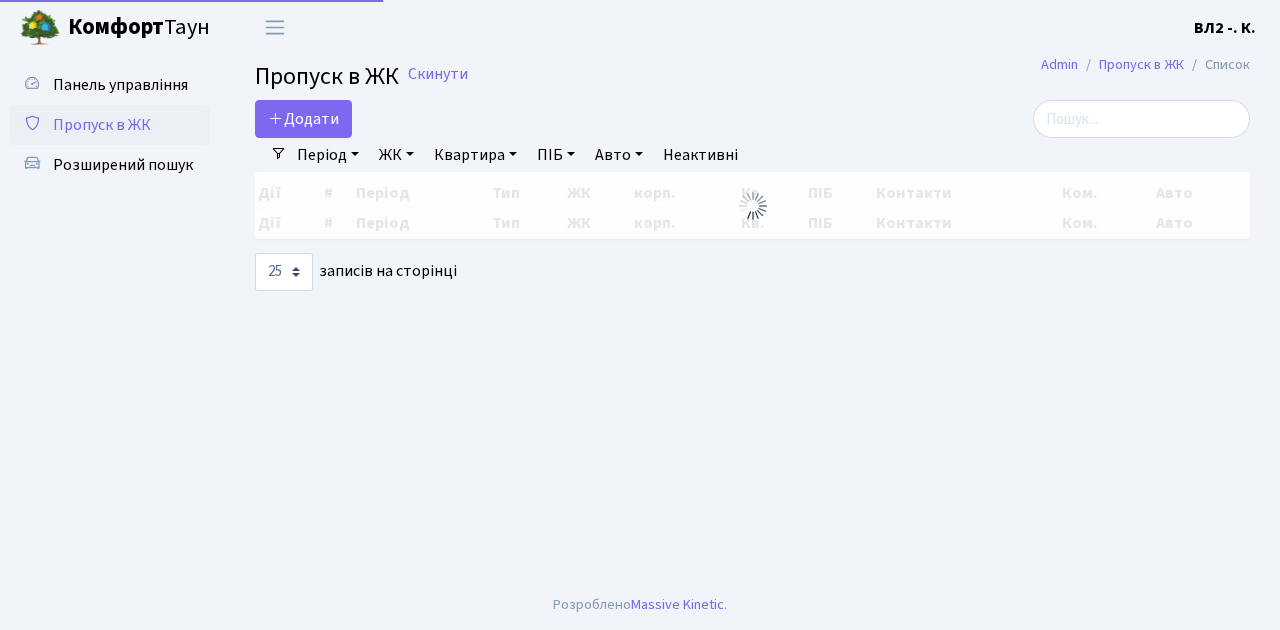 select on "25" 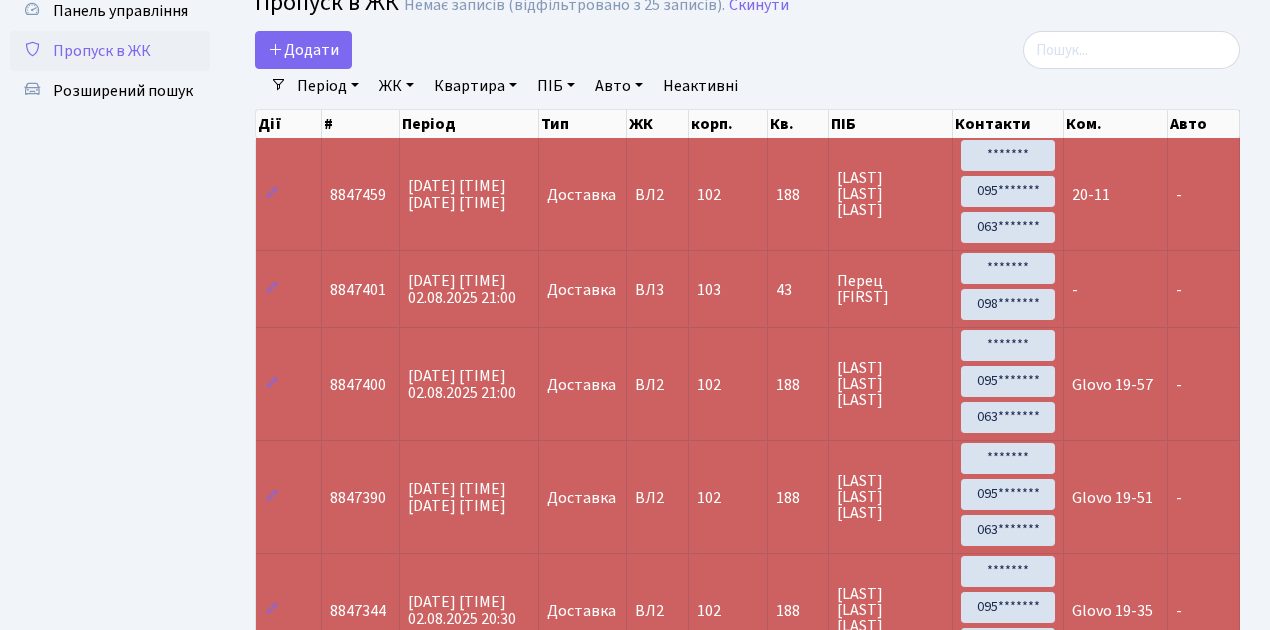 scroll, scrollTop: 66, scrollLeft: 0, axis: vertical 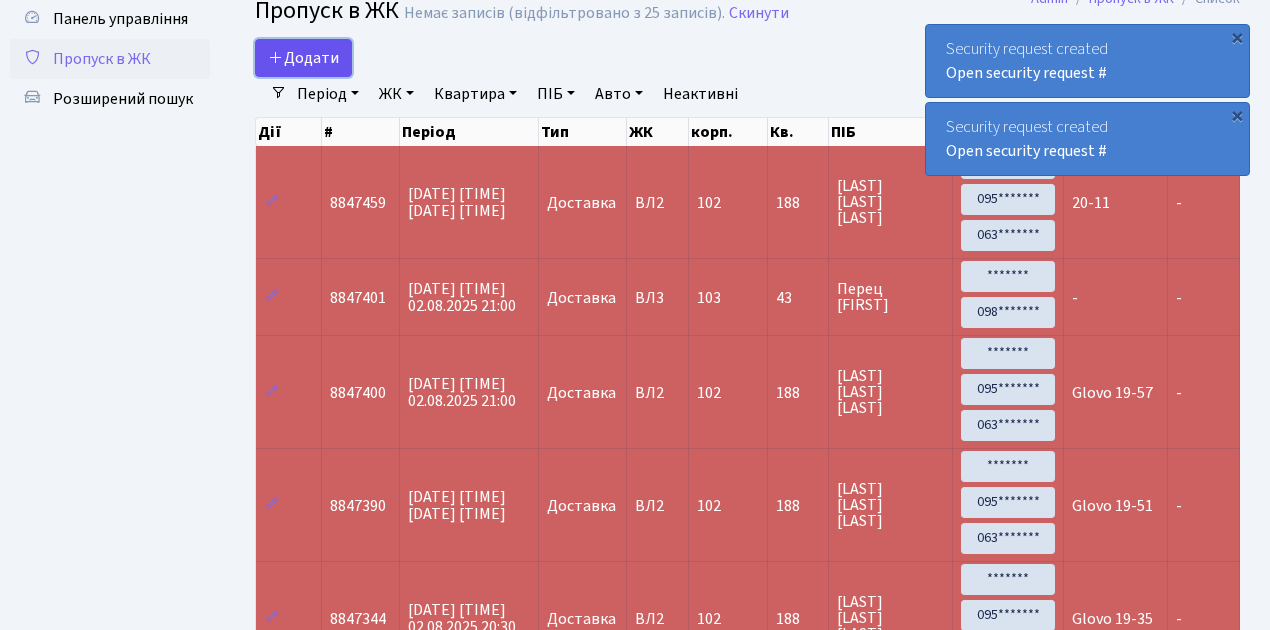 click on "Додати" at bounding box center (303, 58) 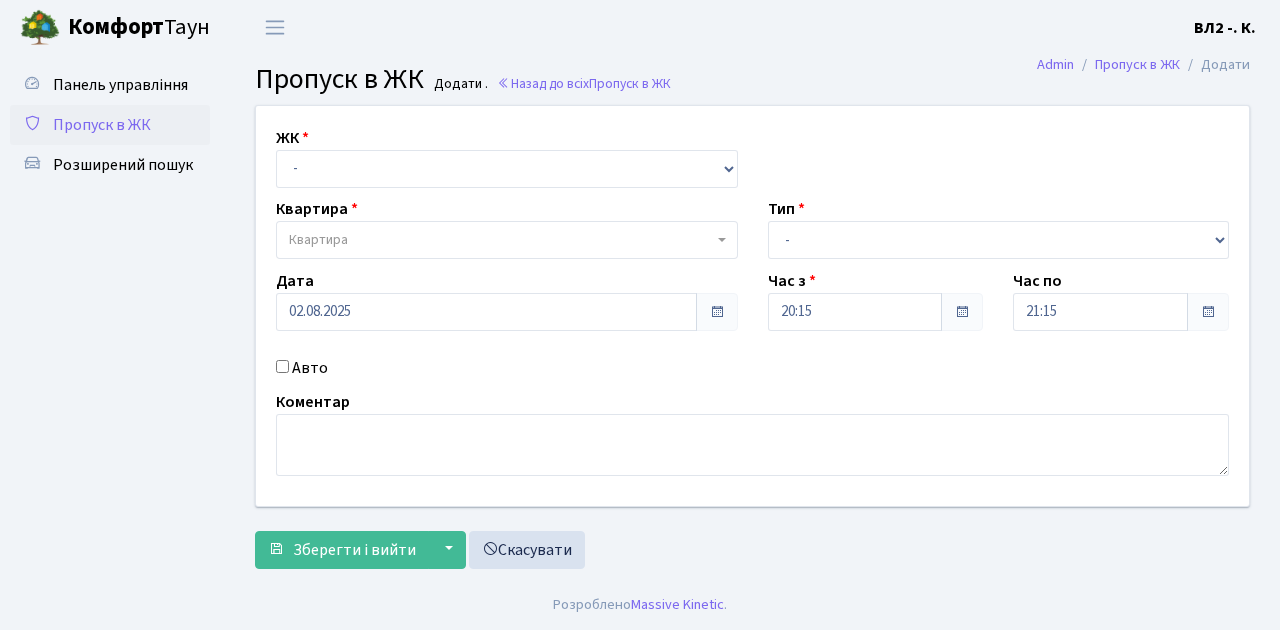 scroll, scrollTop: 0, scrollLeft: 0, axis: both 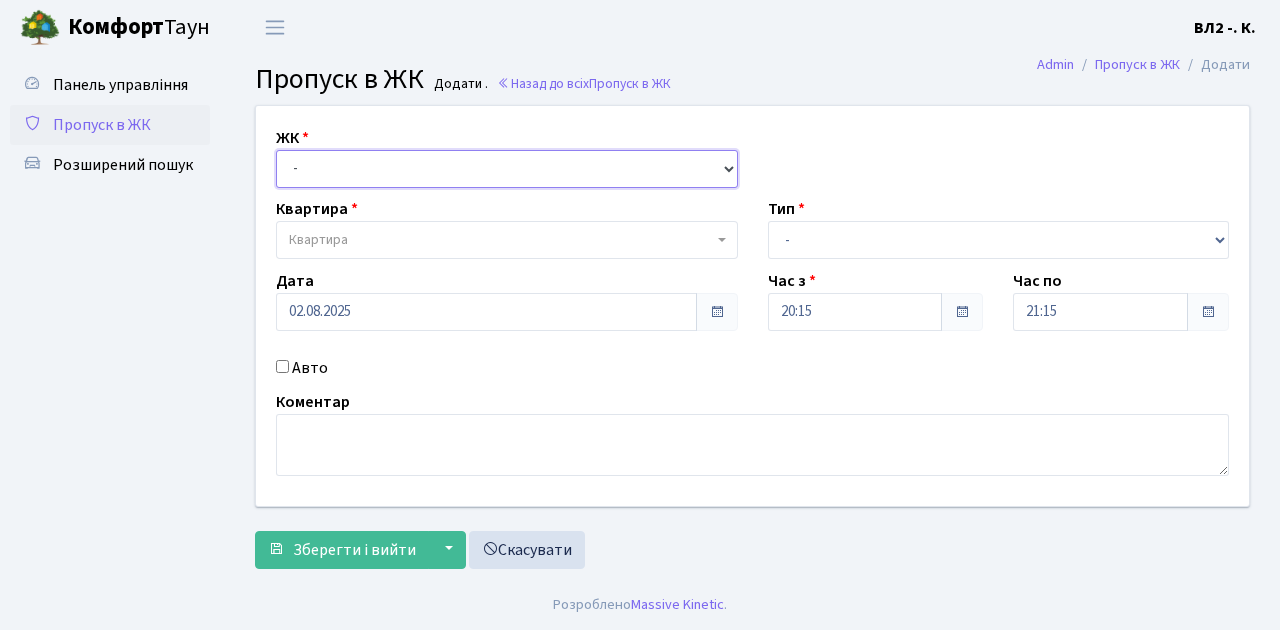 click on "-
ВЛ1, [CITY] [STREET_NAME], [NUMBER]/1
ВЛ2, [STREET_NAME], [NUMBER]
ВЛ3, [STREET_NAME], [NUMBER]/2" at bounding box center [507, 169] 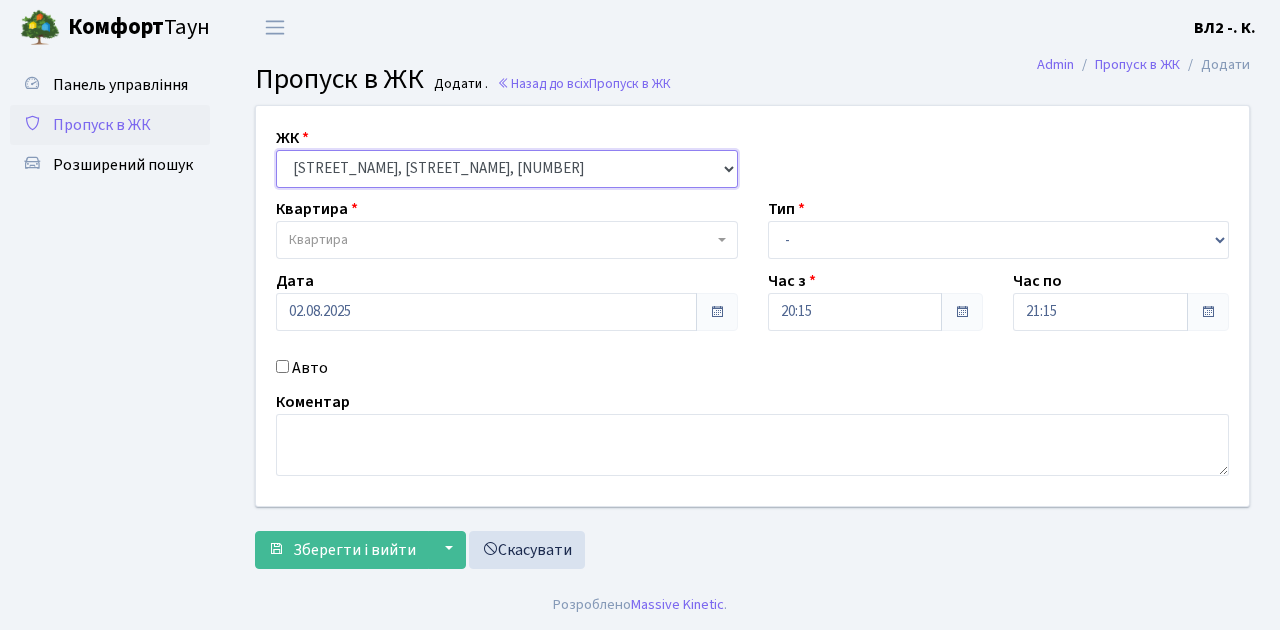 click on "-
ВЛ1, Ужгородський пров., 4/1
ВЛ2, Голосіївський просп., 76
ВЛ3, пр.Голосіївський, 78/2" at bounding box center [507, 169] 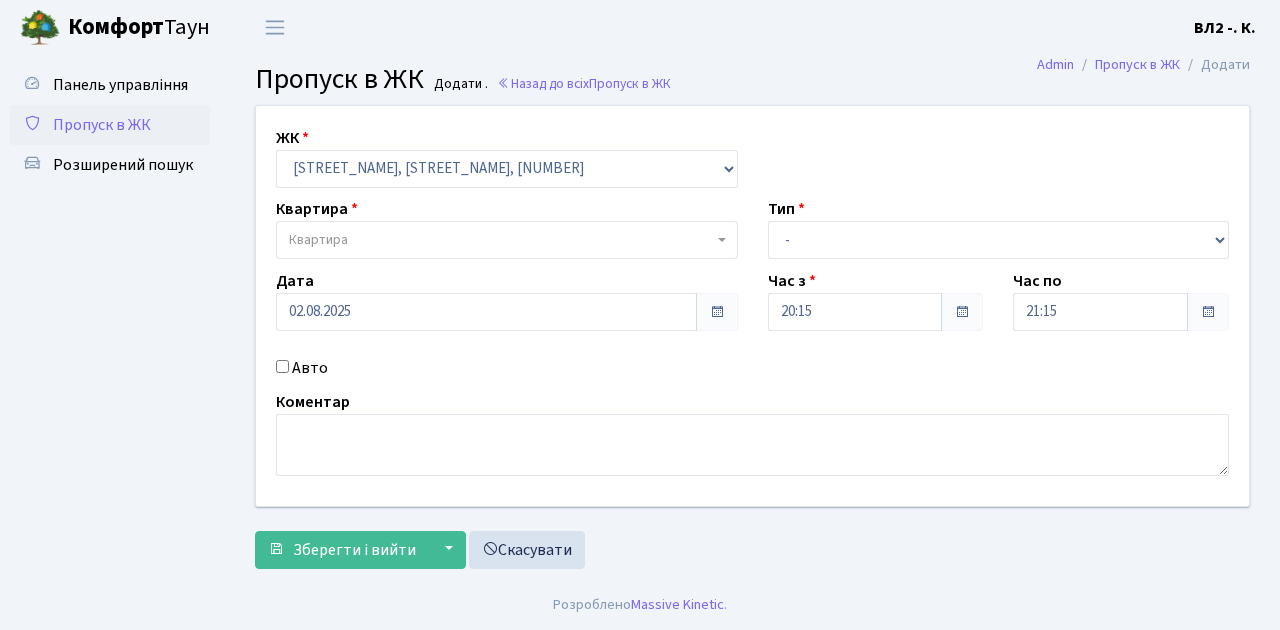 click at bounding box center (724, 240) 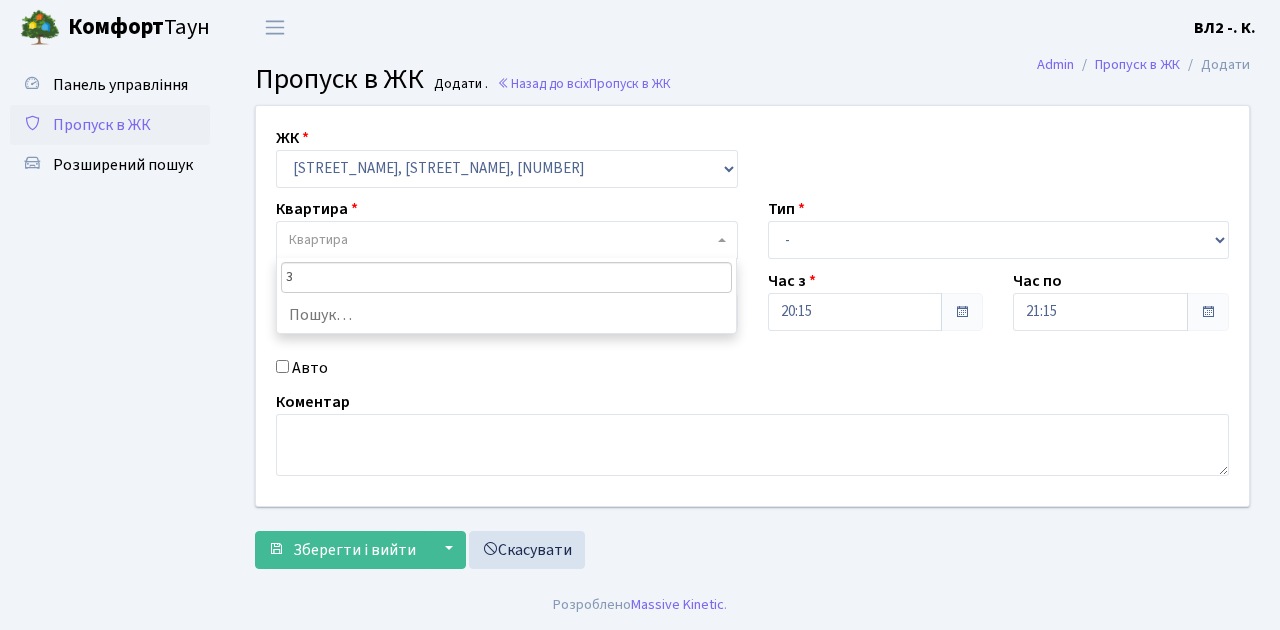 type on "31" 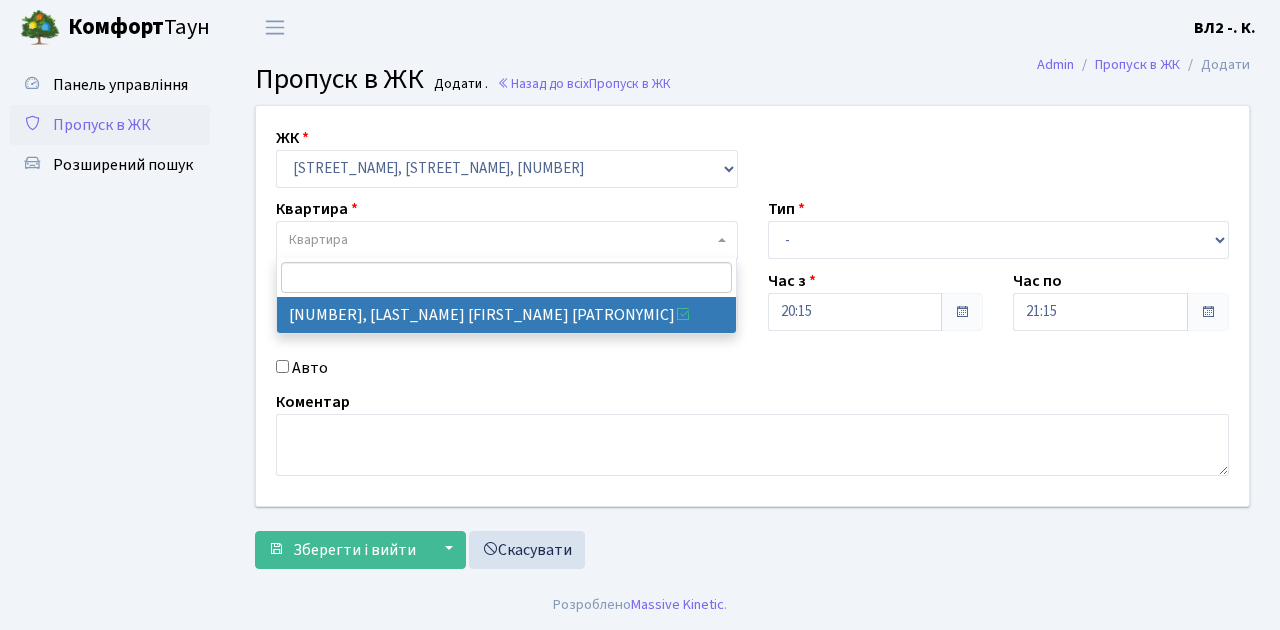 select on "38032" 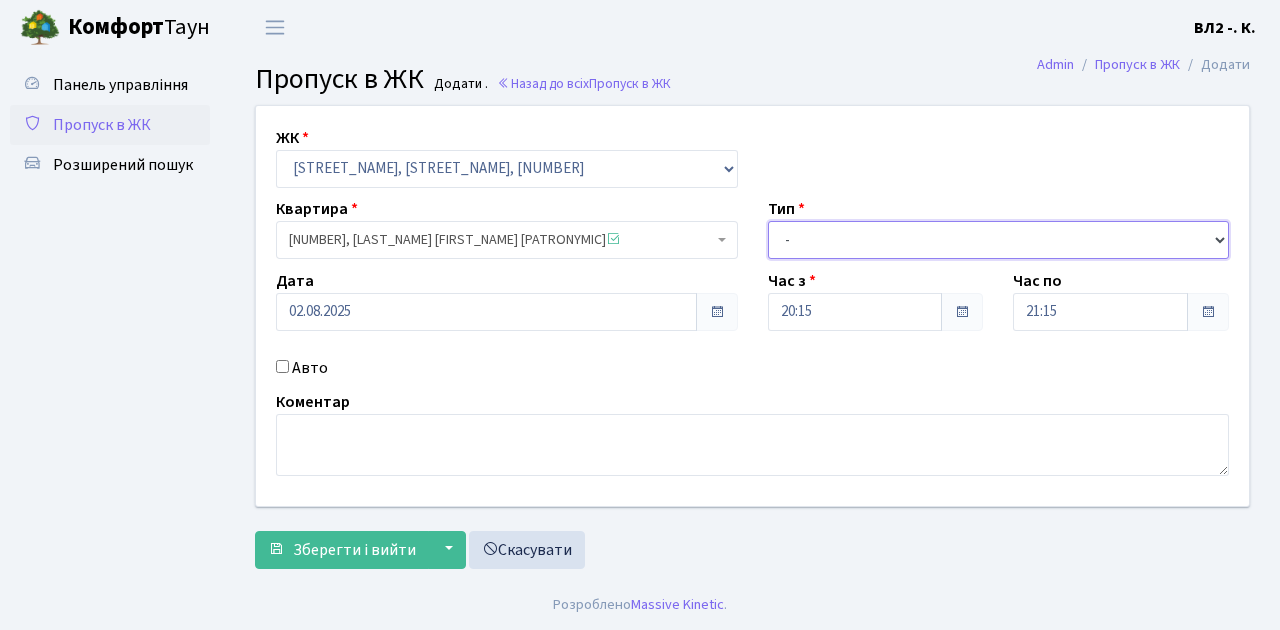 click on "-
Доставка
Таксі
Гості
Сервіс" at bounding box center (999, 240) 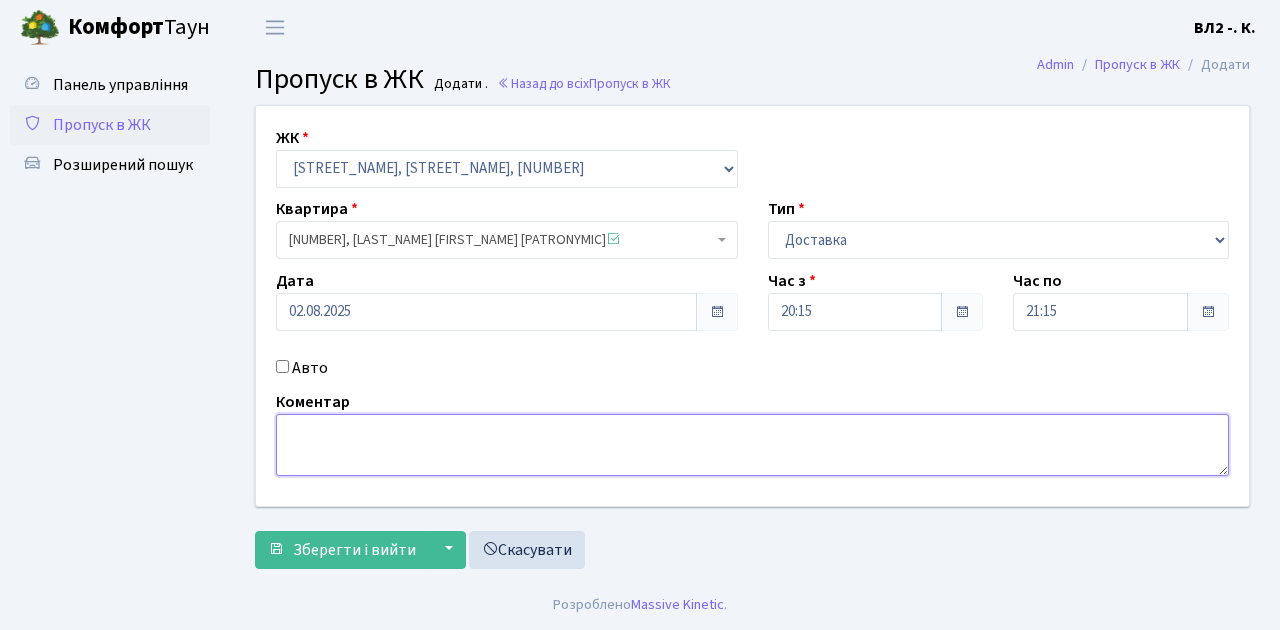 drag, startPoint x: 282, startPoint y: 428, endPoint x: 294, endPoint y: 425, distance: 12.369317 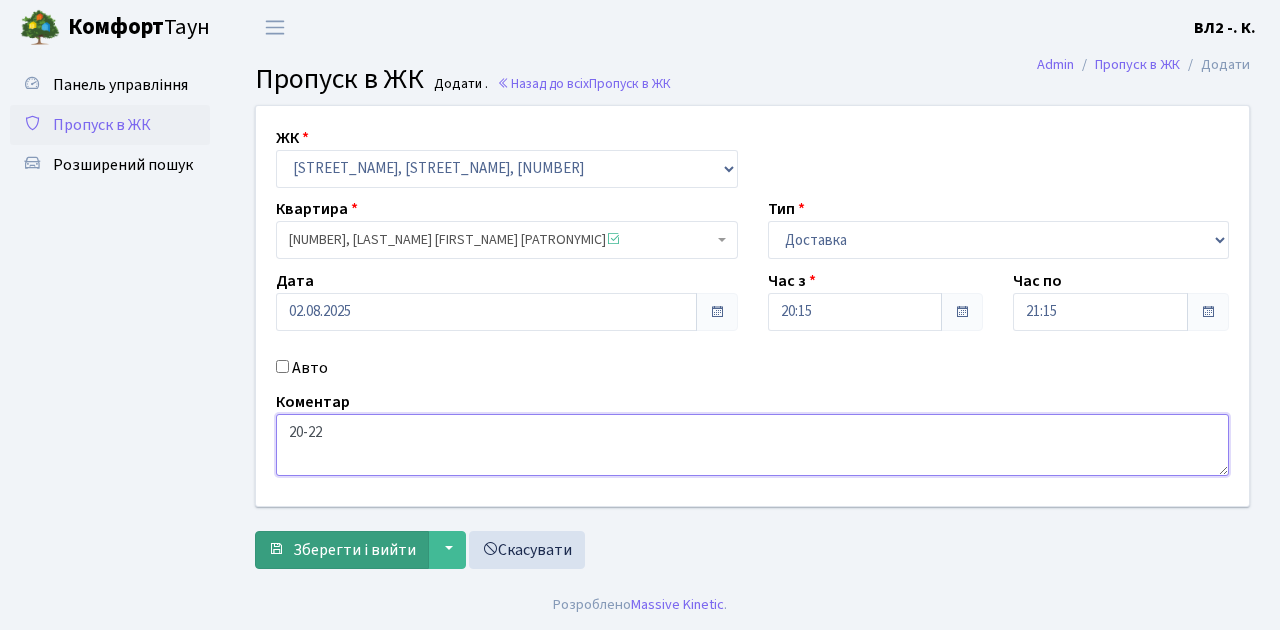 type on "20-22" 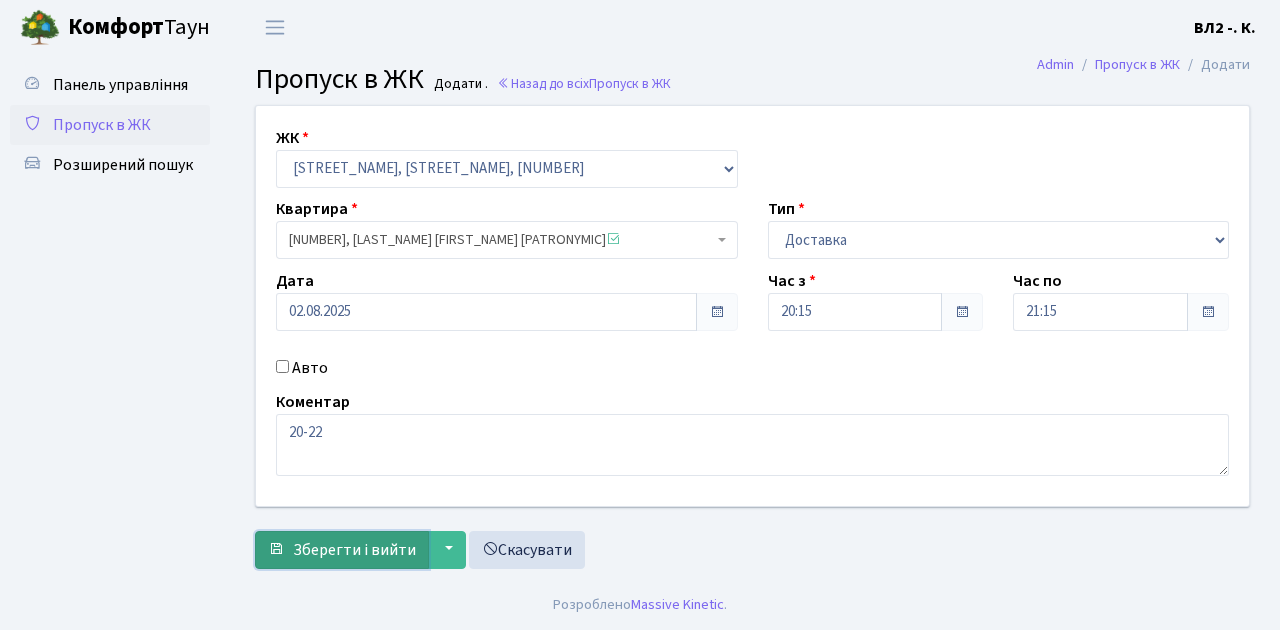 click on "Зберегти і вийти" at bounding box center [354, 550] 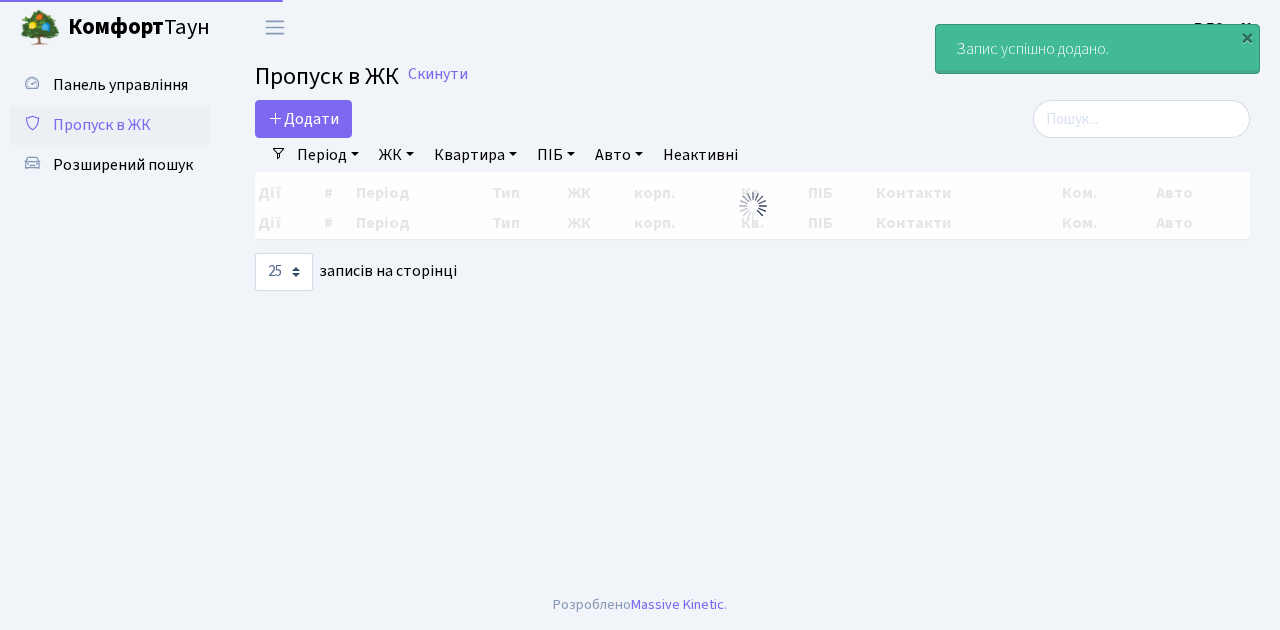 select on "25" 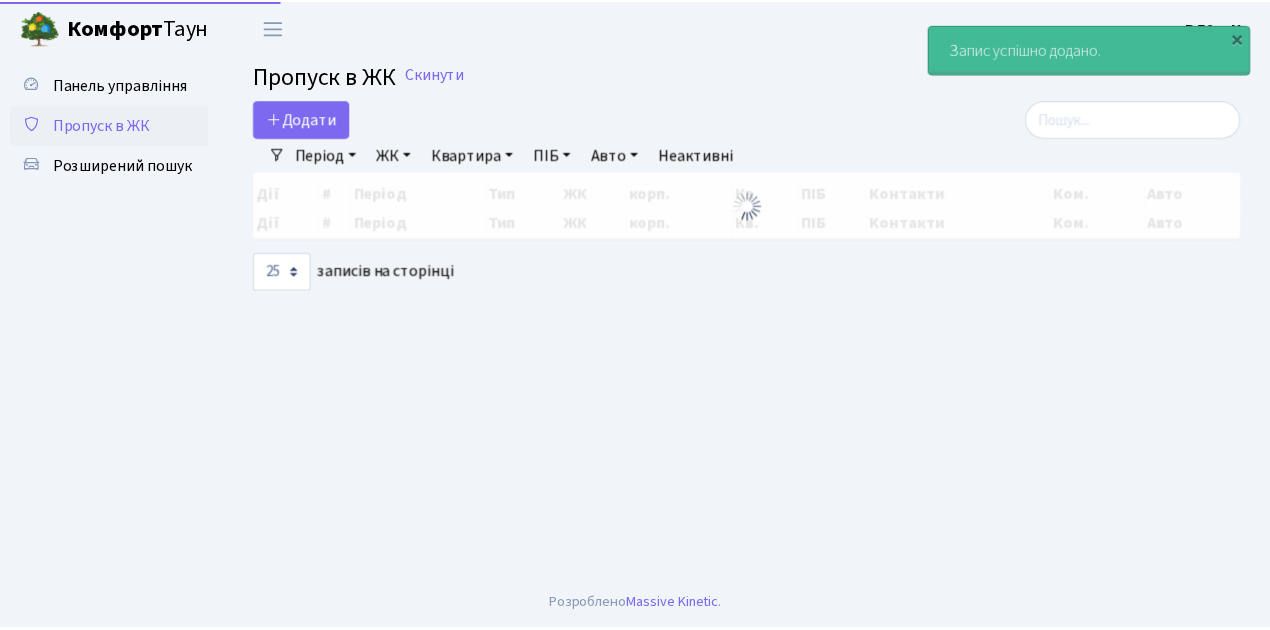 scroll, scrollTop: 0, scrollLeft: 0, axis: both 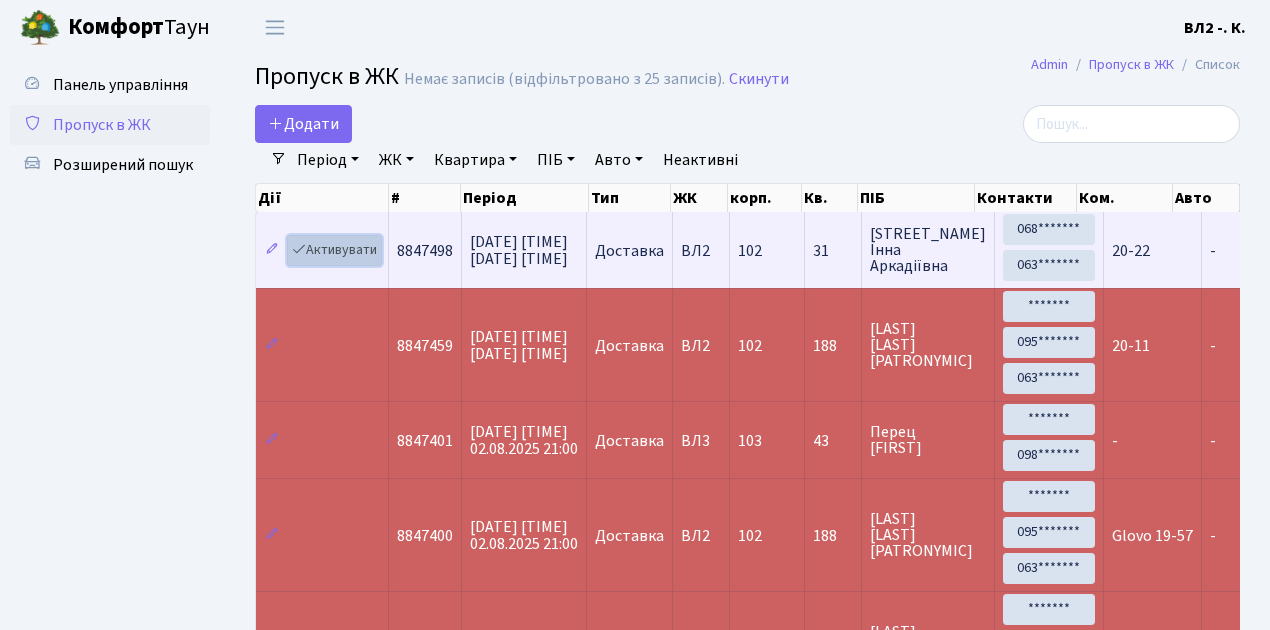 click on "Активувати" at bounding box center (334, 250) 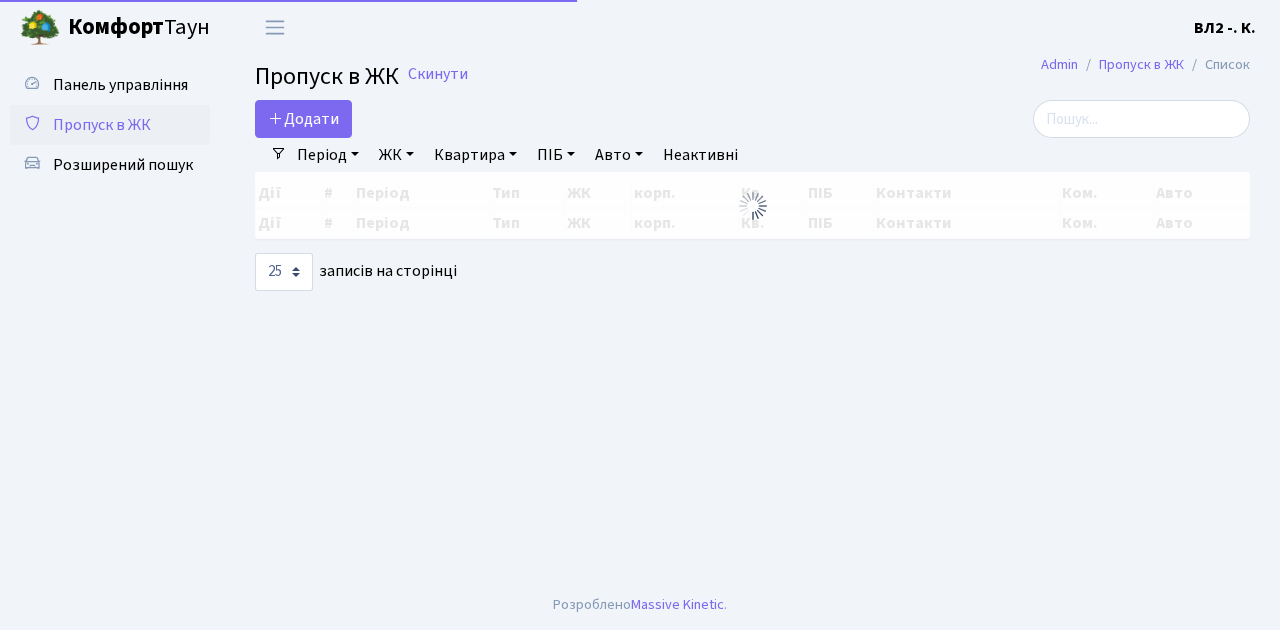 select on "25" 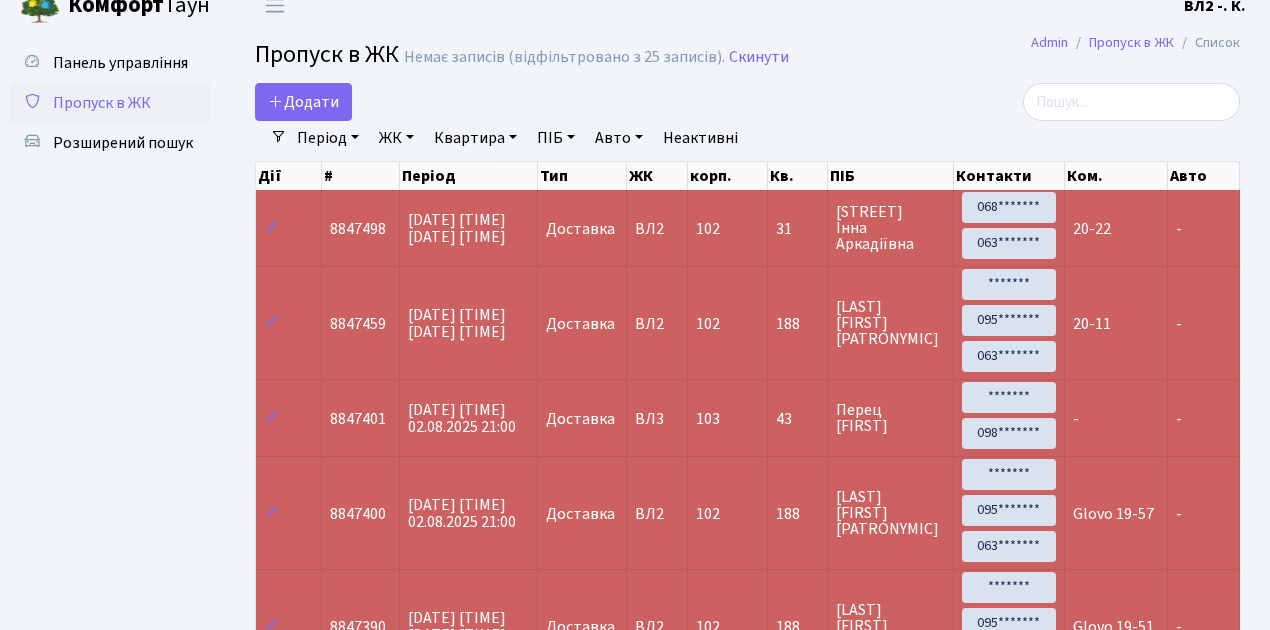 scroll, scrollTop: 0, scrollLeft: 0, axis: both 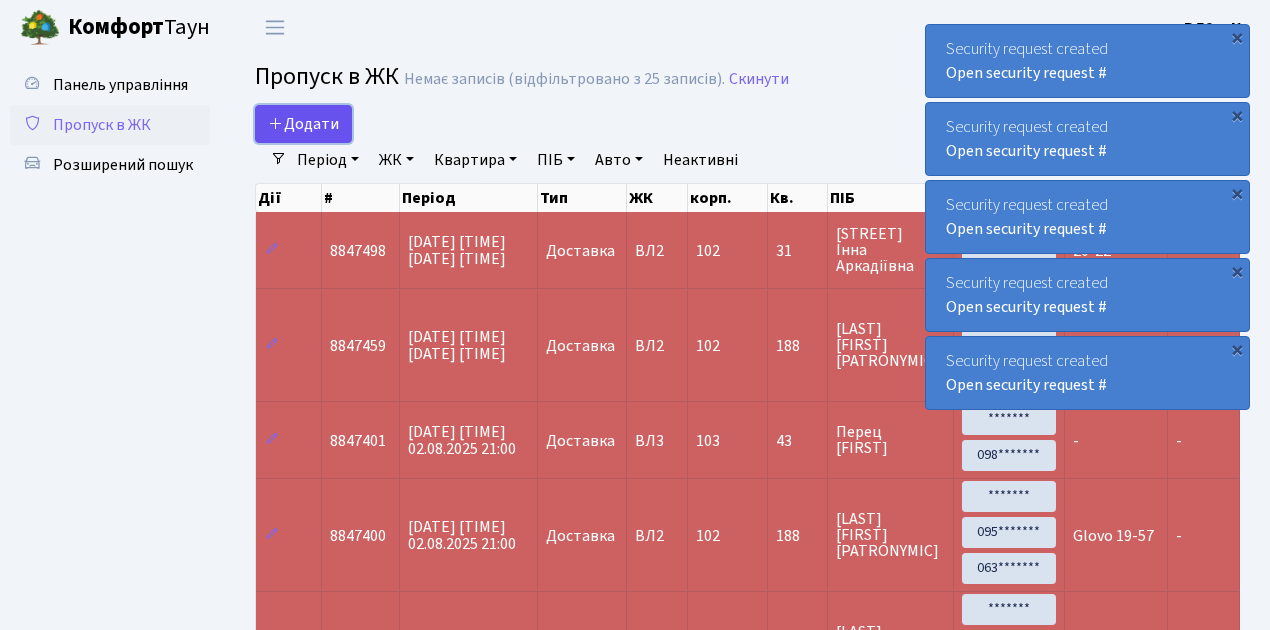 click on "Додати" at bounding box center [303, 124] 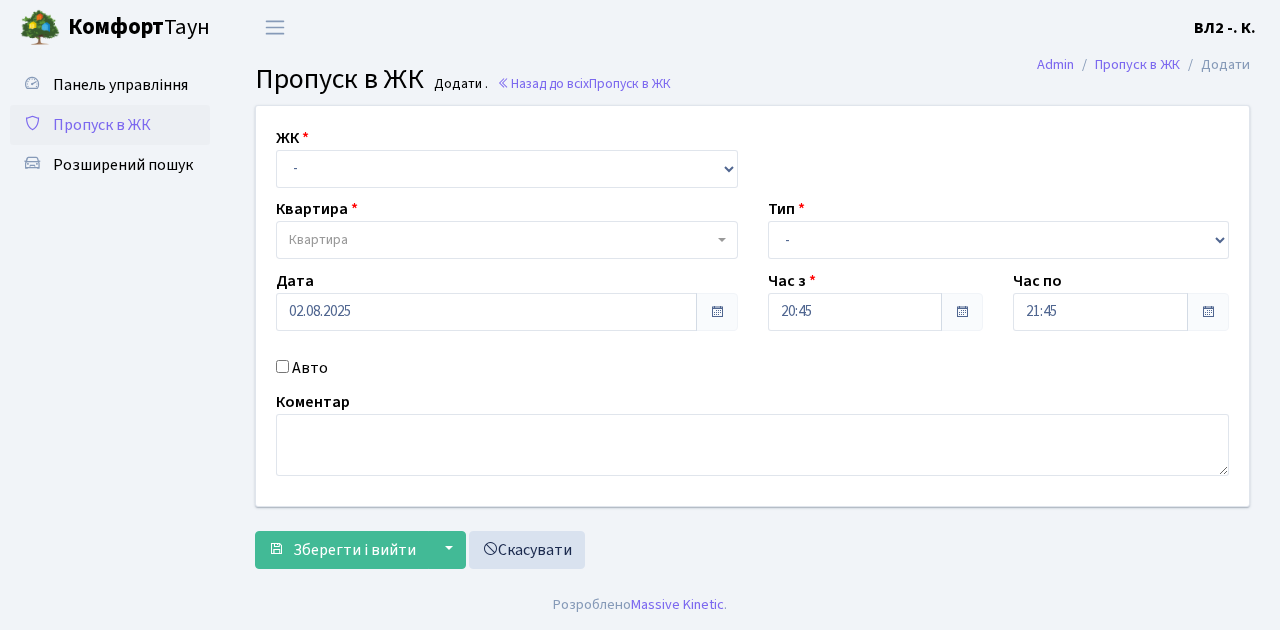 scroll, scrollTop: 0, scrollLeft: 0, axis: both 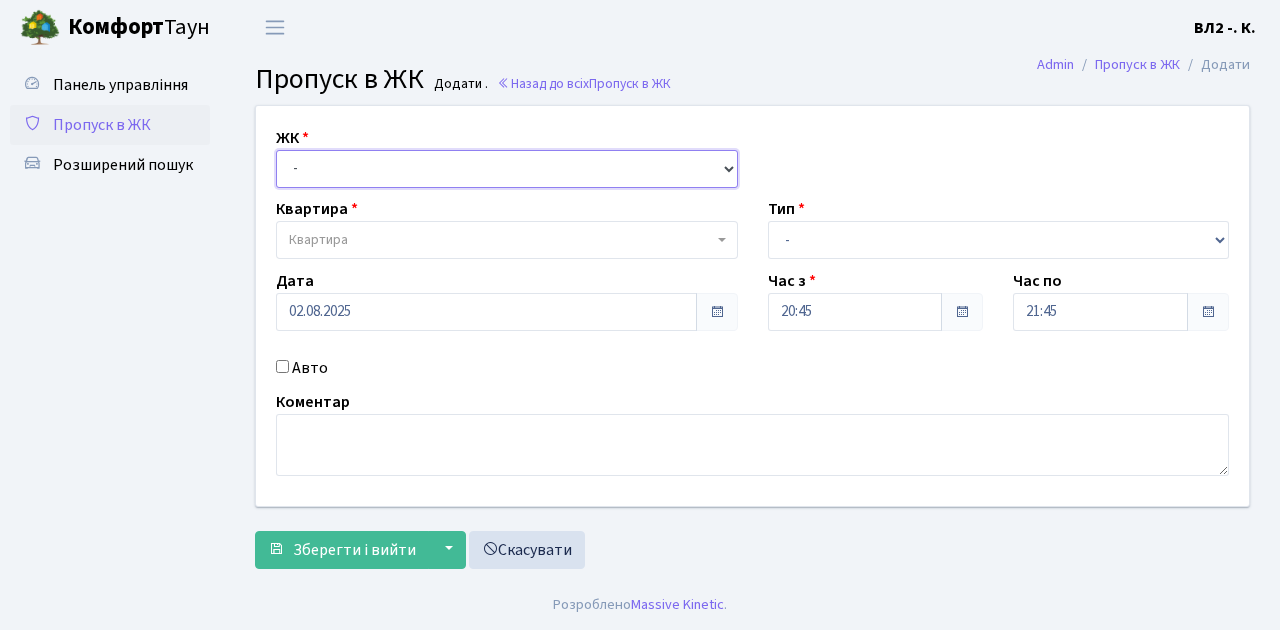 click on "-
ВЛ1, [STREET], [NUMBER]/[NUMBER]
ВЛ2, [STREET], [NUMBER]
ВЛ3, [STREET], [NUMBER]/[NUMBER]" at bounding box center [507, 169] 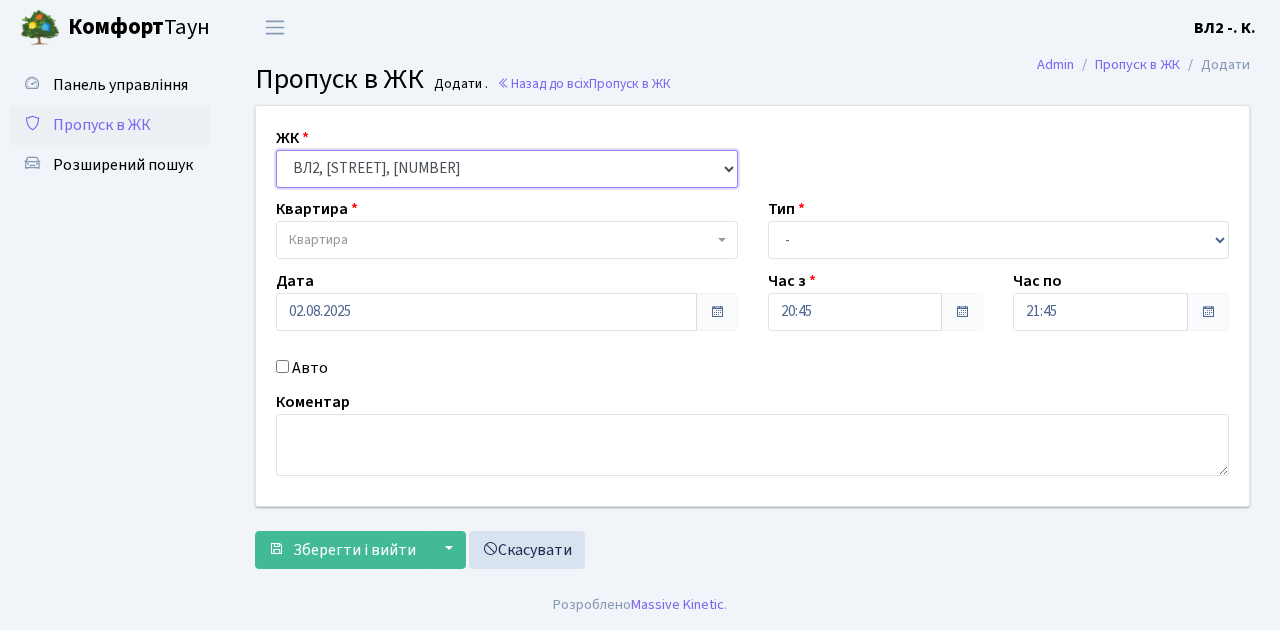 click on "-
ВЛ1, [STREET], [NUMBER]/[NUMBER]
ВЛ2, [STREET], [NUMBER]
ВЛ3, [STREET], [NUMBER]/[NUMBER]" at bounding box center [507, 169] 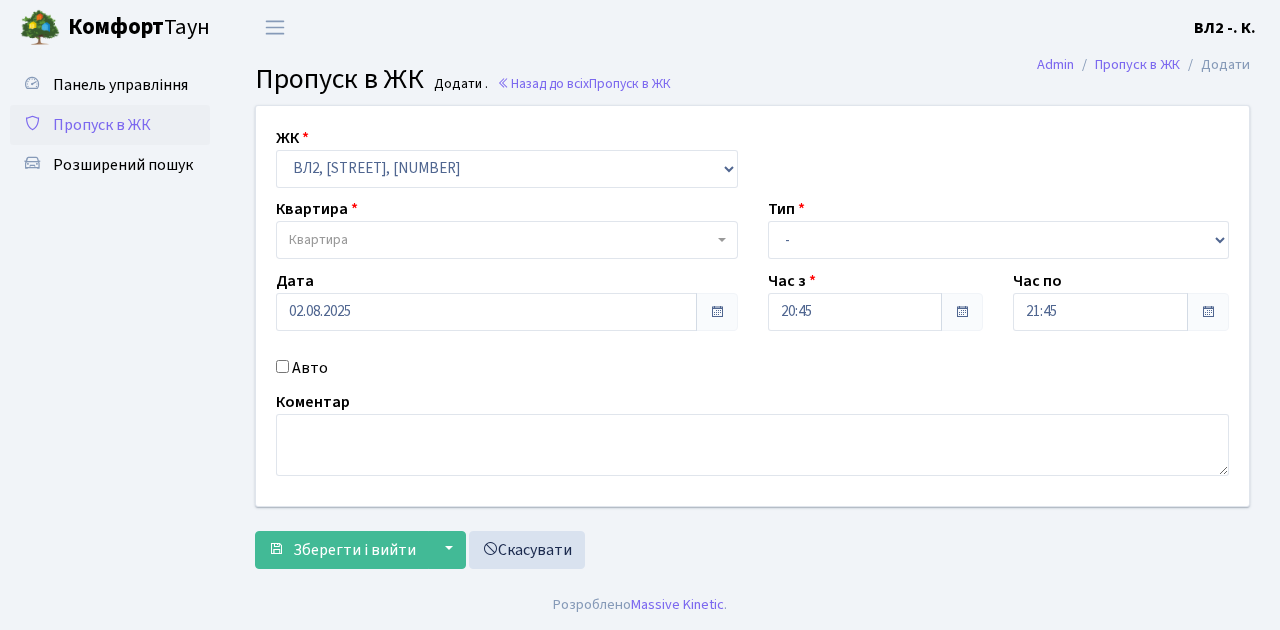 click at bounding box center (722, 240) 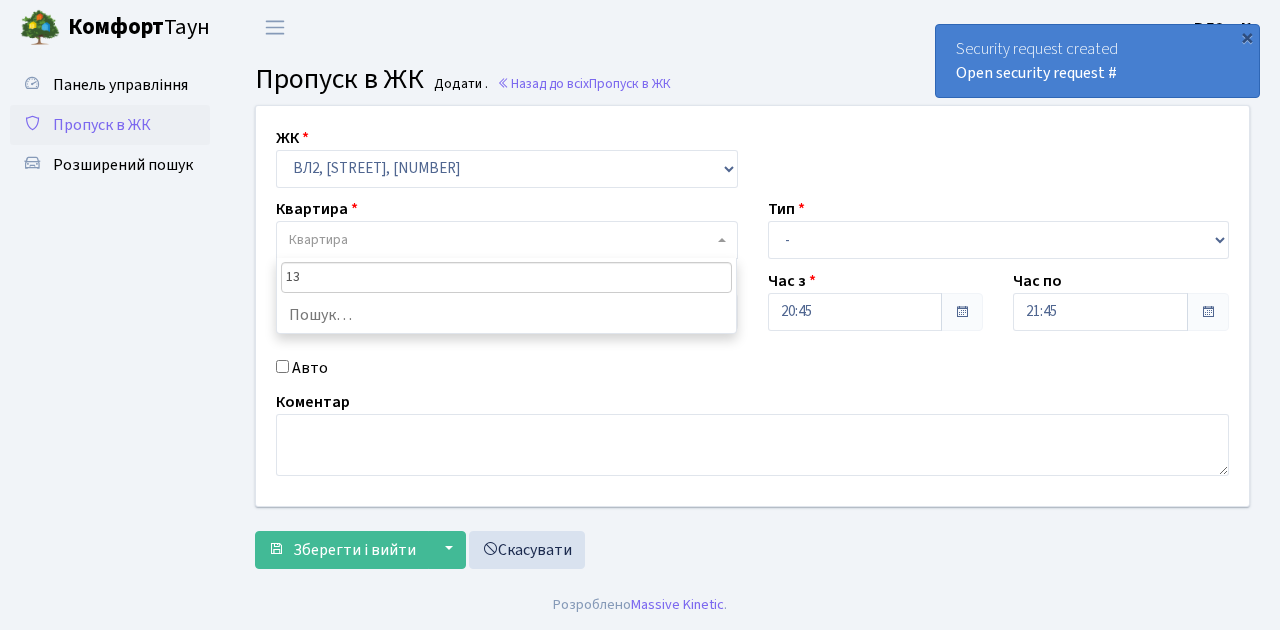type on "137" 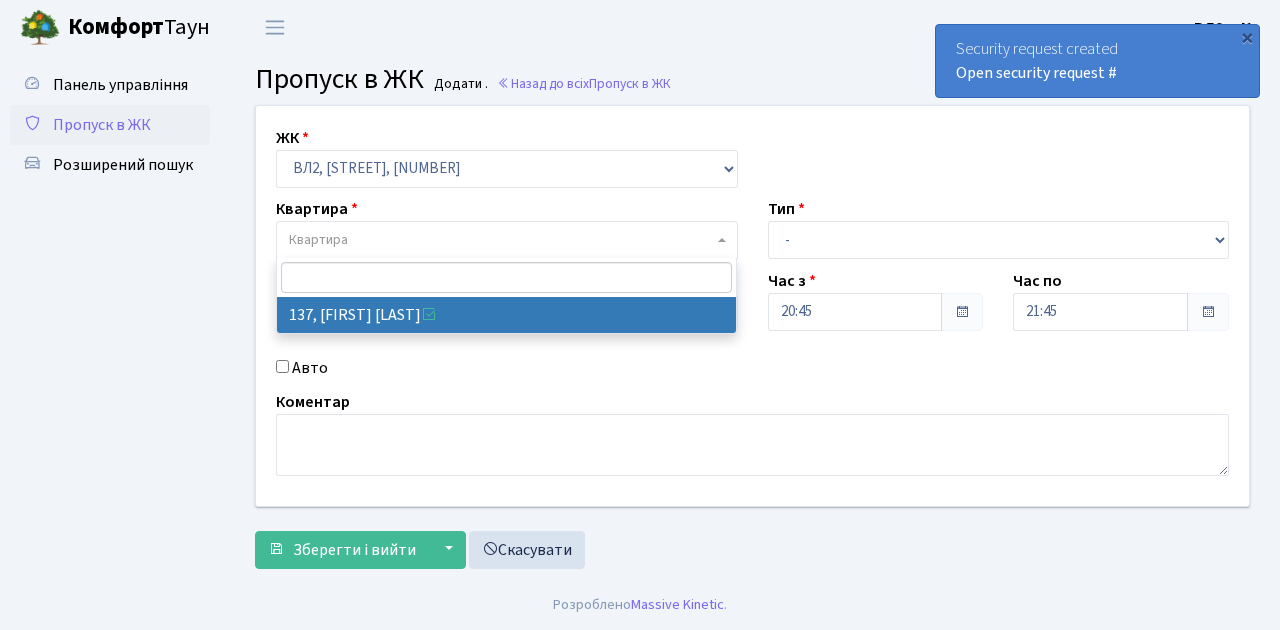 select on "38347" 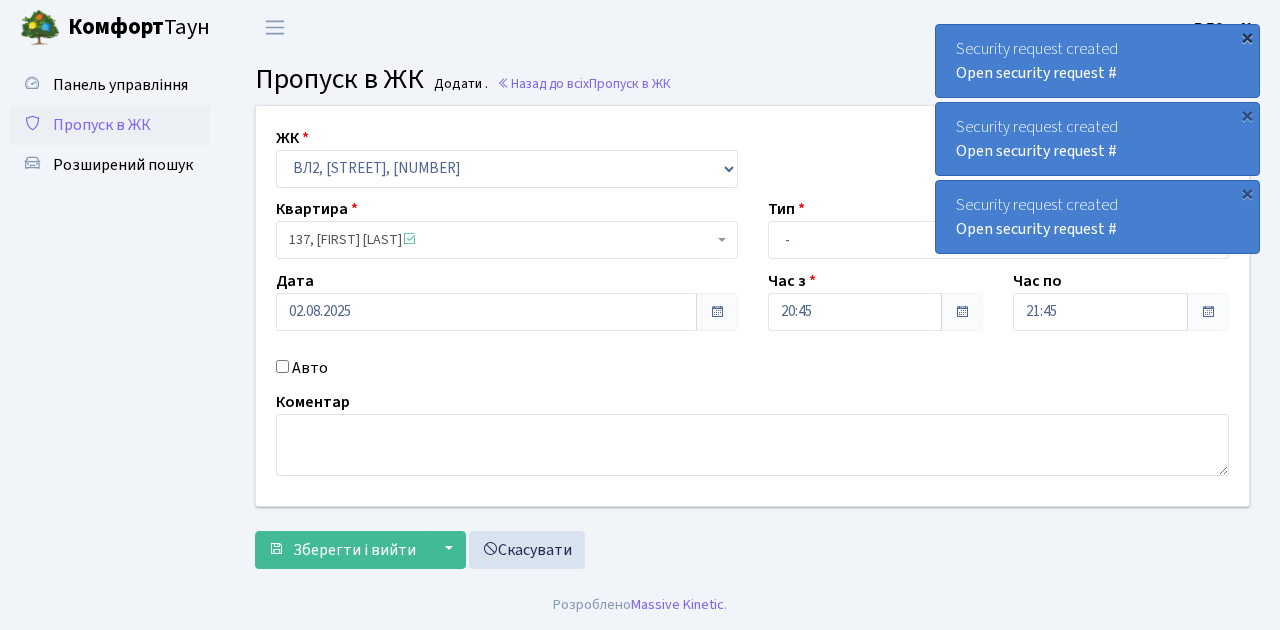 click on "×" at bounding box center [1247, 37] 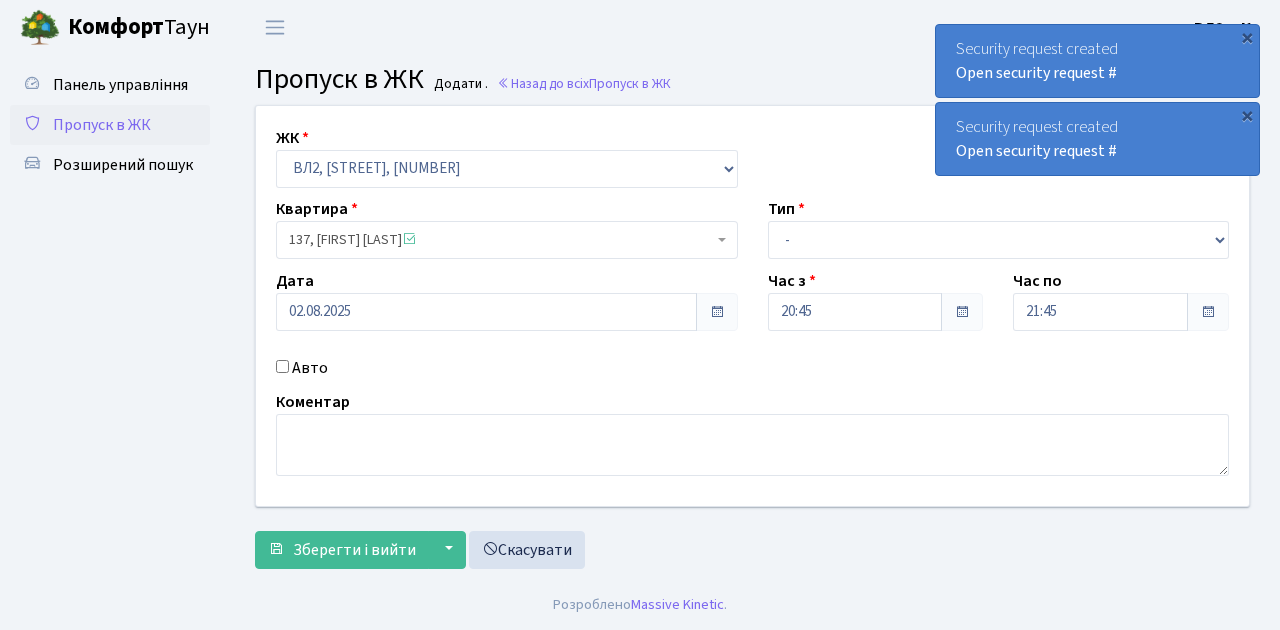 click on "×" at bounding box center (1247, 37) 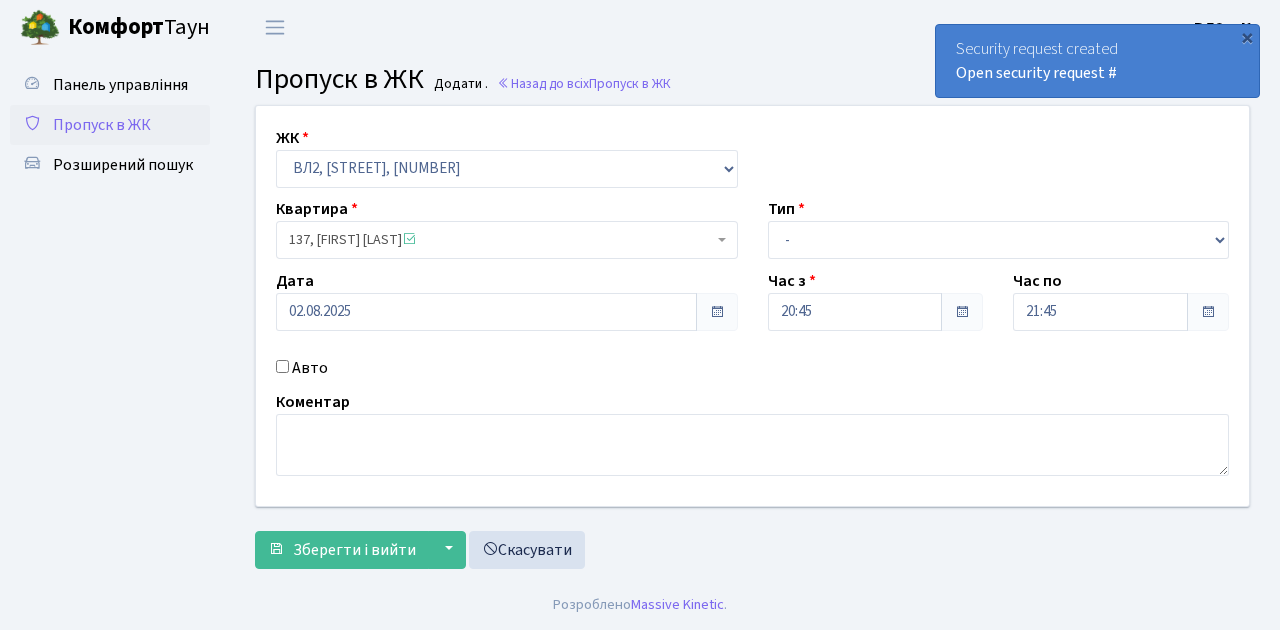 click on "×" at bounding box center [1247, 37] 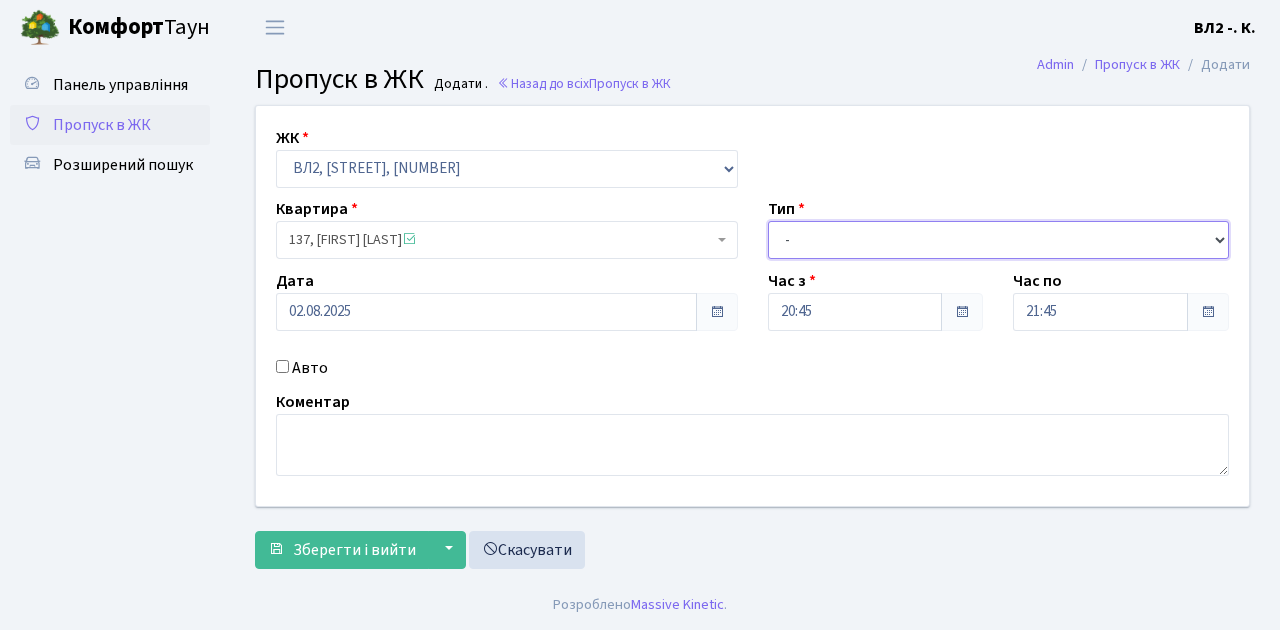 click on "-
Доставка
Таксі
Гості
Сервіс" at bounding box center [999, 240] 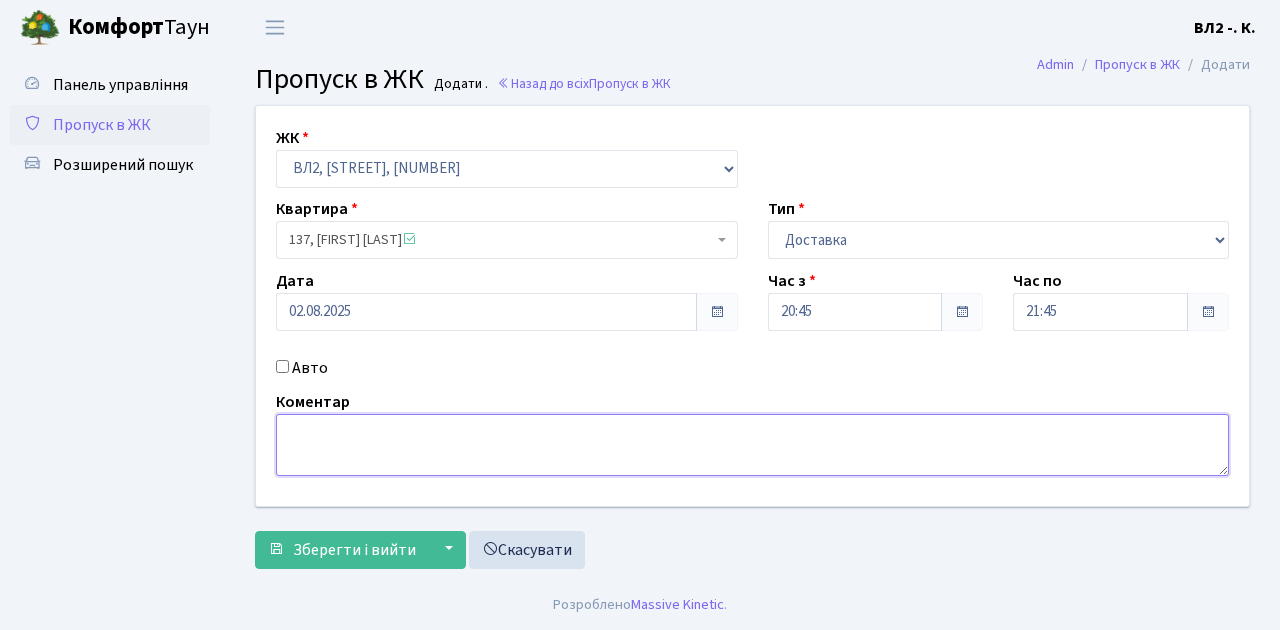 click at bounding box center [752, 445] 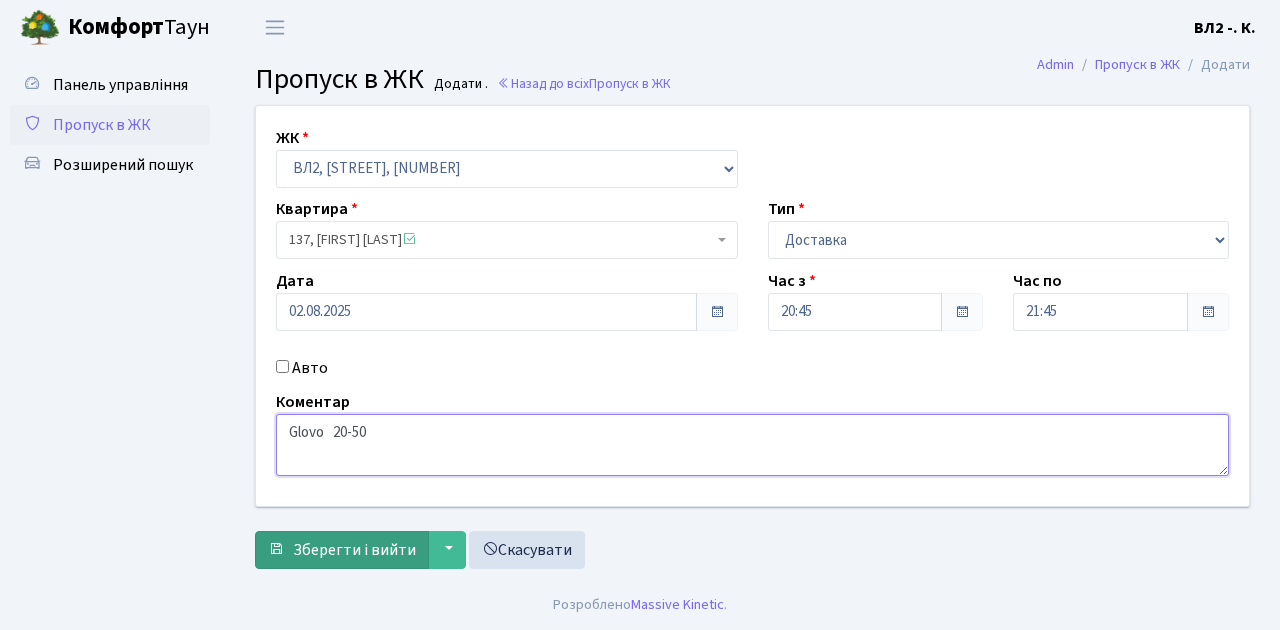 type on "Glovo   20-50" 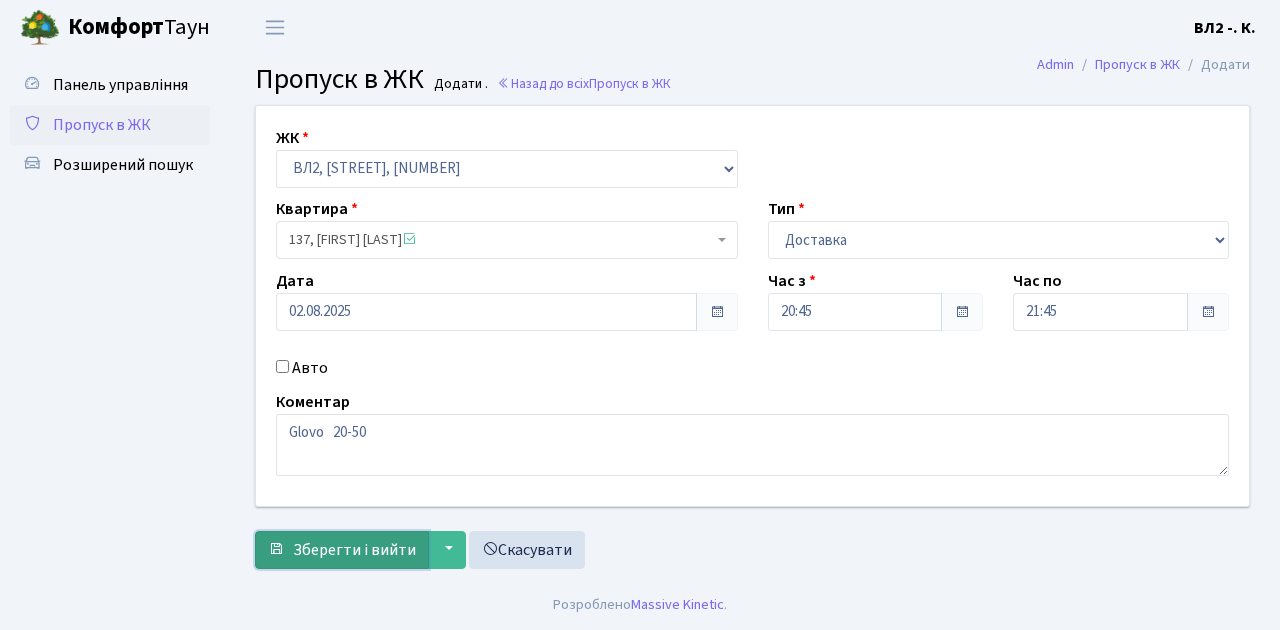 click on "Зберегти і вийти" at bounding box center (354, 550) 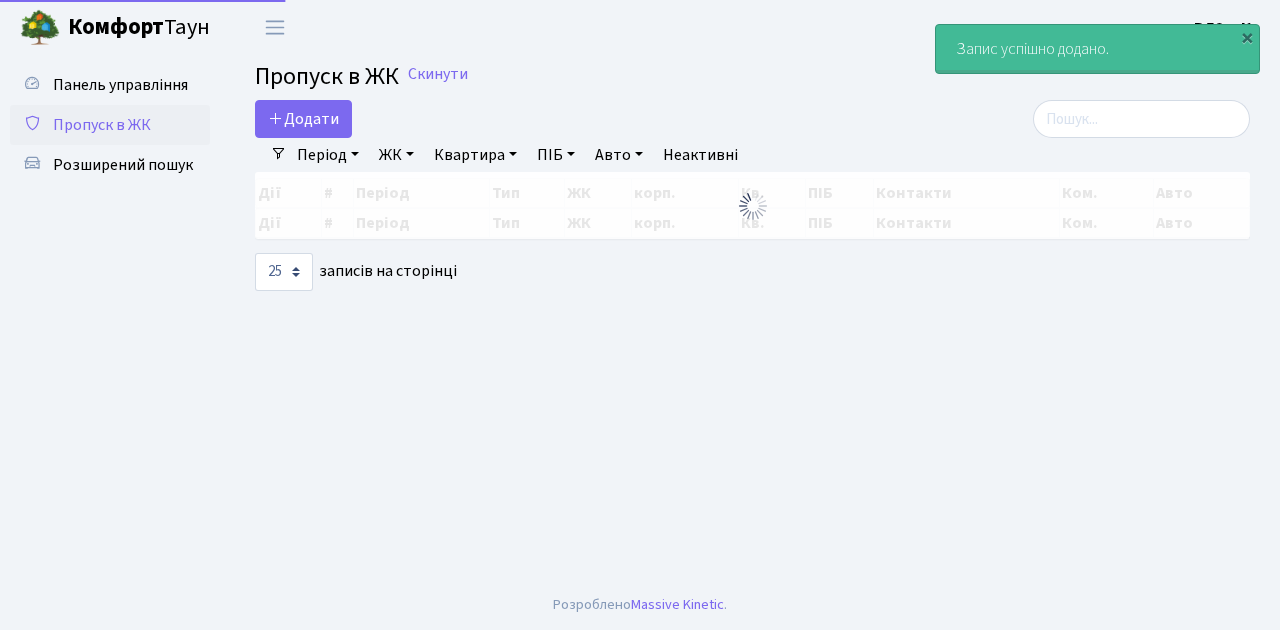 select on "25" 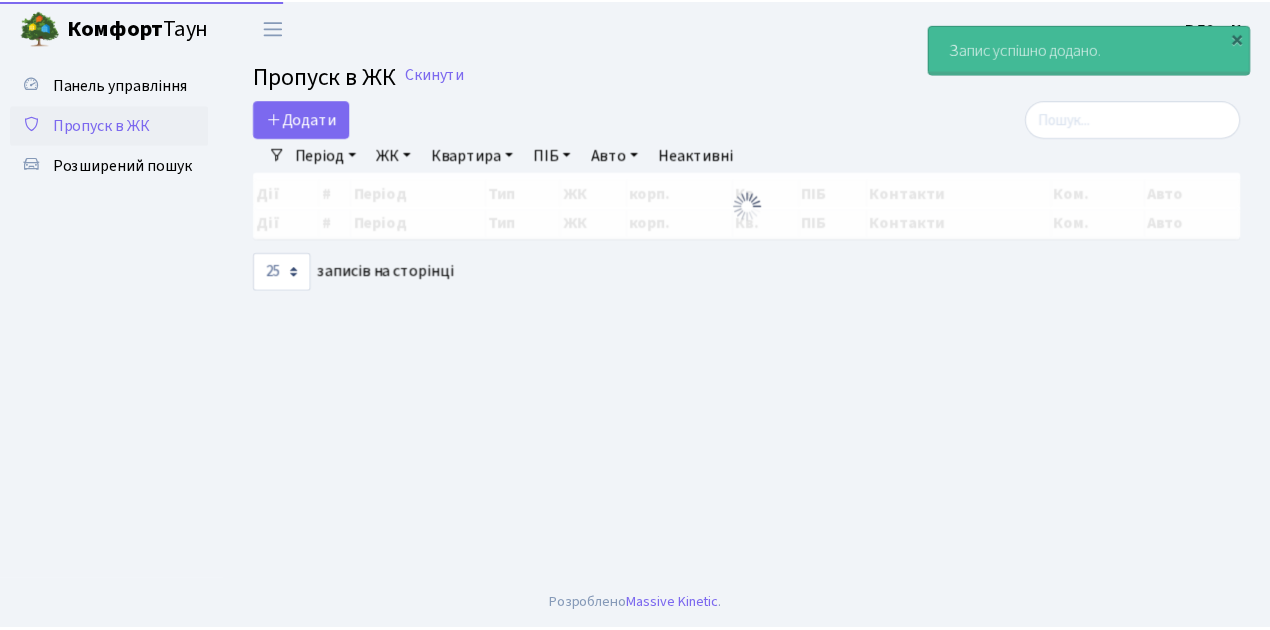 scroll, scrollTop: 0, scrollLeft: 0, axis: both 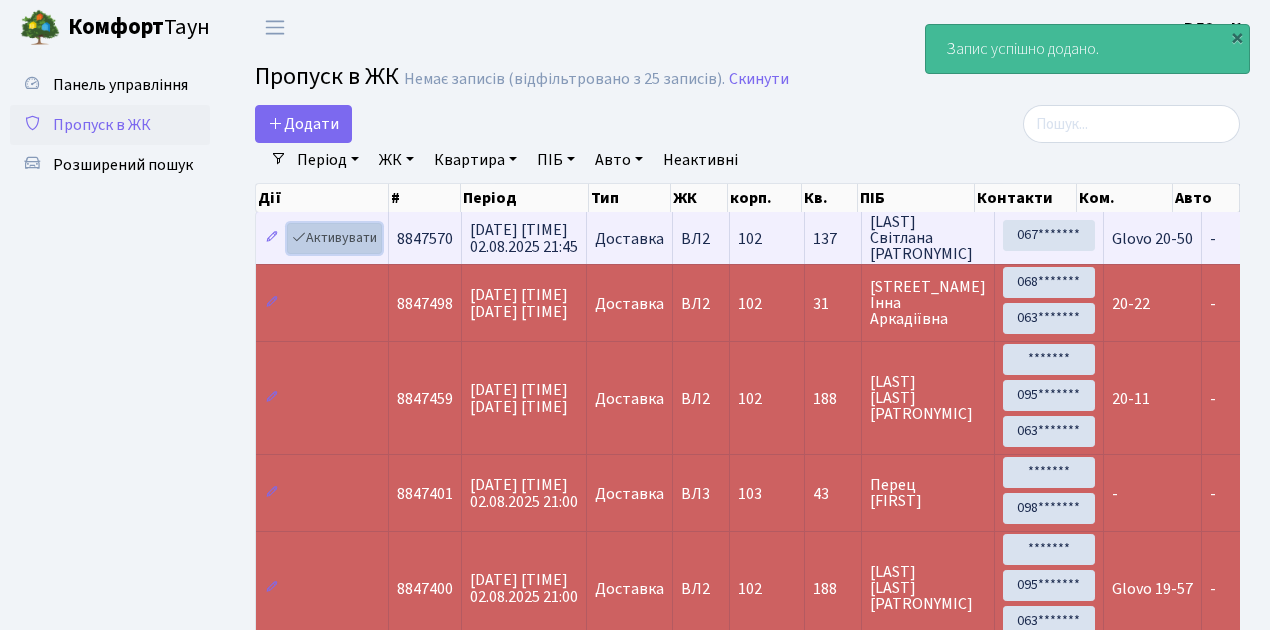 click on "Активувати" at bounding box center [334, 238] 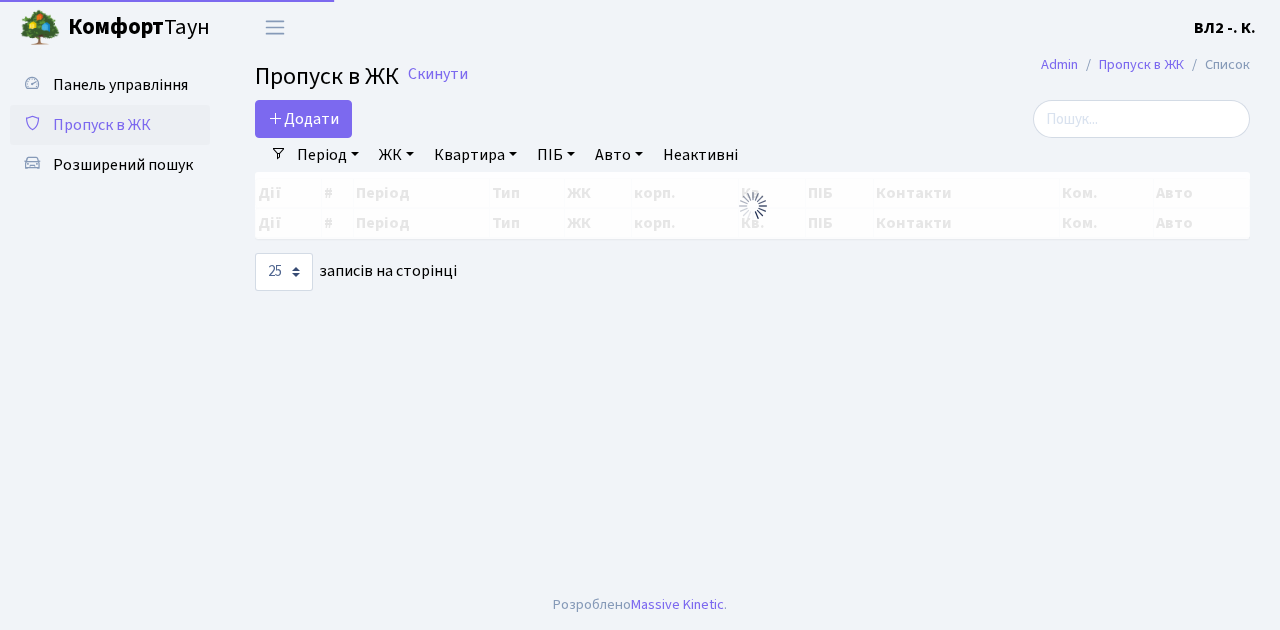 select on "25" 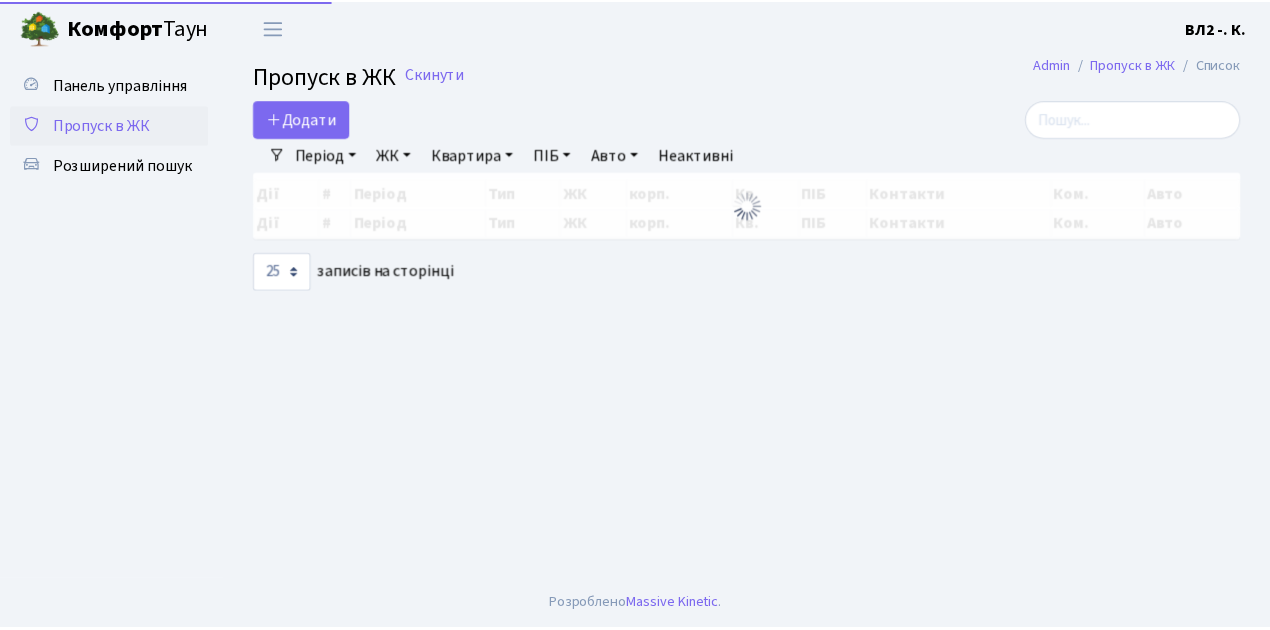 scroll, scrollTop: 0, scrollLeft: 0, axis: both 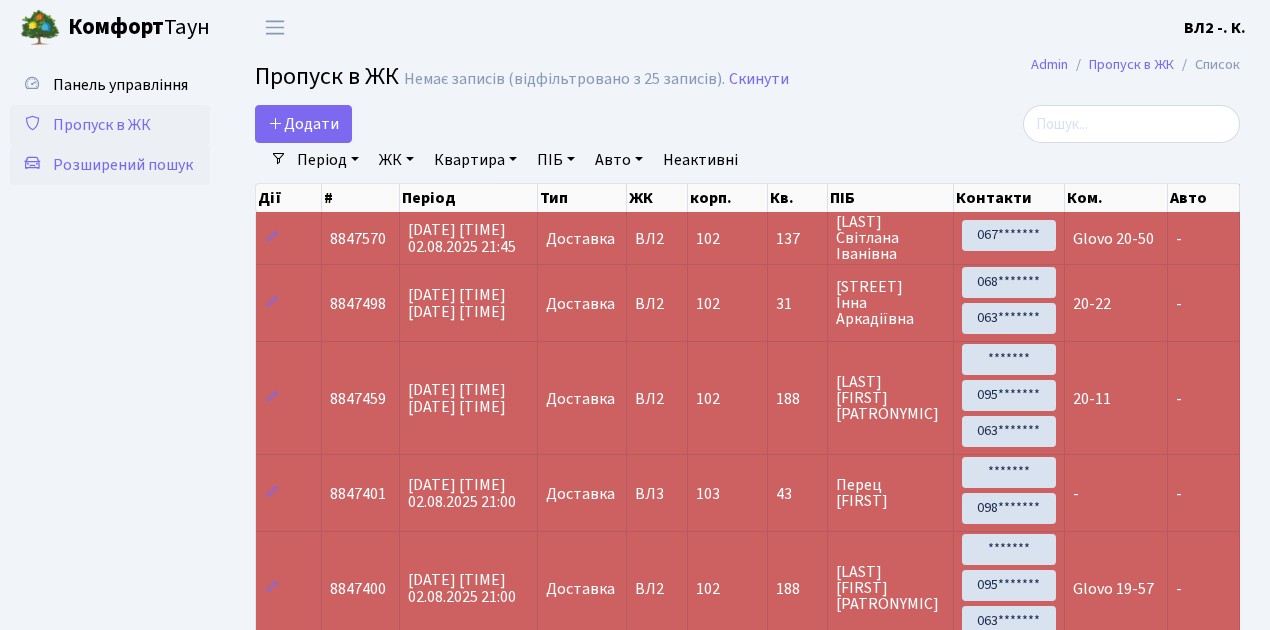 click on "Розширений пошук" at bounding box center [123, 165] 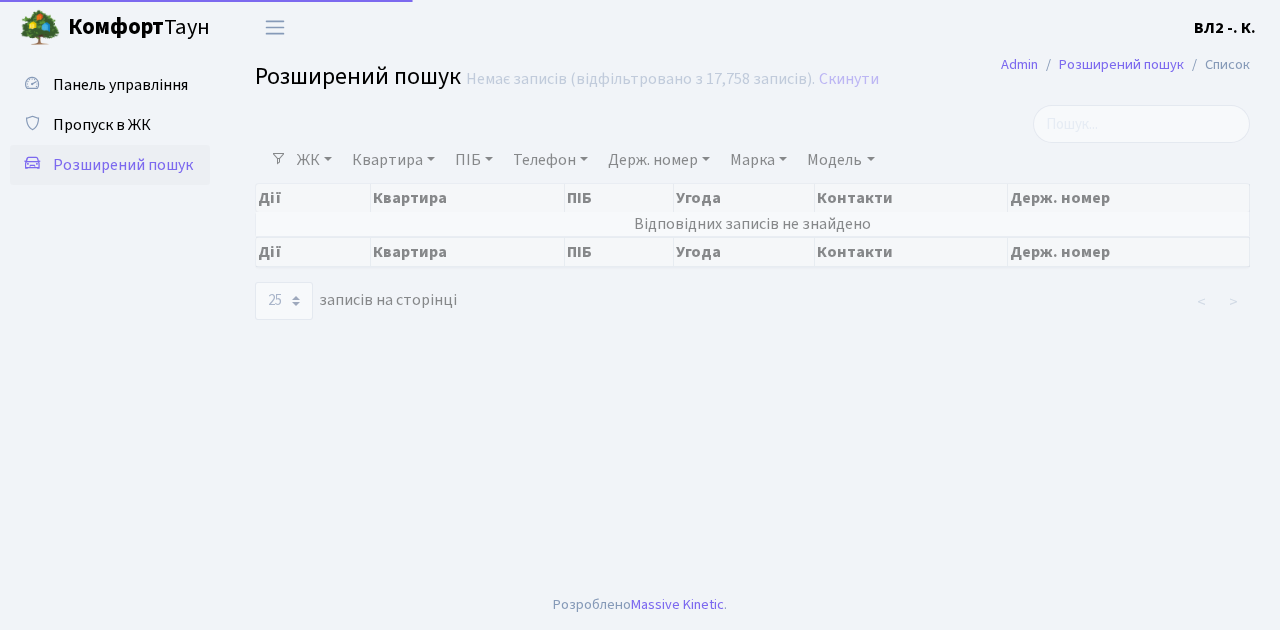 select on "25" 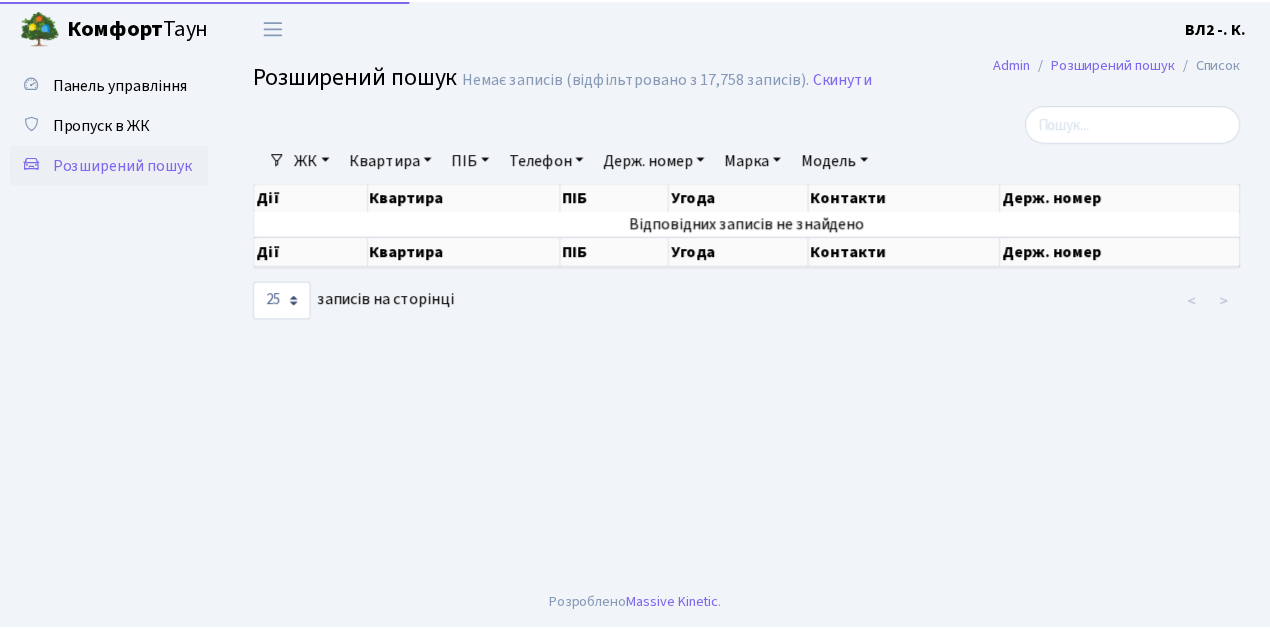 scroll, scrollTop: 0, scrollLeft: 0, axis: both 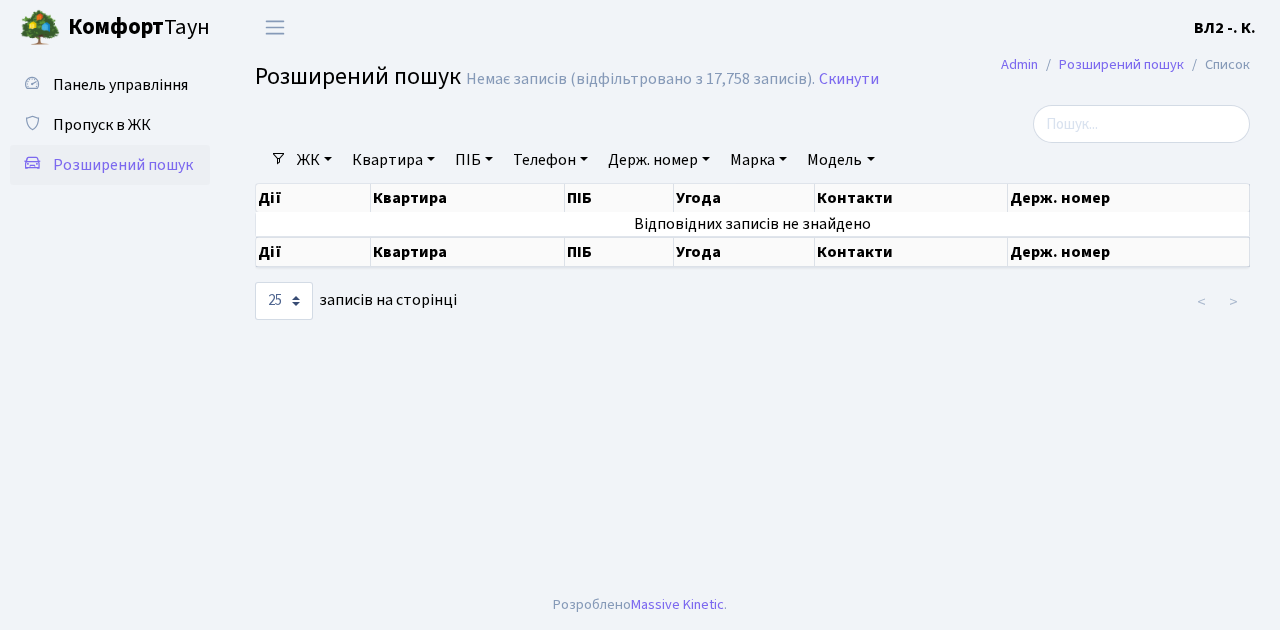 click on "Квартира" at bounding box center [393, 160] 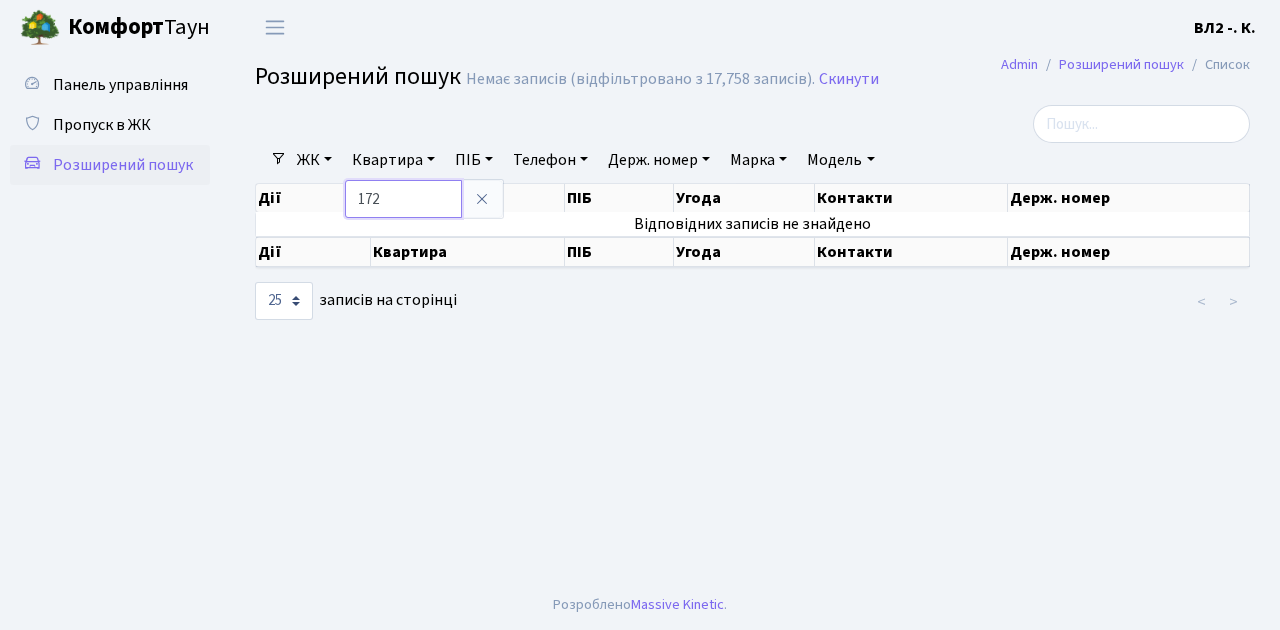 type on "172" 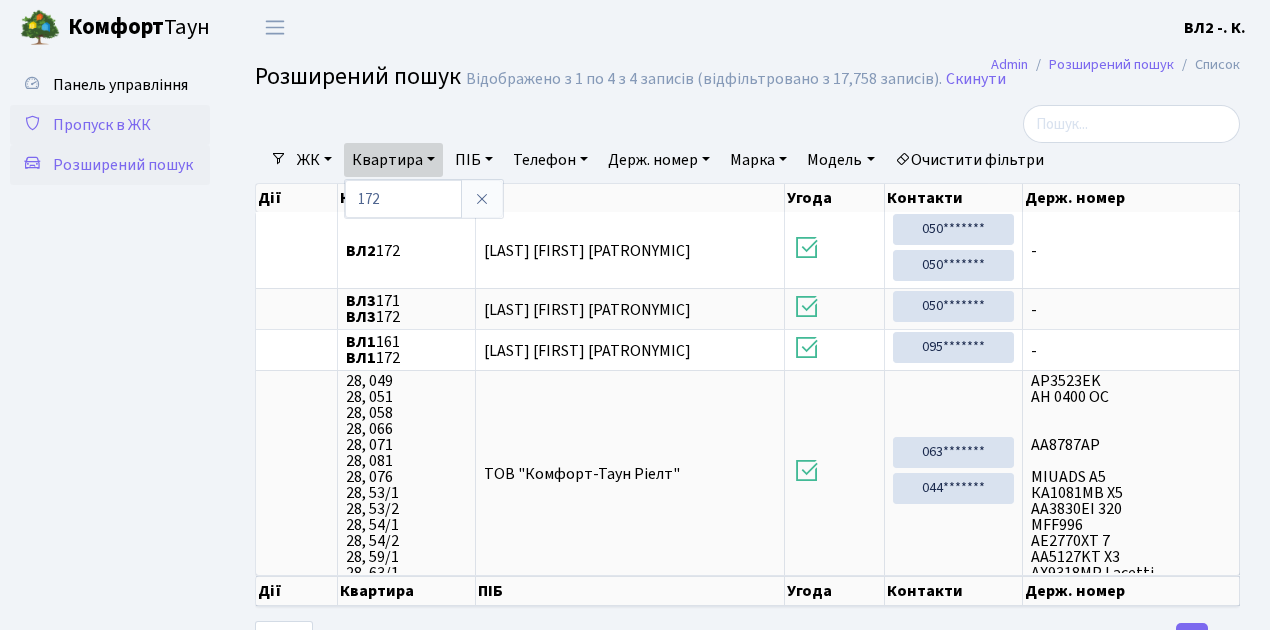 click on "Пропуск в ЖК" at bounding box center [102, 125] 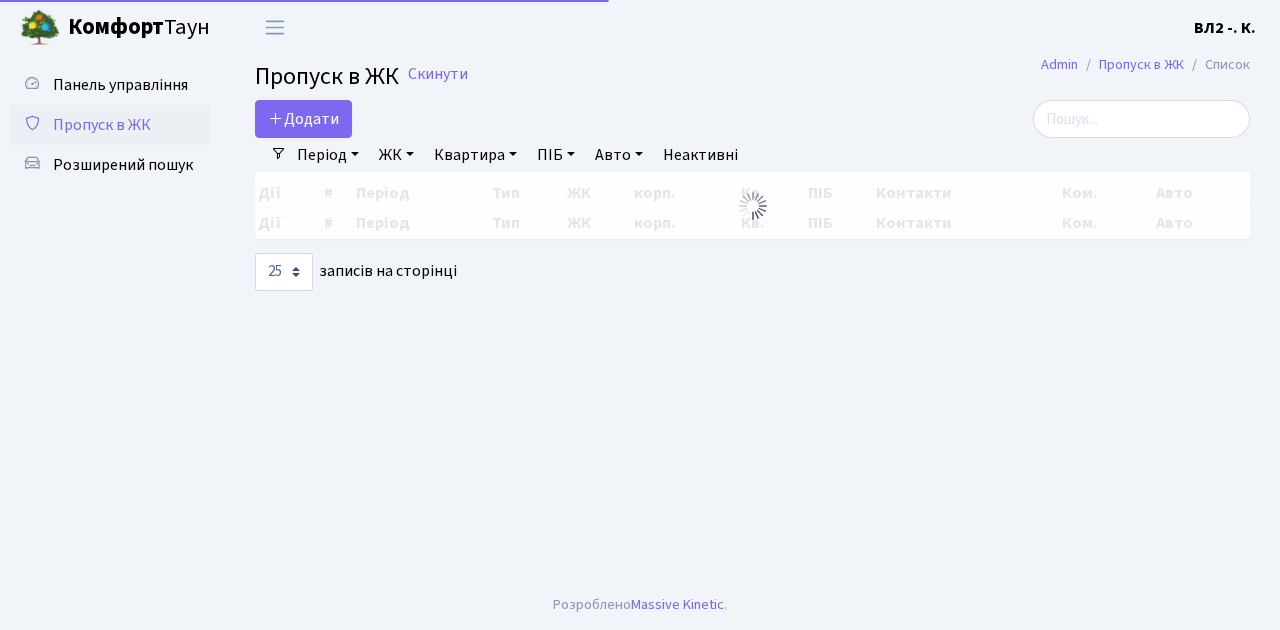 select on "25" 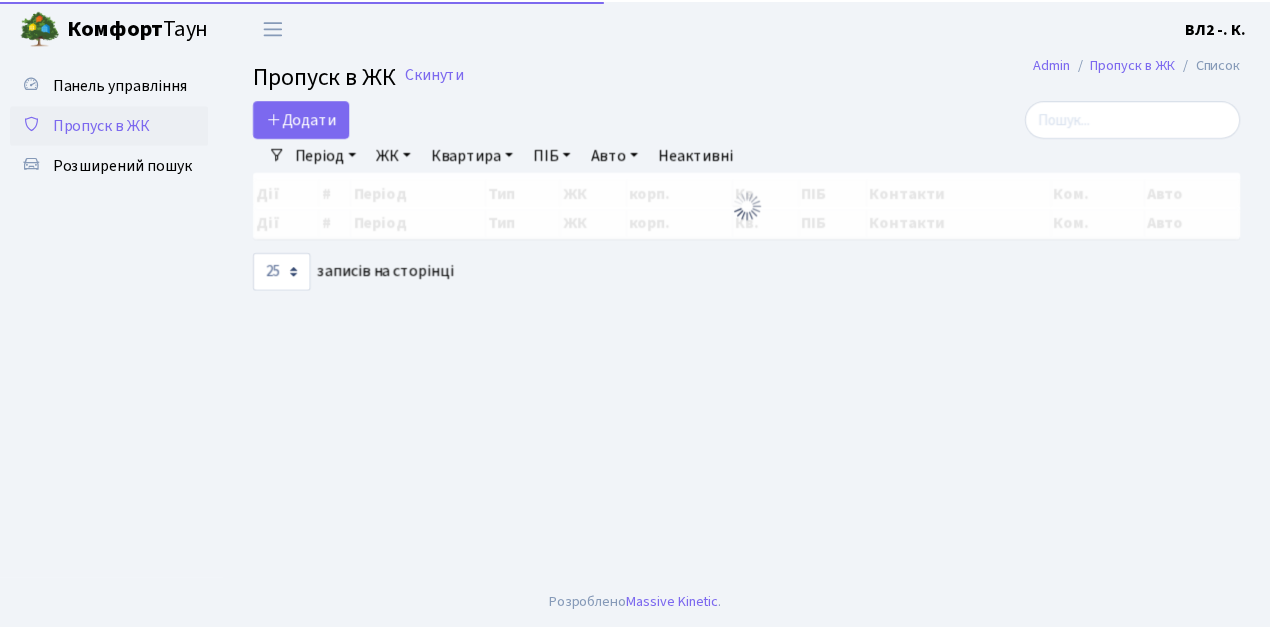 scroll, scrollTop: 0, scrollLeft: 0, axis: both 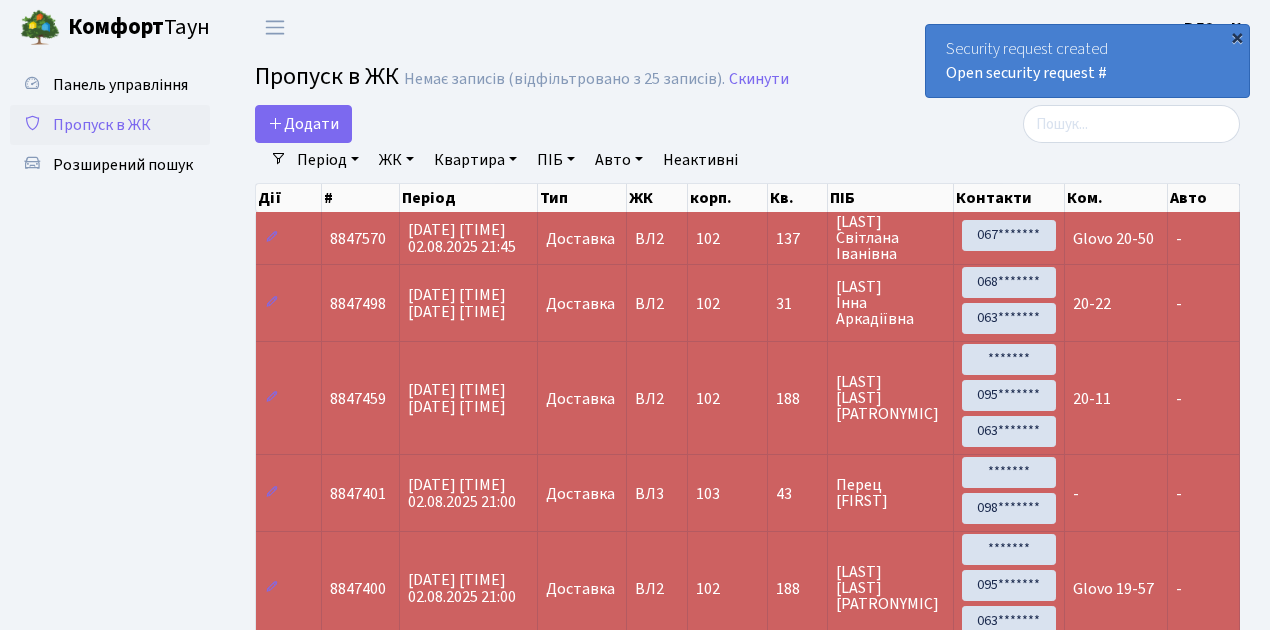 click on "×" at bounding box center [1237, 37] 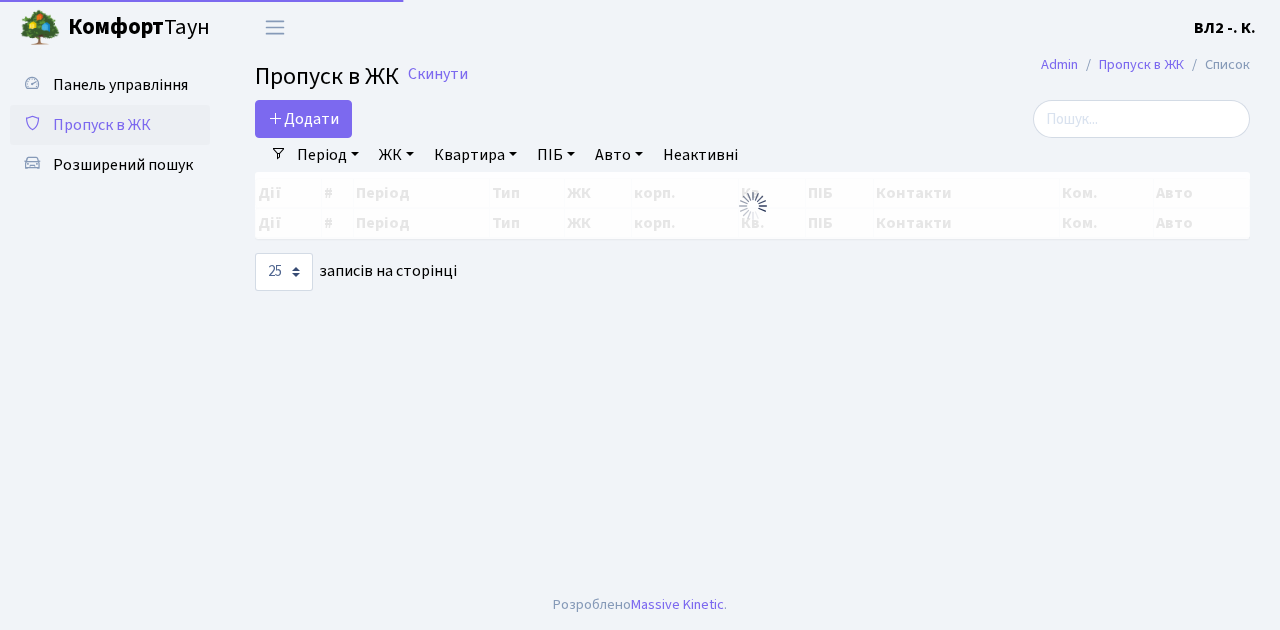 select on "25" 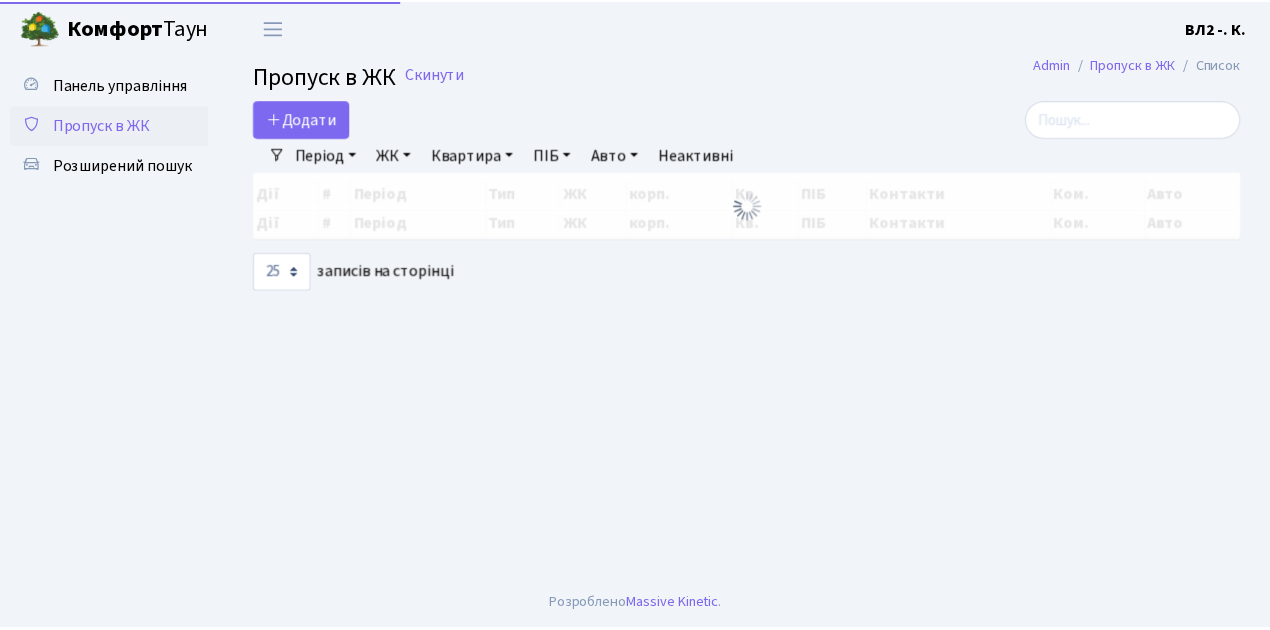 scroll, scrollTop: 0, scrollLeft: 0, axis: both 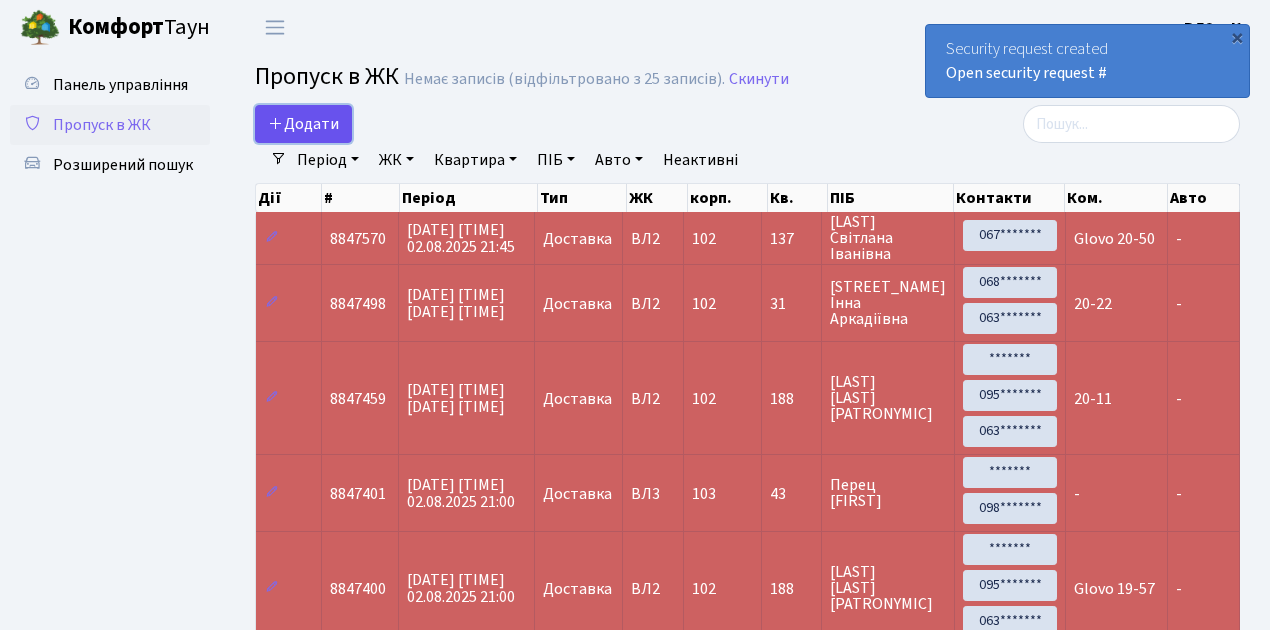 click on "Додати" at bounding box center (303, 124) 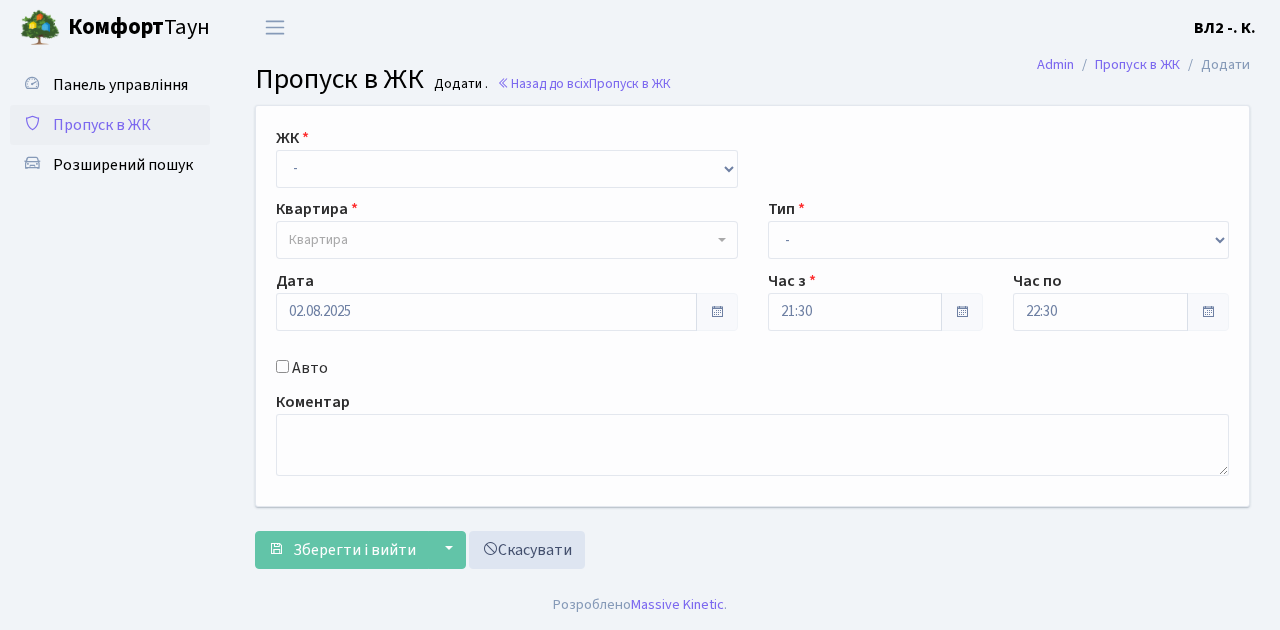 scroll, scrollTop: 0, scrollLeft: 0, axis: both 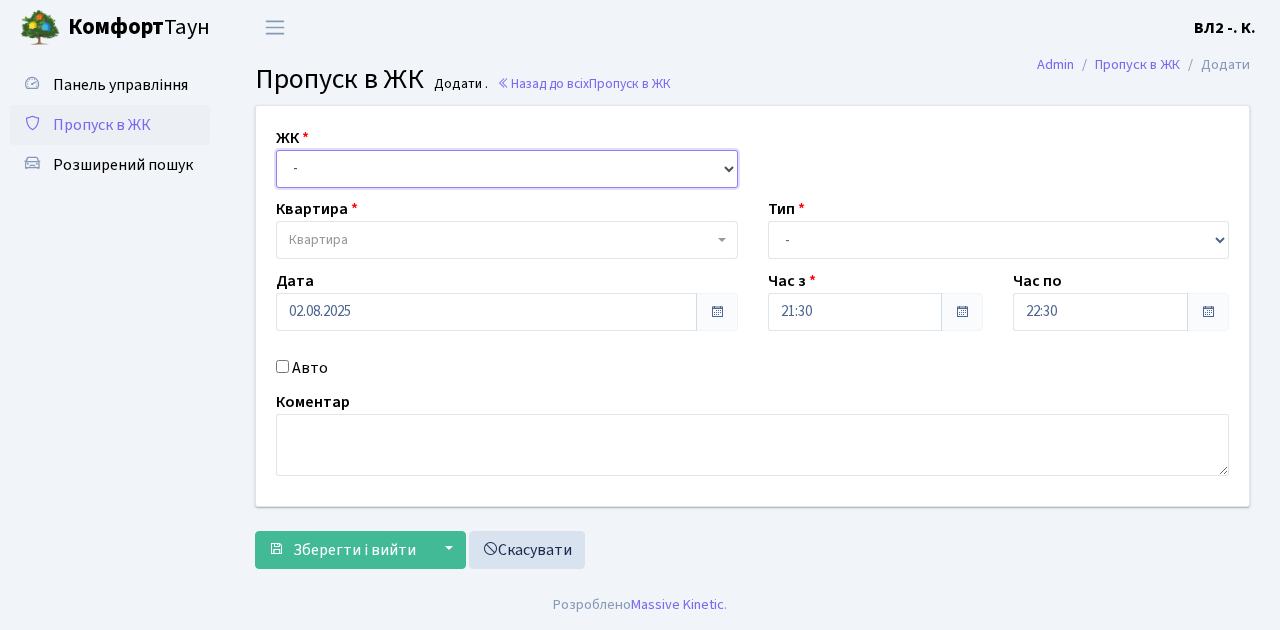 click on "-
ВЛ1, [CITY] [STREET_NAME], [NUMBER]/1
ВЛ2, [STREET_NAME], [NUMBER]
ВЛ3, [STREET_NAME], [NUMBER]/2" at bounding box center [507, 169] 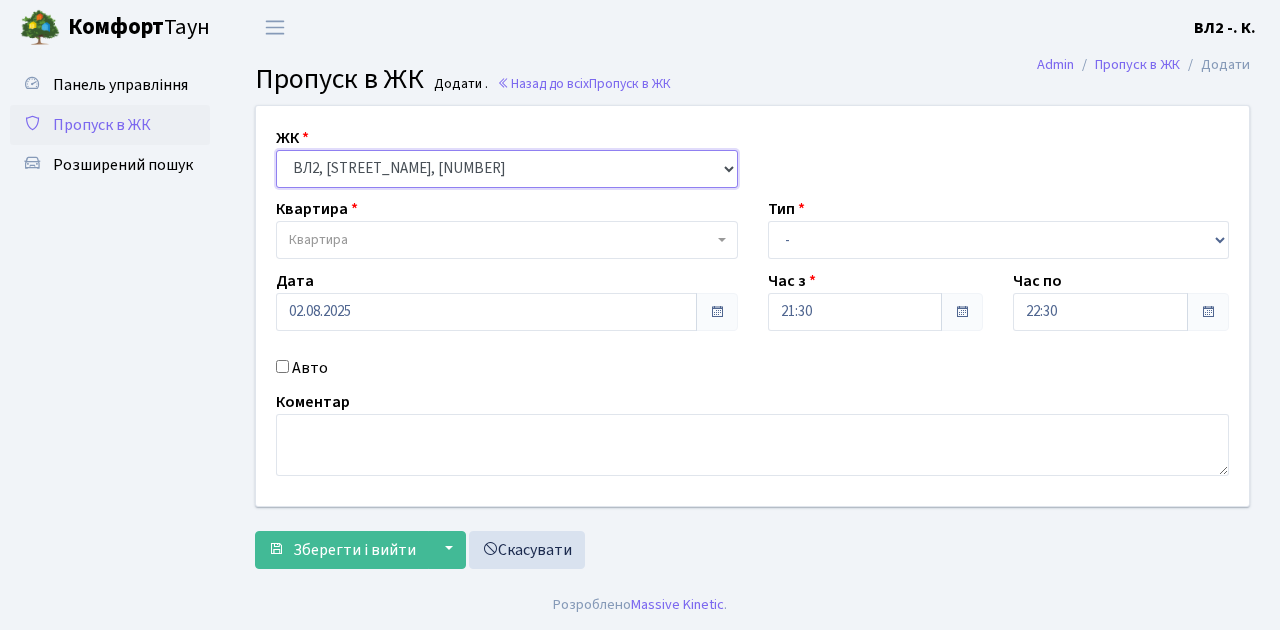 click on "-
ВЛ1, [CITY] [STREET_NAME], [NUMBER]/1
ВЛ2, [STREET_NAME], [NUMBER]
ВЛ3, [STREET_NAME], [NUMBER]/2" at bounding box center [507, 169] 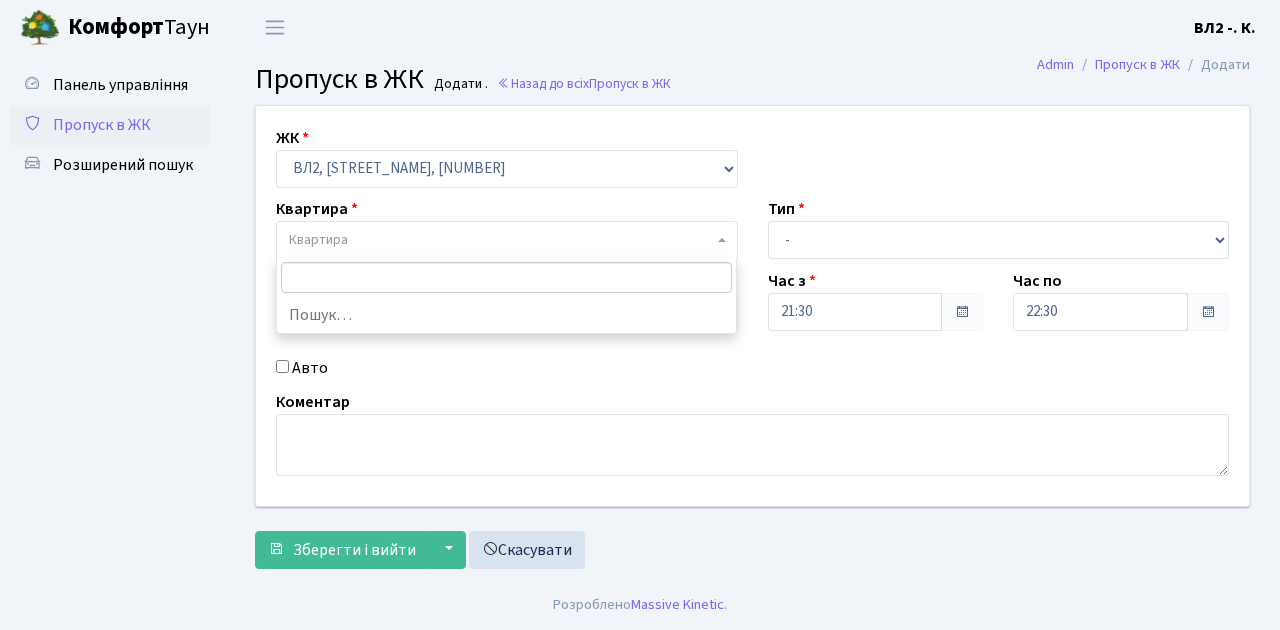 click on "Квартира" at bounding box center [507, 240] 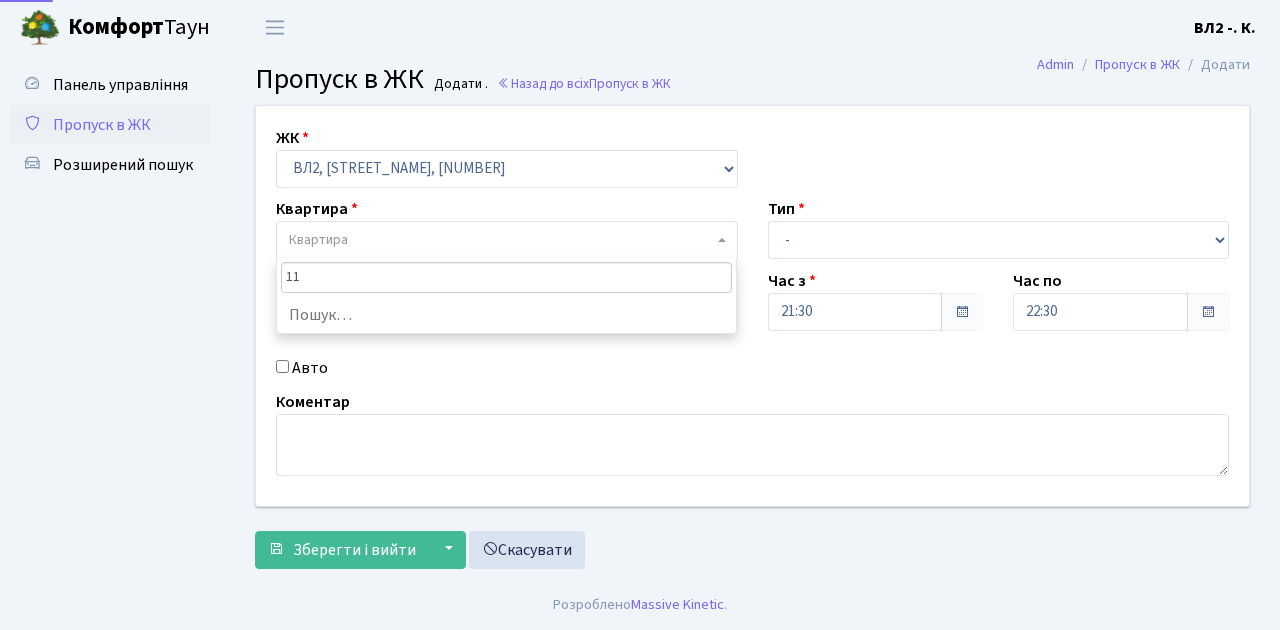 type on "119" 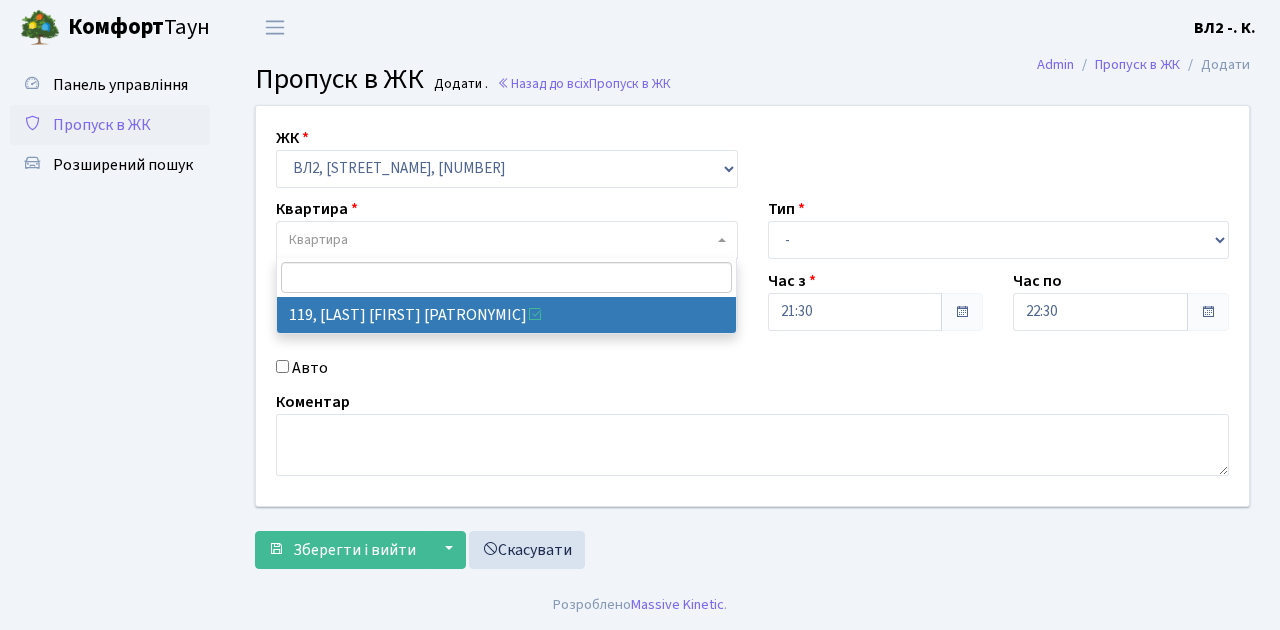select on "38293" 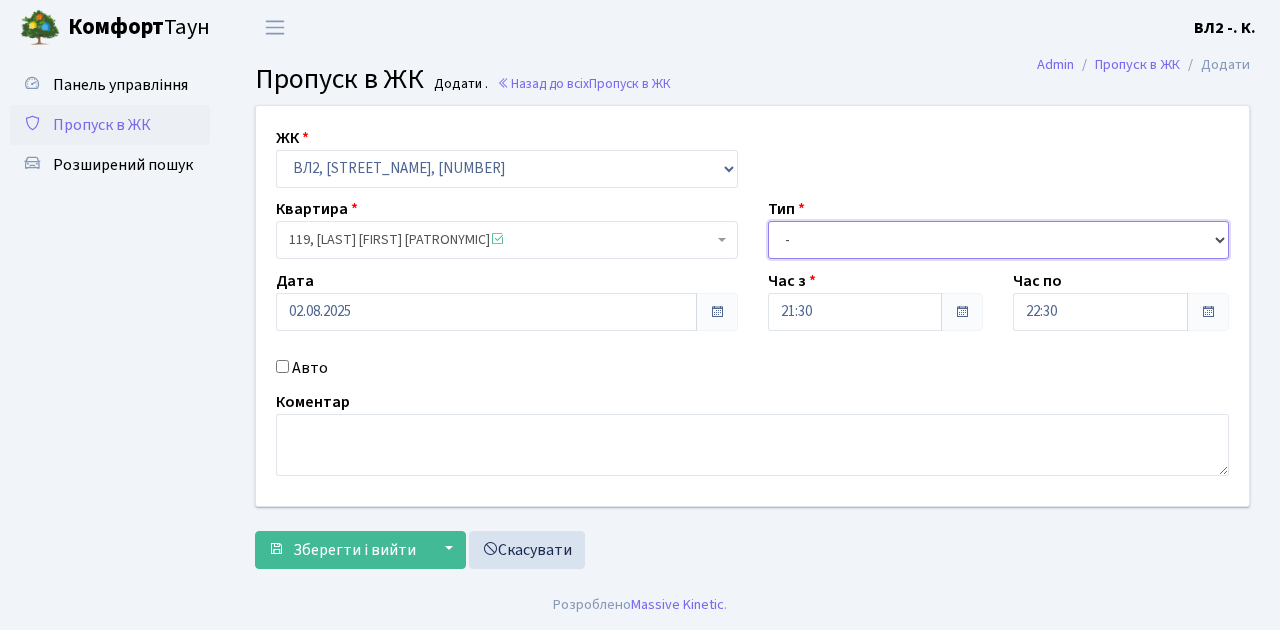 click on "-
Доставка
Таксі
Гості
Сервіс" at bounding box center [999, 240] 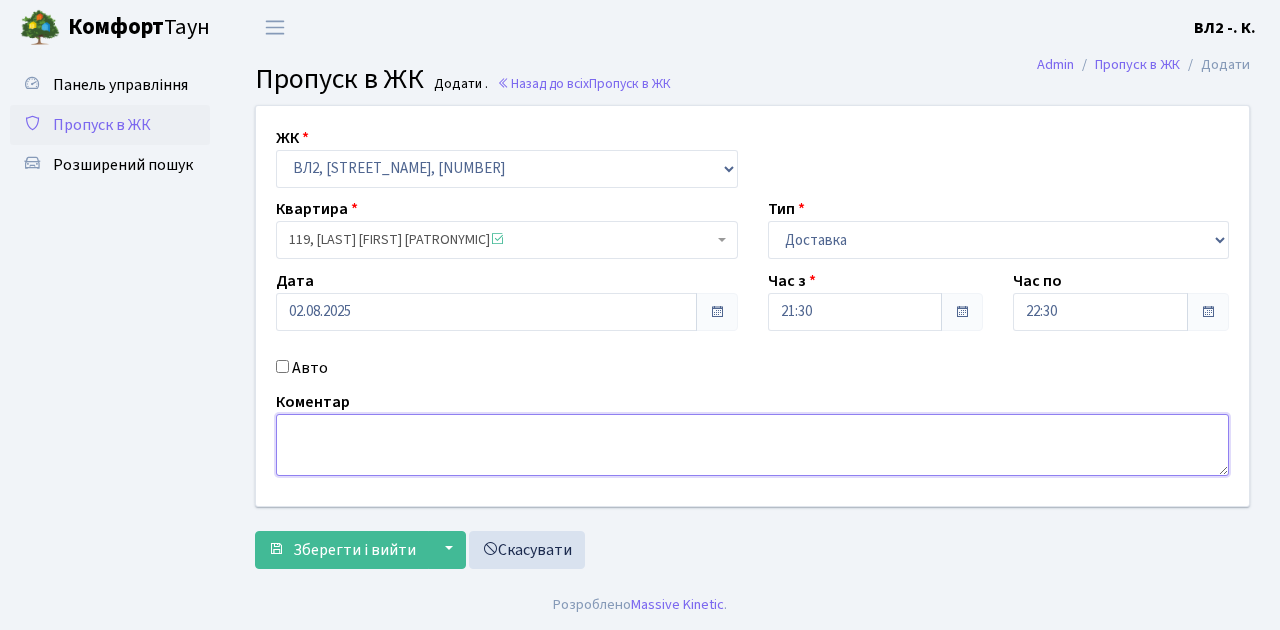 click at bounding box center (752, 445) 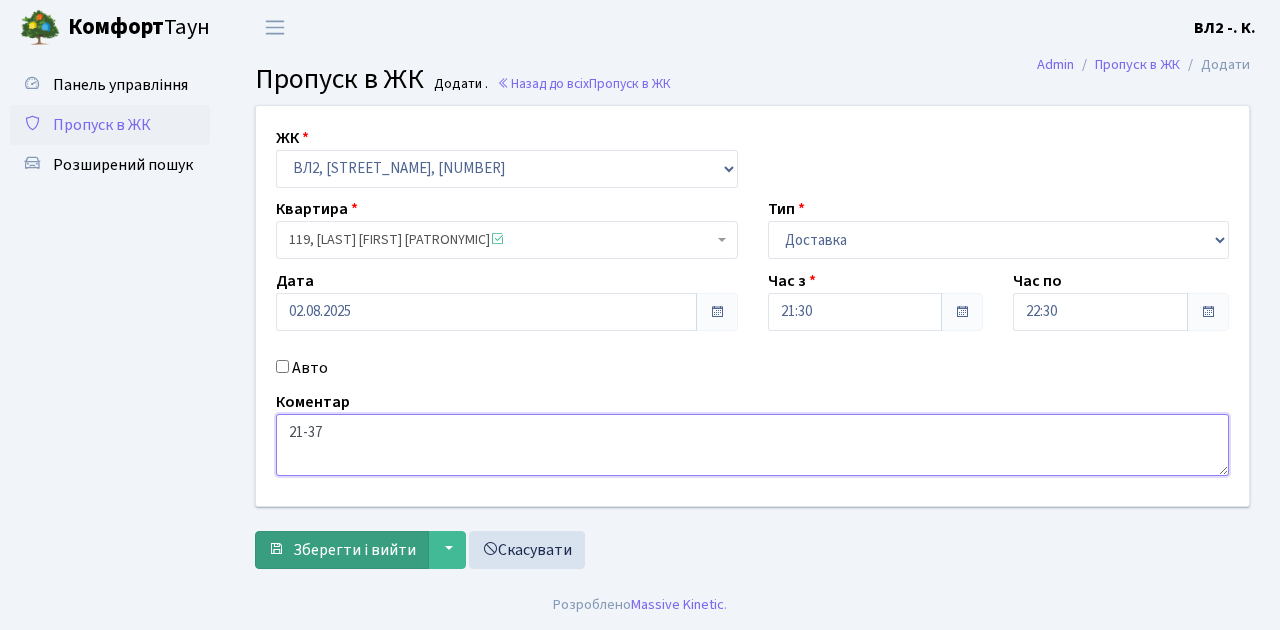 type on "21-37" 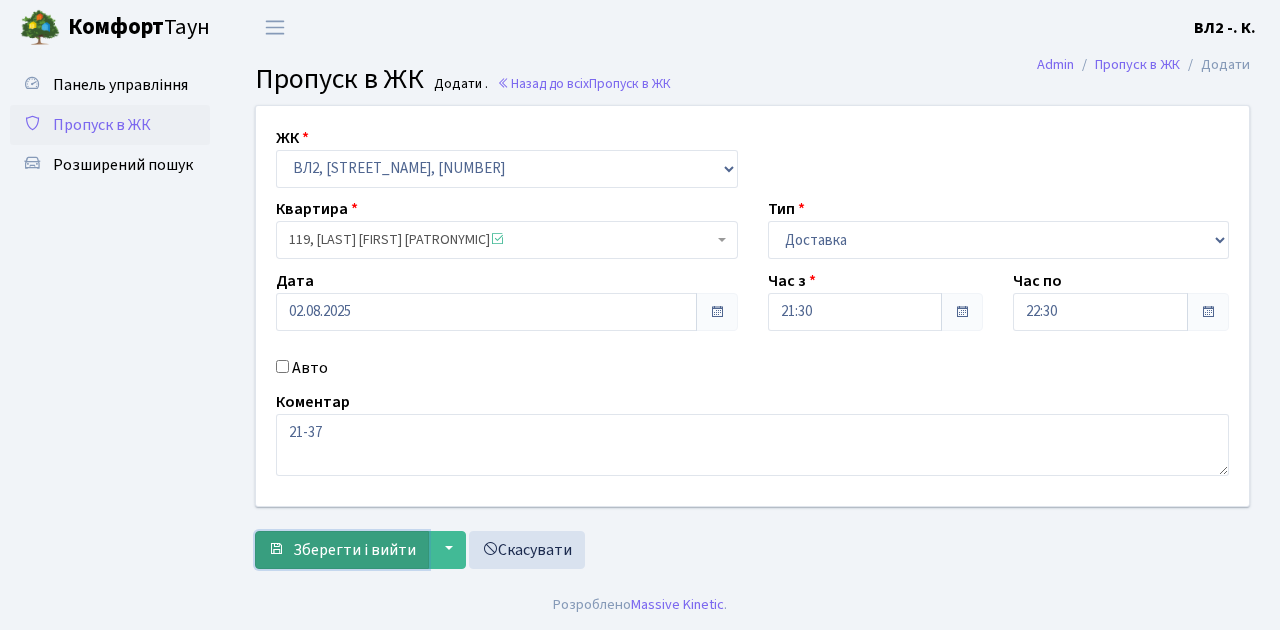 click on "Зберегти і вийти" at bounding box center [354, 550] 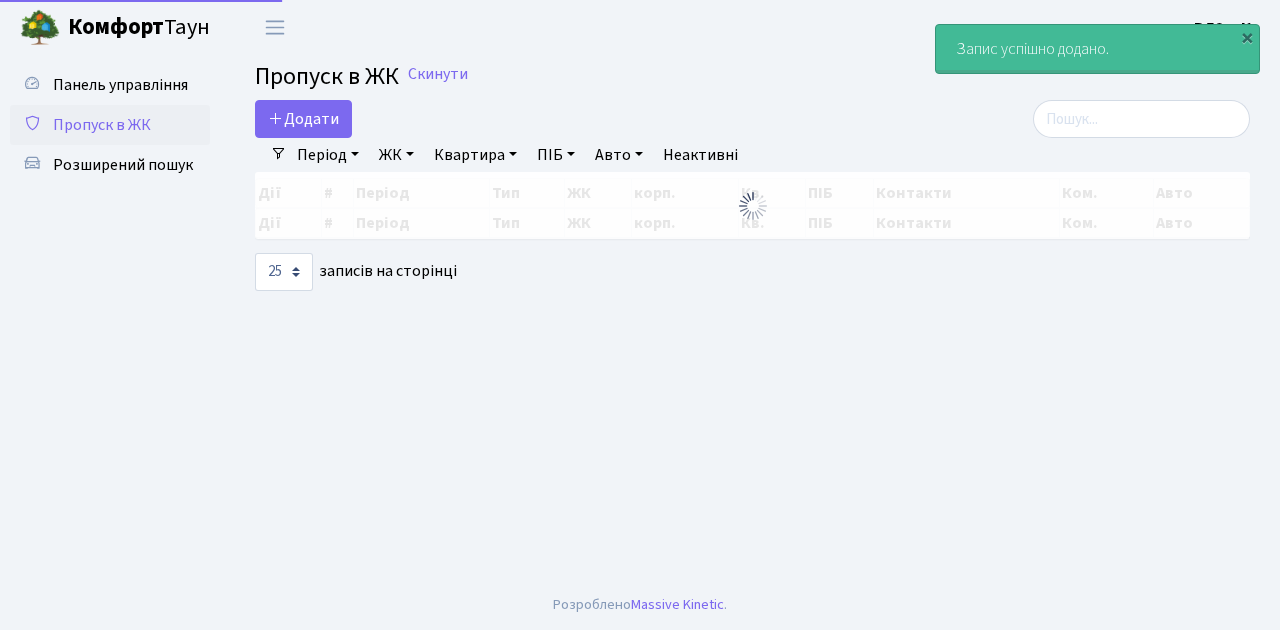 select on "25" 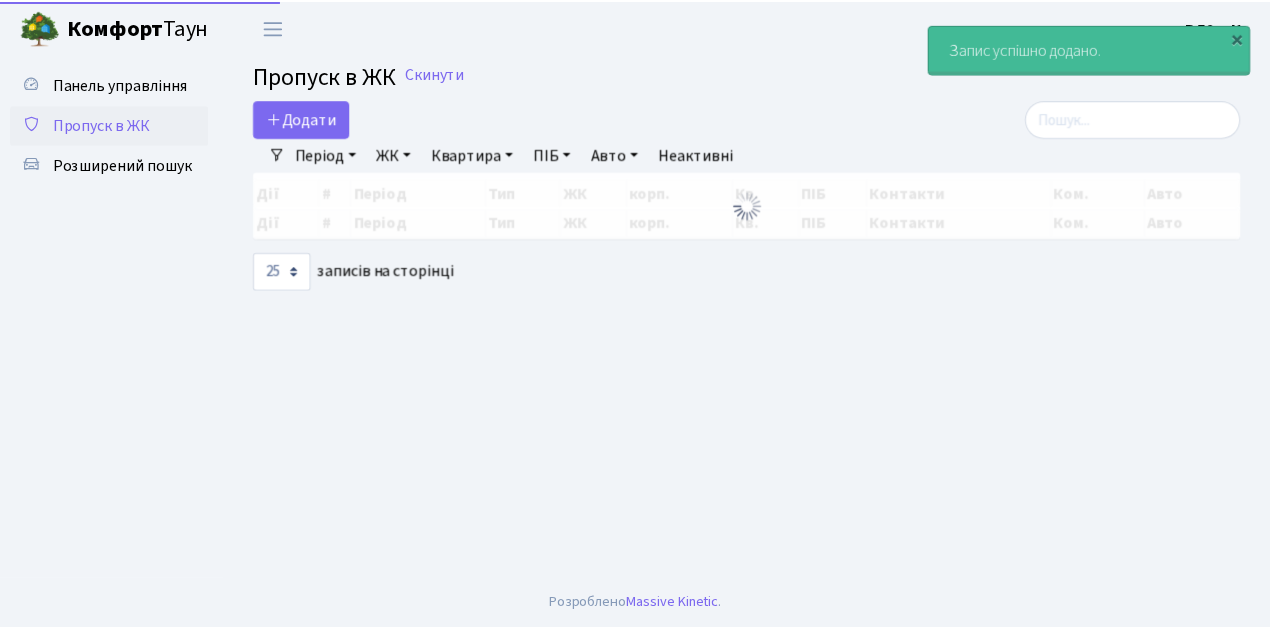 scroll, scrollTop: 0, scrollLeft: 0, axis: both 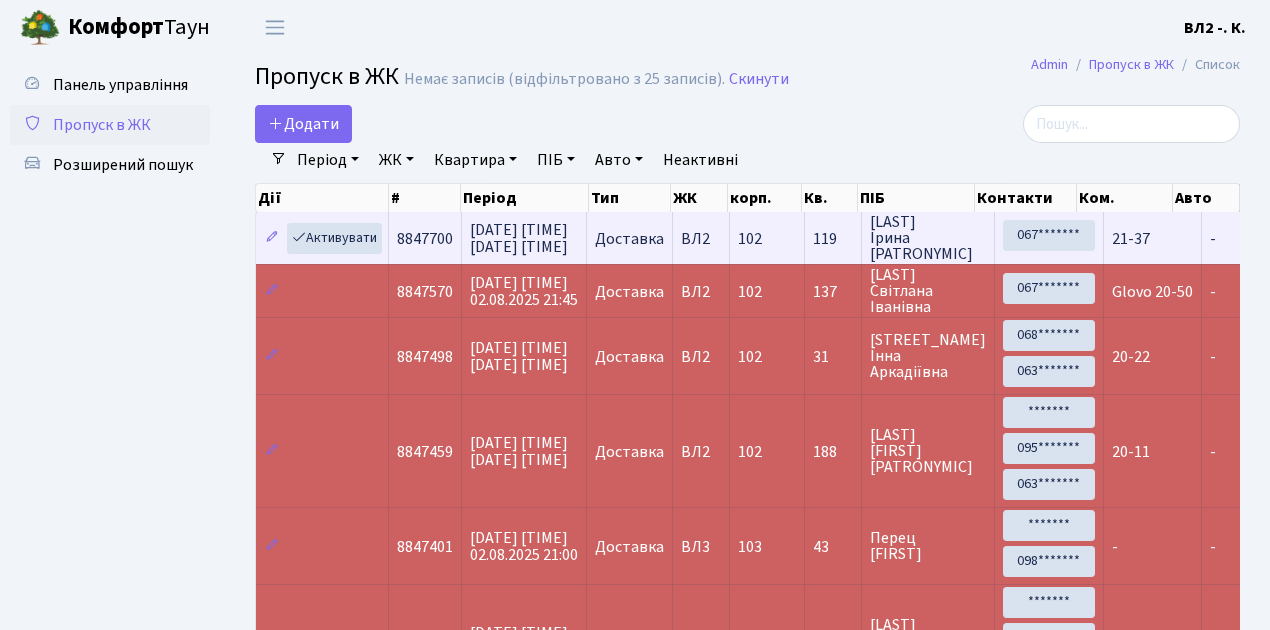click on "Активувати" at bounding box center (322, 238) 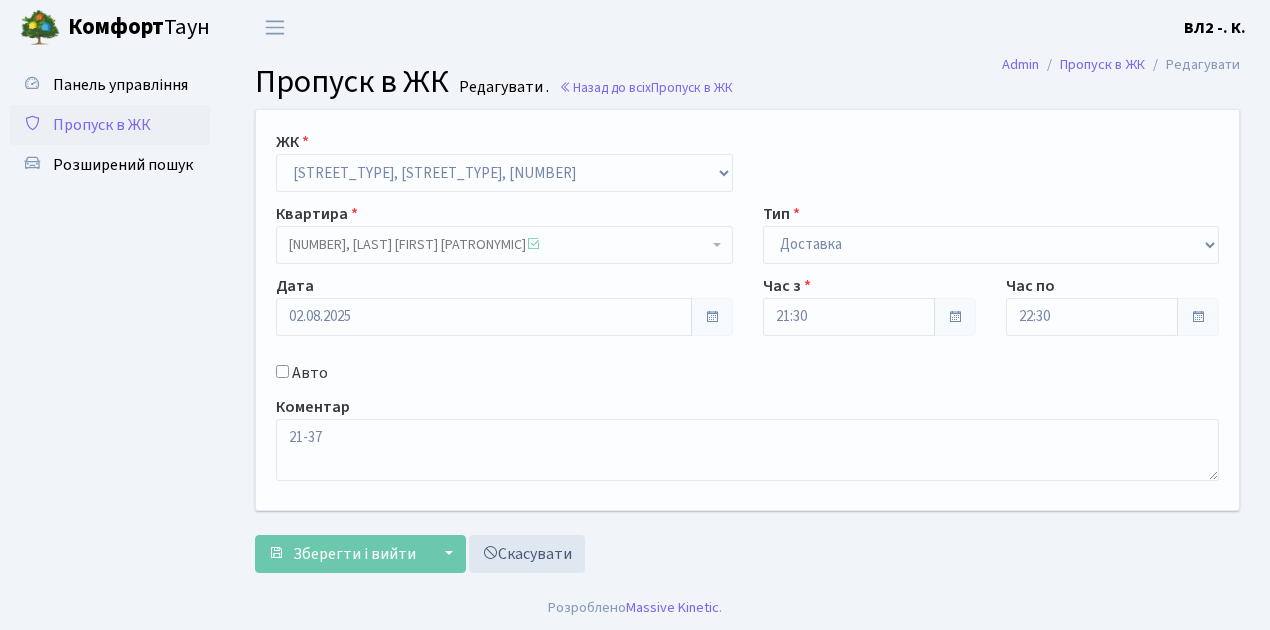 scroll, scrollTop: 0, scrollLeft: 0, axis: both 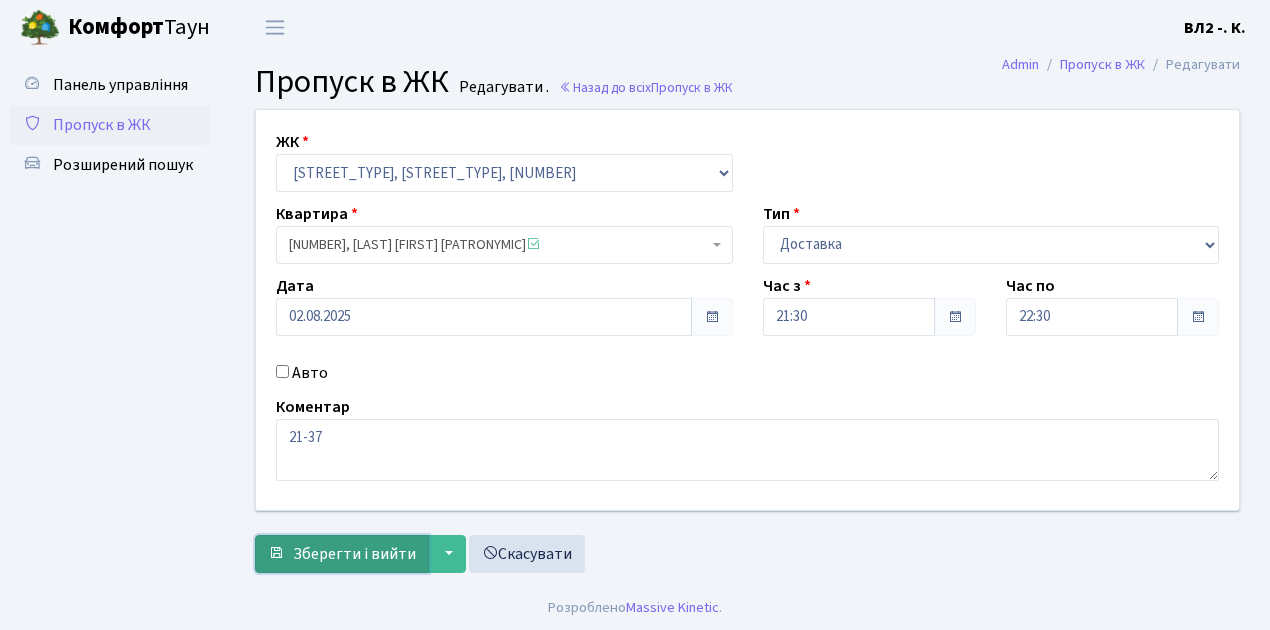 click on "Зберегти і вийти" at bounding box center (354, 554) 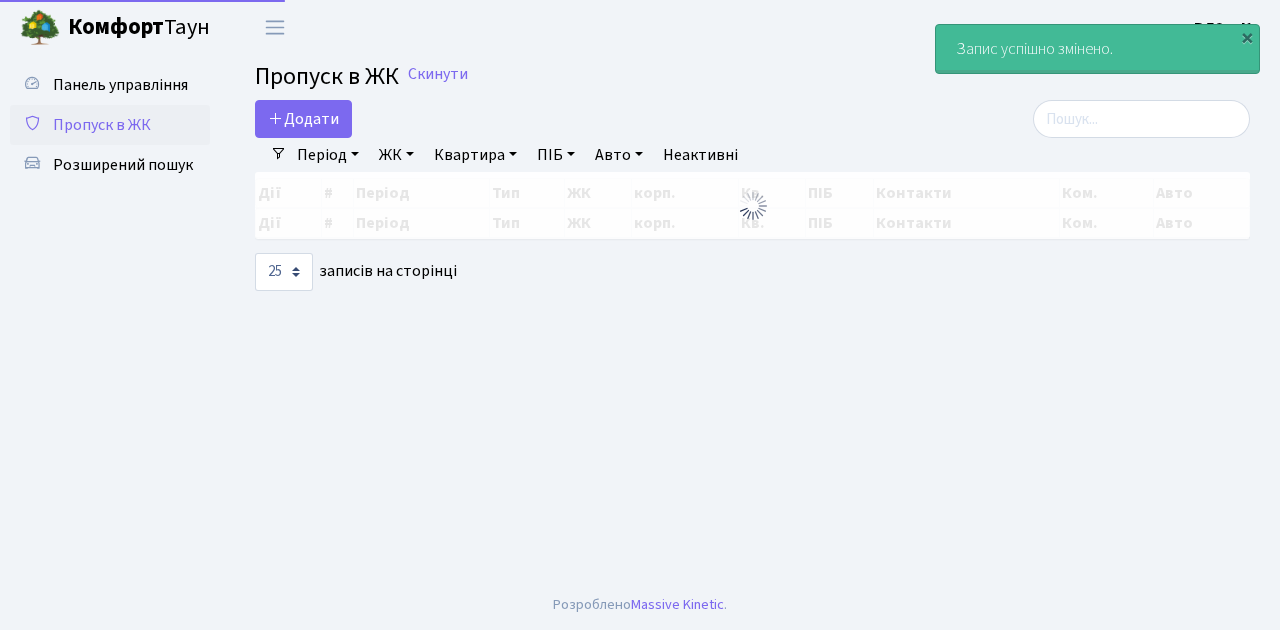 select on "25" 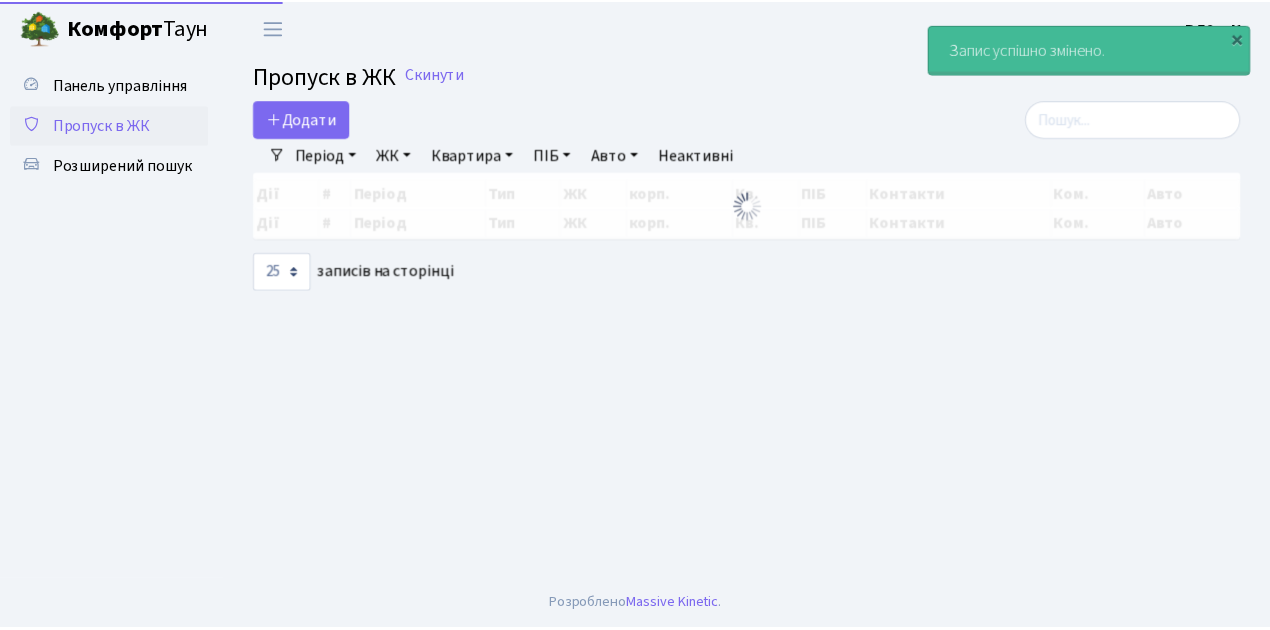 scroll, scrollTop: 0, scrollLeft: 0, axis: both 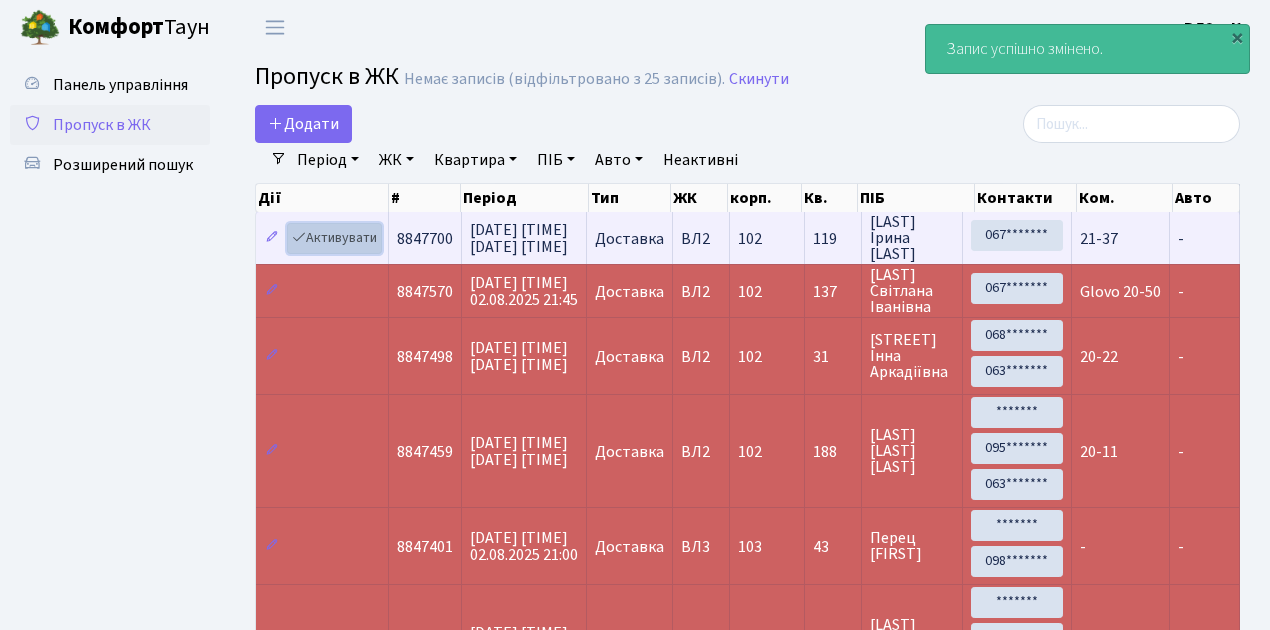 click on "Активувати" at bounding box center [334, 238] 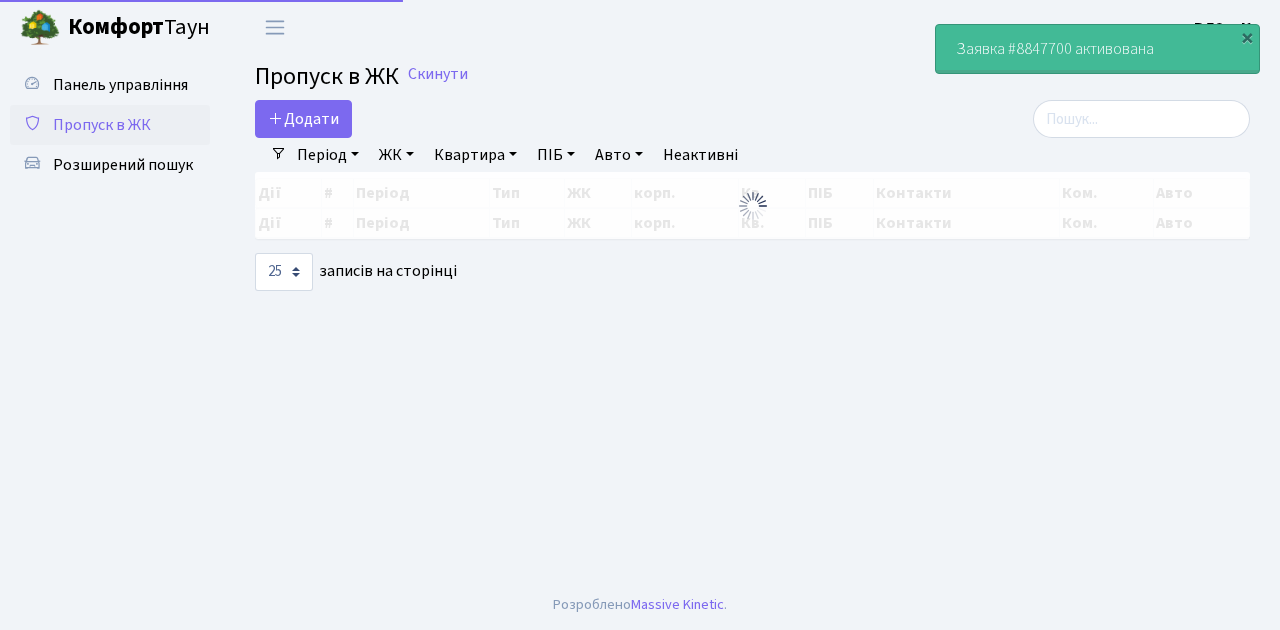 select on "25" 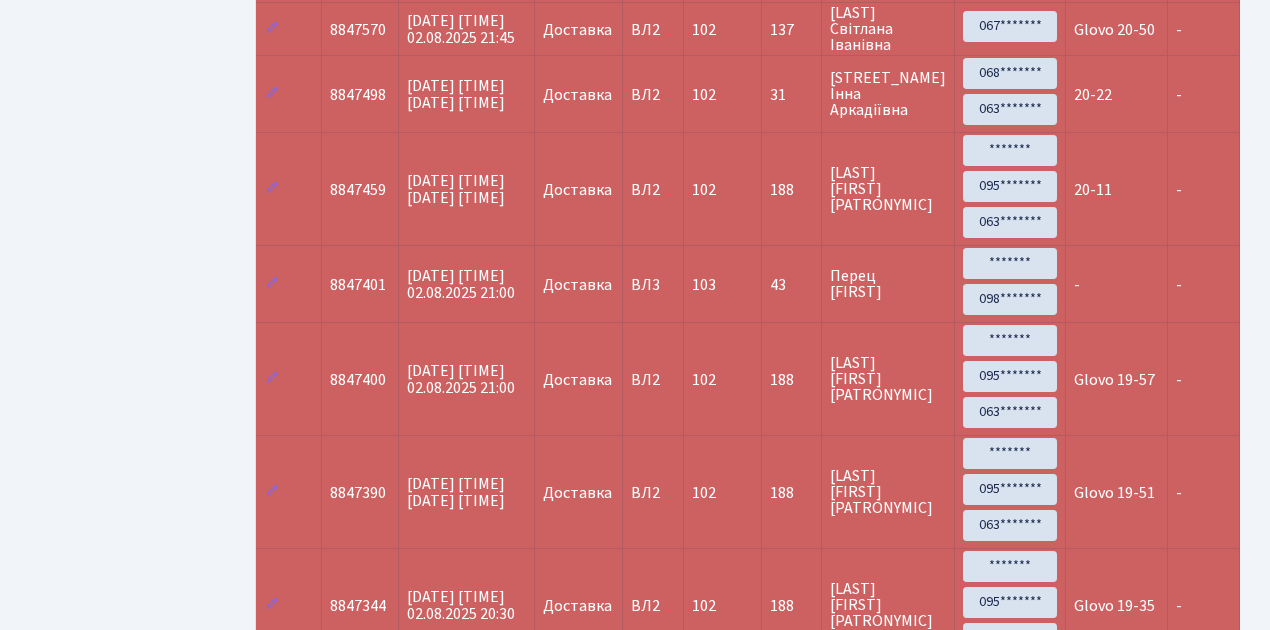 scroll, scrollTop: 0, scrollLeft: 0, axis: both 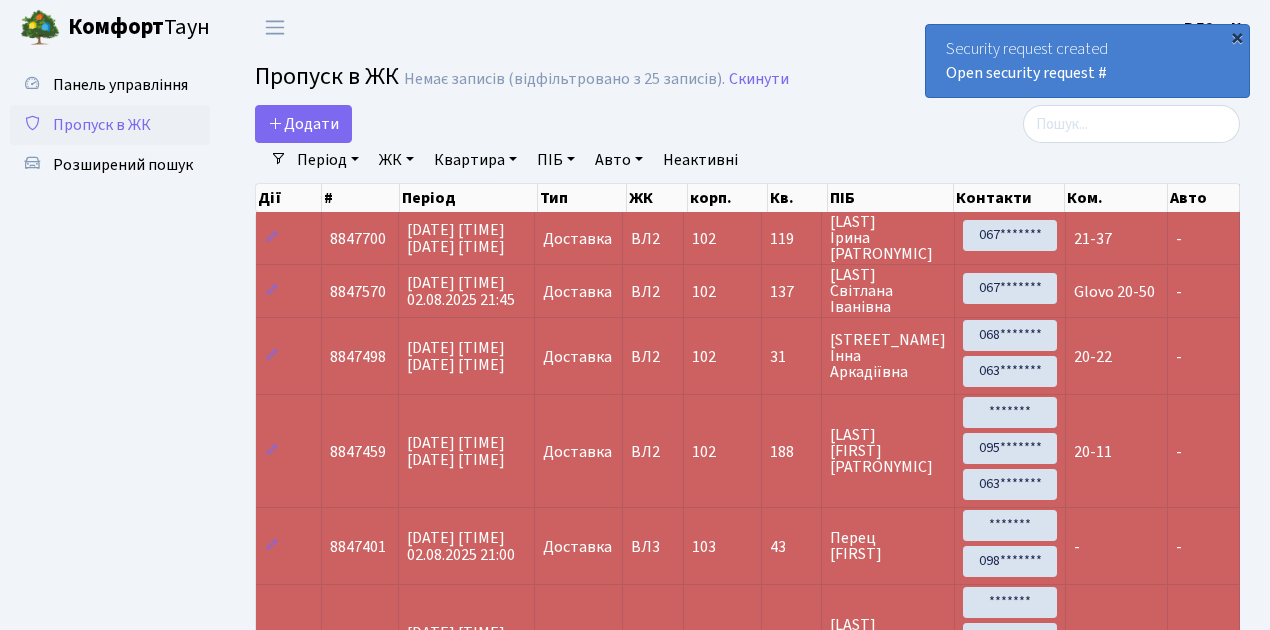 click on "×" at bounding box center [1237, 37] 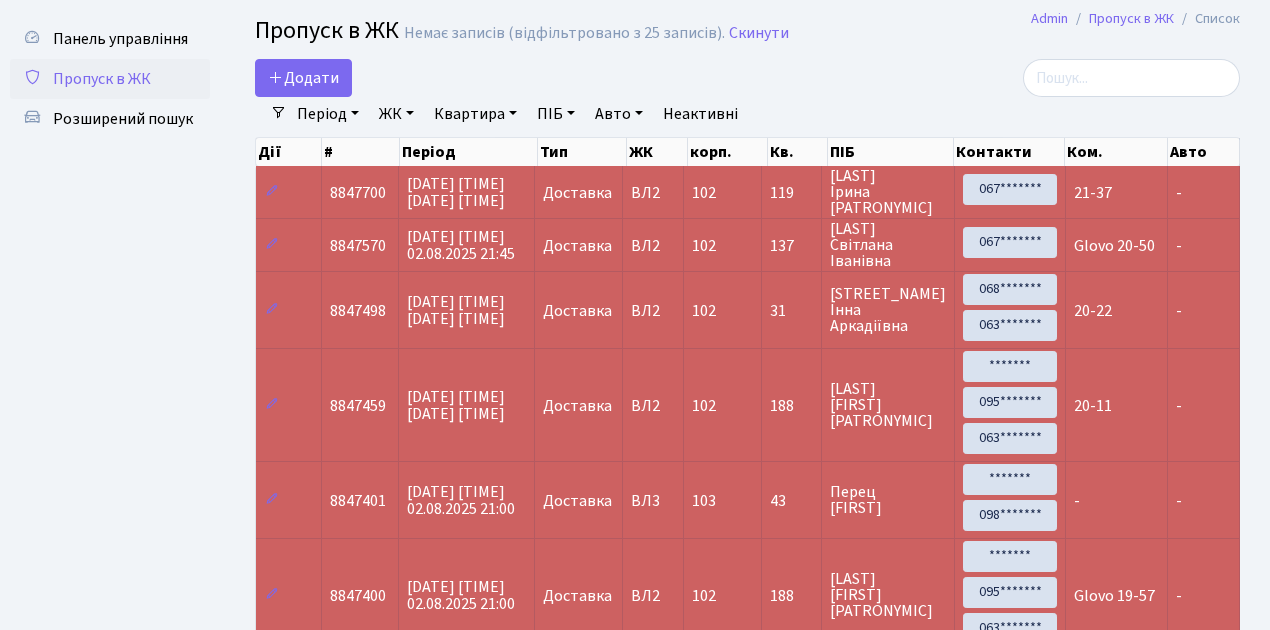 scroll, scrollTop: 0, scrollLeft: 0, axis: both 